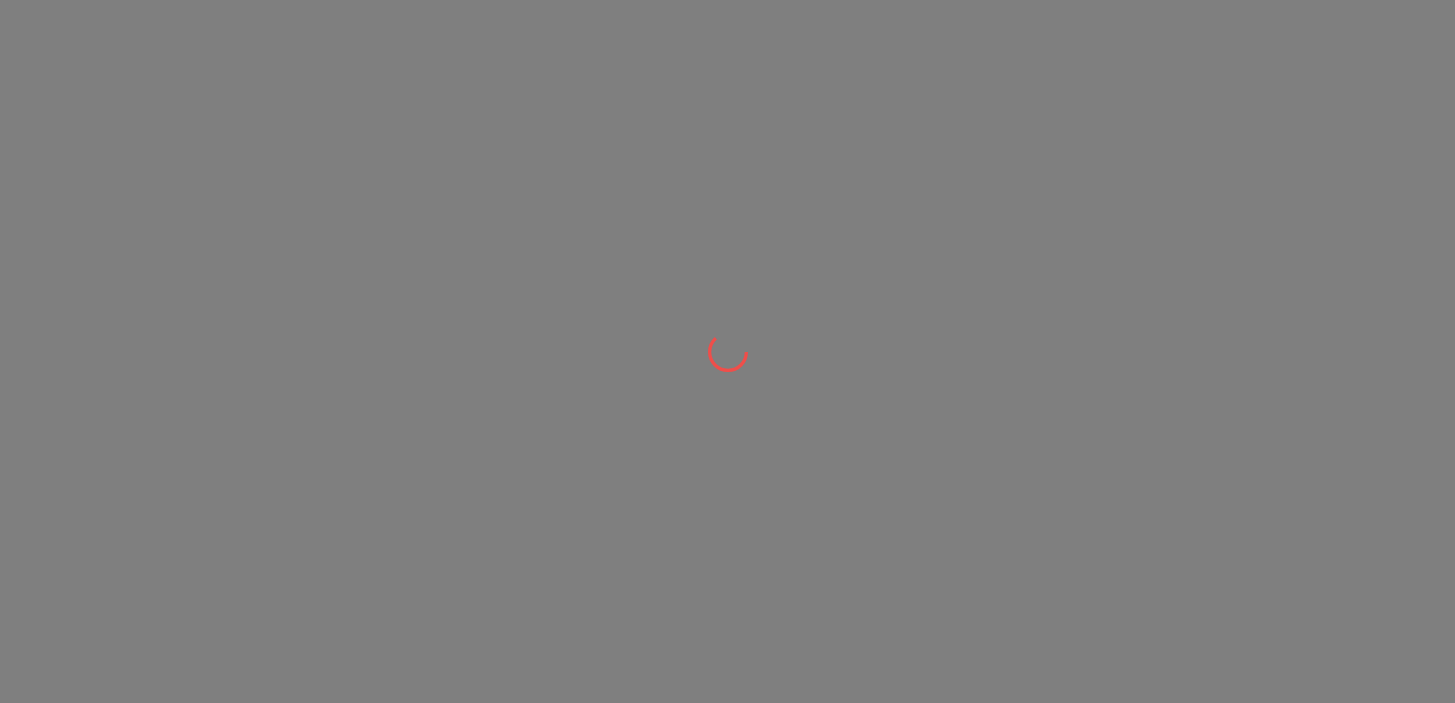 scroll, scrollTop: 0, scrollLeft: 0, axis: both 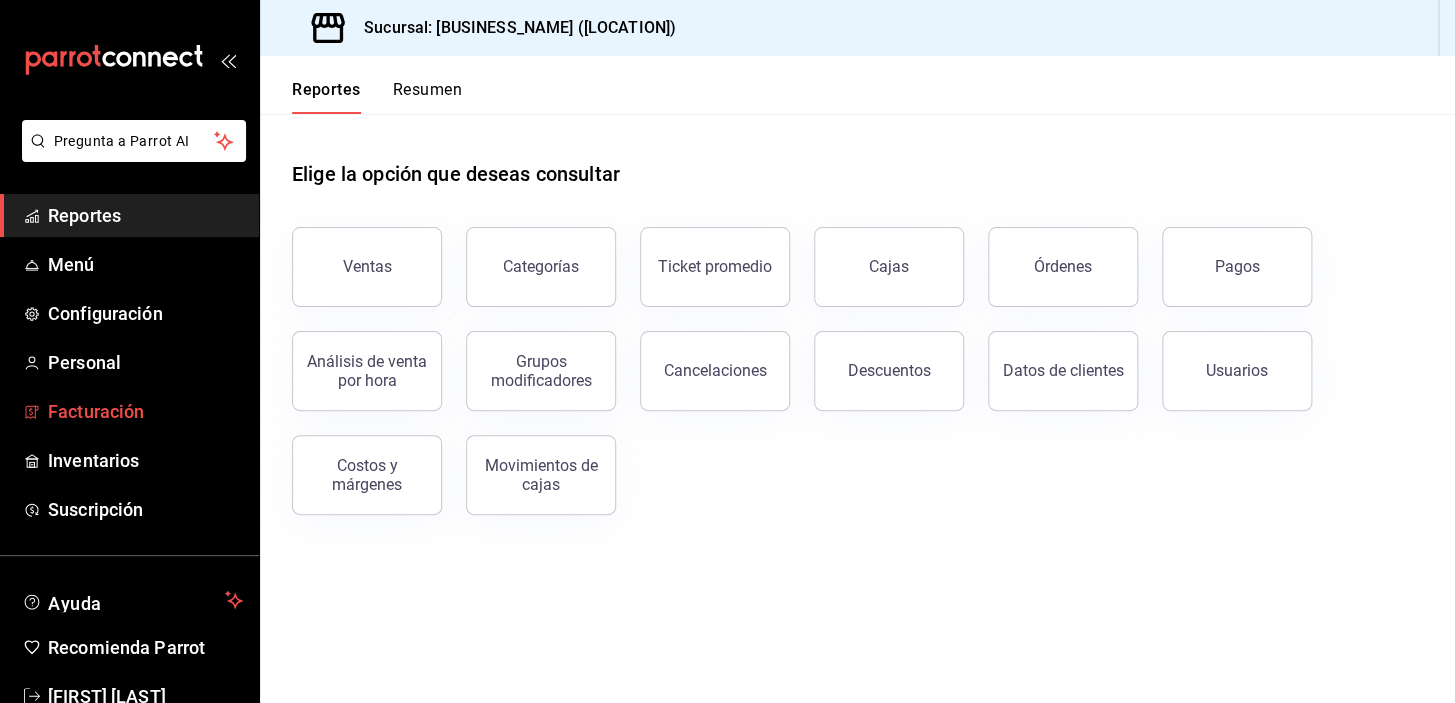 click on "Facturación" at bounding box center (145, 411) 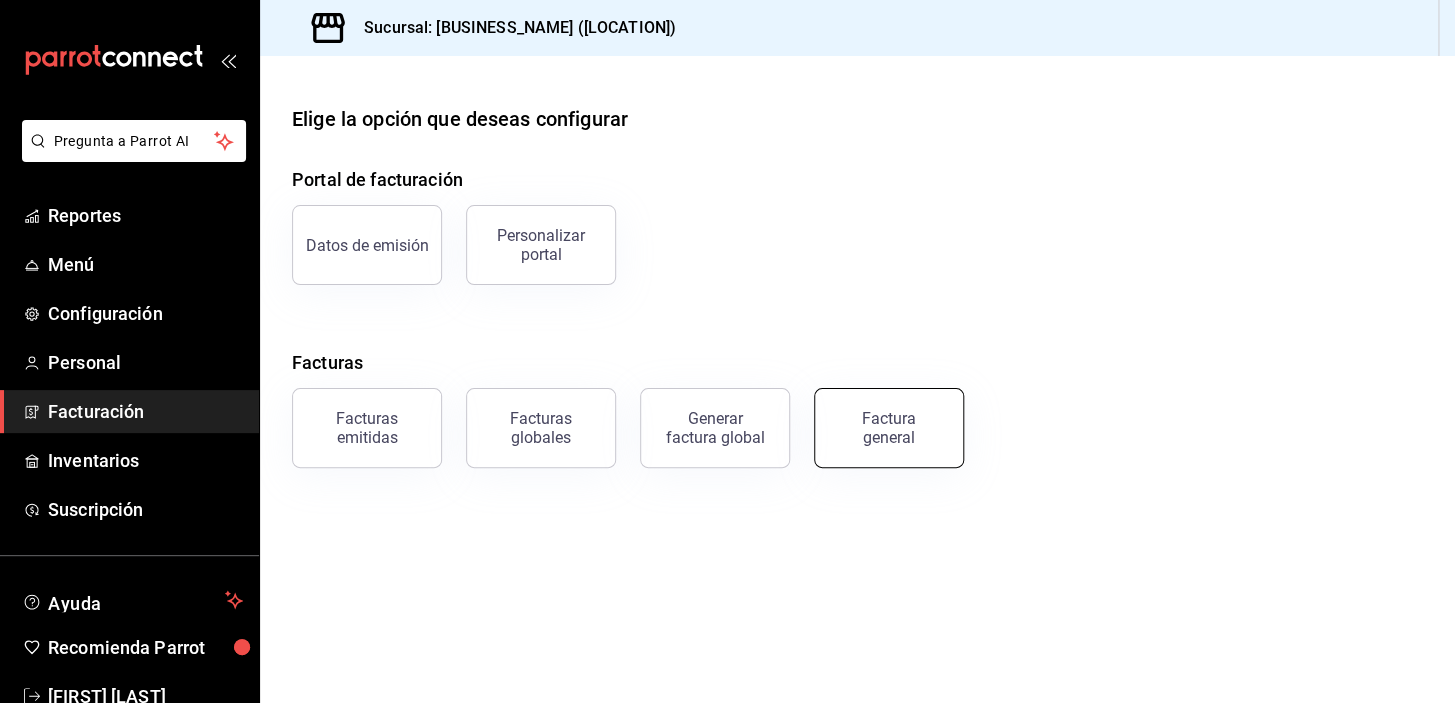 click on "Factura general" at bounding box center [889, 428] 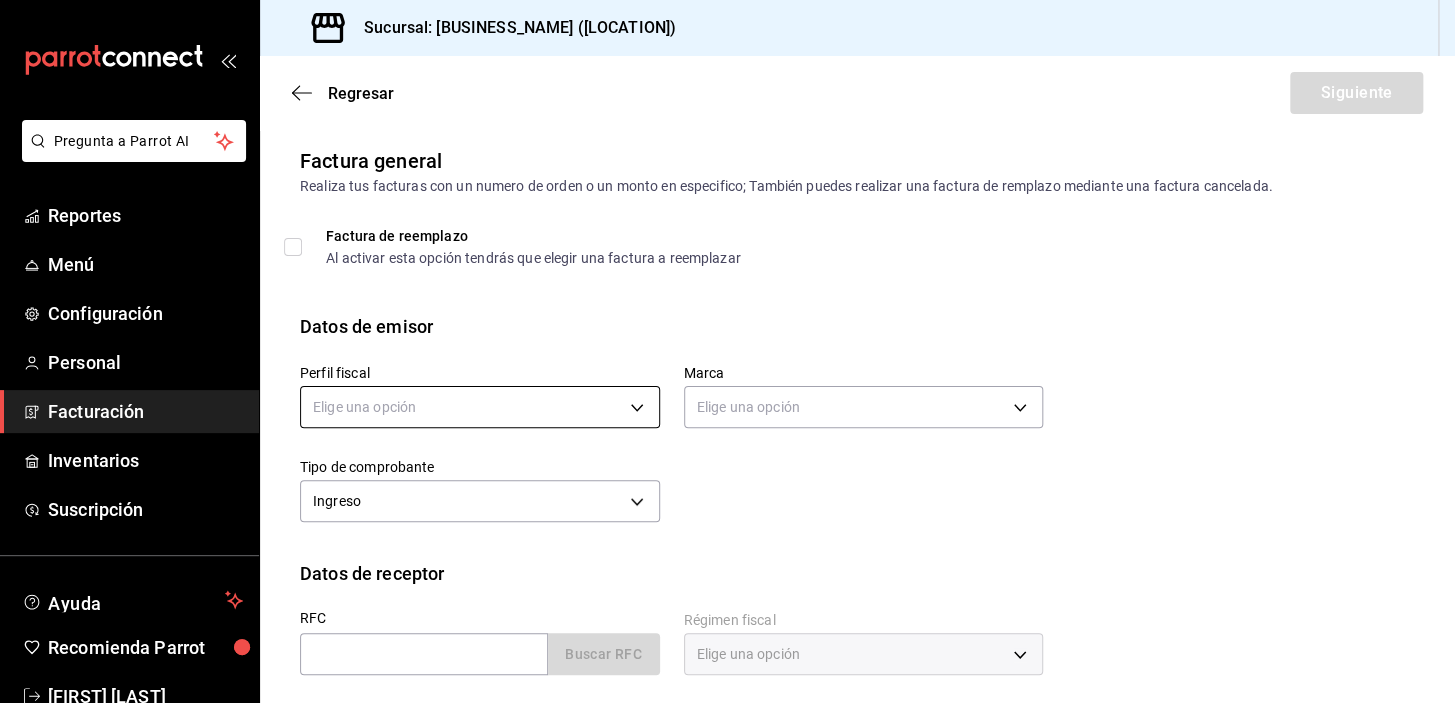 click on "Pregunta a Parrot AI Reportes   Menú   Configuración   Personal   Facturación   Inventarios   Suscripción   Ayuda Recomienda Parrot   [FIRST] [LAST]   Sugerir nueva función   Sucursal: Al Punto Grill ([CITY]) Regresar Siguiente Factura general Realiza tus facturas con un numero de orden o un monto en especifico; También puedes realizar una factura de remplazo mediante una factura cancelada. Factura de reemplazo Al activar esta opción tendrás que elegir una factura a reemplazar Datos de emisor Perfil fiscal Elige una opción Marca Elige una opción Tipo de comprobante Ingreso I Datos de receptor RFC Buscar RFC Régimen fiscal Elige una opción Uso de CFDI Elige una opción Correo electrónico Introduce únicamente tu nombre tal como aparece en tu ćedula fiscal. person Nombre Dirección Calle # exterior # interior Código postal Estado ​Municipio ​ Colonia ​ Texto original Valora esta traducción Tu opinión servirá para ayudar a mejorar el Traductor de Google GANA 1 MES GRATIS EN TU SUSCRIPCIÓN AQUÍ Pregunta a Parrot AI Reportes   Menú   Configuración   Personal         Ayuda" at bounding box center [727, 351] 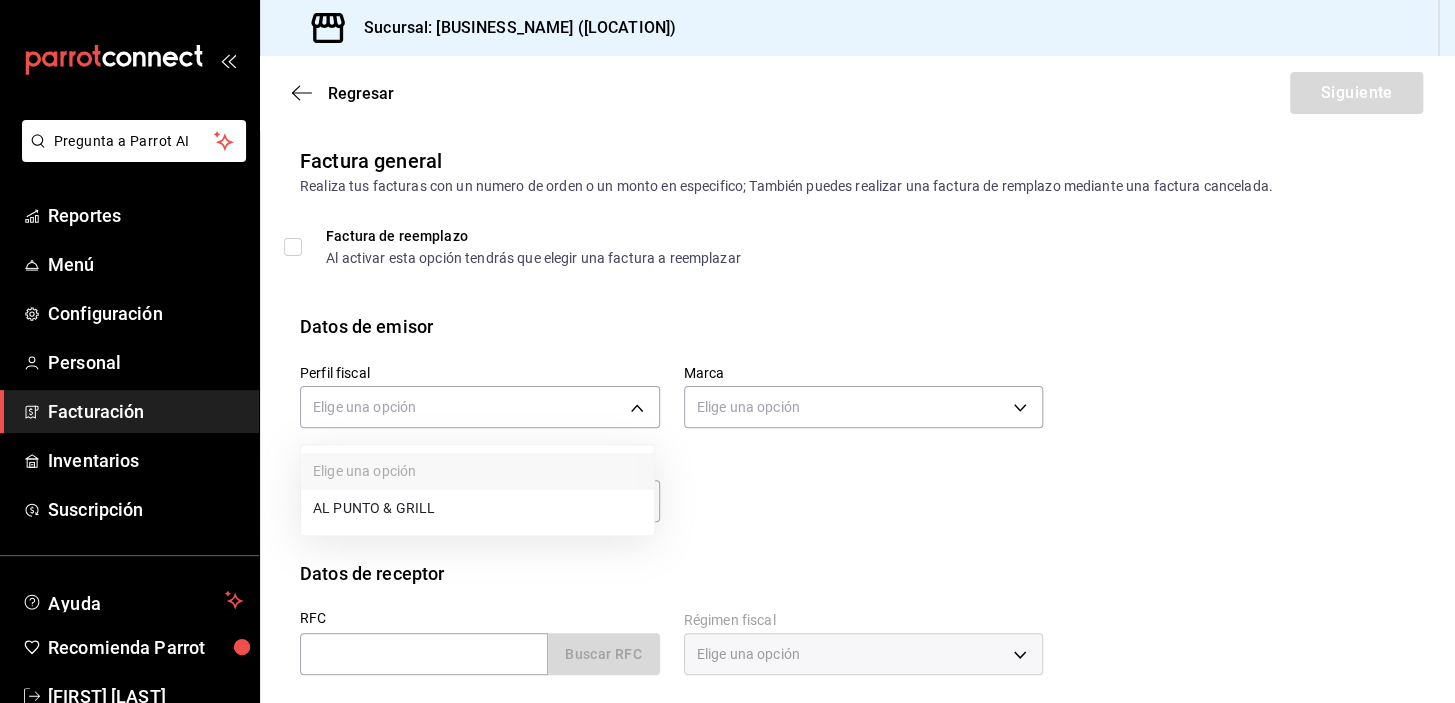 click at bounding box center [727, 351] 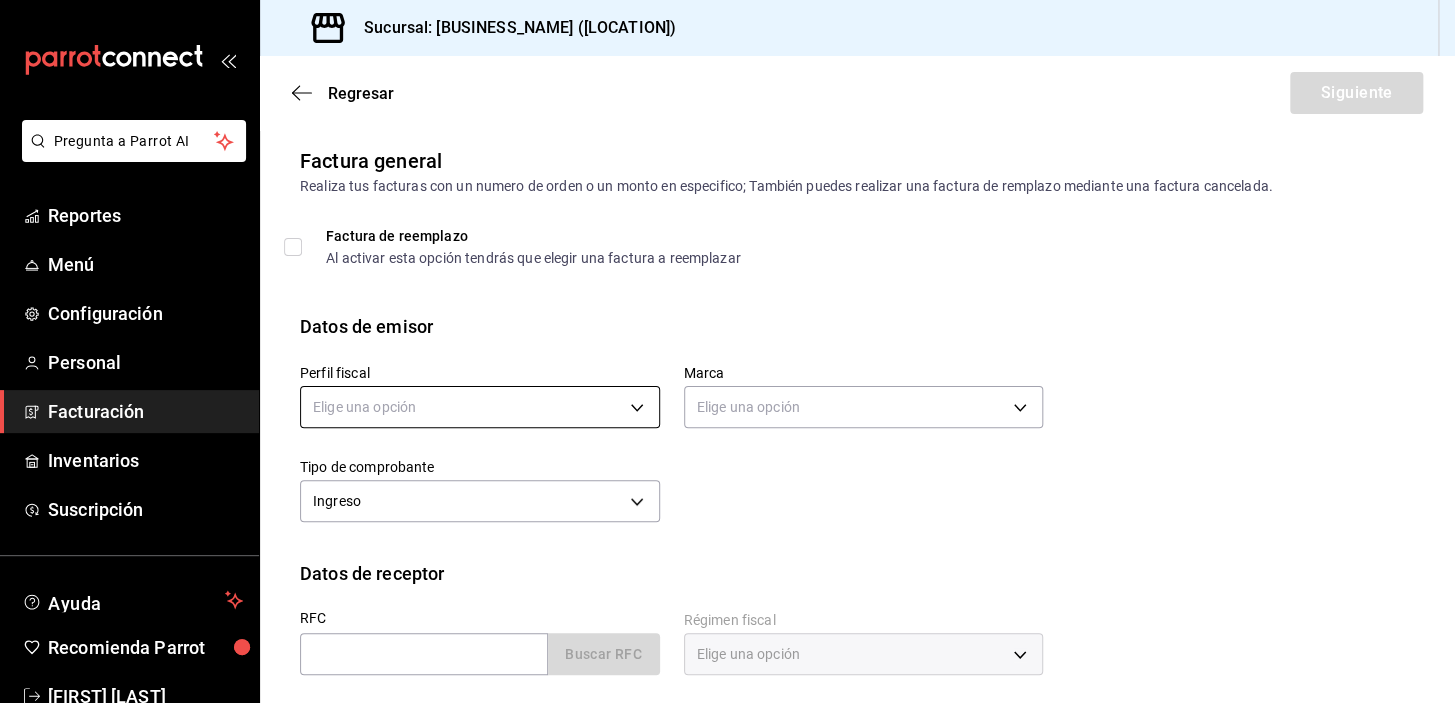 click on "Pregunta a Parrot AI Reportes   Menú   Configuración   Personal   Facturación   Inventarios   Suscripción   Ayuda Recomienda Parrot   [FIRST] [LAST]   Sugerir nueva función   Sucursal: Al Punto Grill ([CITY]) Regresar Siguiente Factura general Realiza tus facturas con un numero de orden o un monto en especifico; También puedes realizar una factura de remplazo mediante una factura cancelada. Factura de reemplazo Al activar esta opción tendrás que elegir una factura a reemplazar Datos de emisor Perfil fiscal Elige una opción Marca Elige una opción Tipo de comprobante Ingreso I Datos de receptor RFC Buscar RFC Régimen fiscal Elige una opción Uso de CFDI Elige una opción Correo electrónico Introduce únicamente tu nombre tal como aparece en tu ćedula fiscal. person Nombre Dirección Calle # exterior # interior Código postal Estado ​Municipio ​ Colonia ​ Texto original Valora esta traducción Tu opinión servirá para ayudar a mejorar el Traductor de Google GANA 1 MES GRATIS EN TU SUSCRIPCIÓN AQUÍ Pregunta a Parrot AI Reportes   Menú   Configuración   Personal         Ayuda" at bounding box center [727, 351] 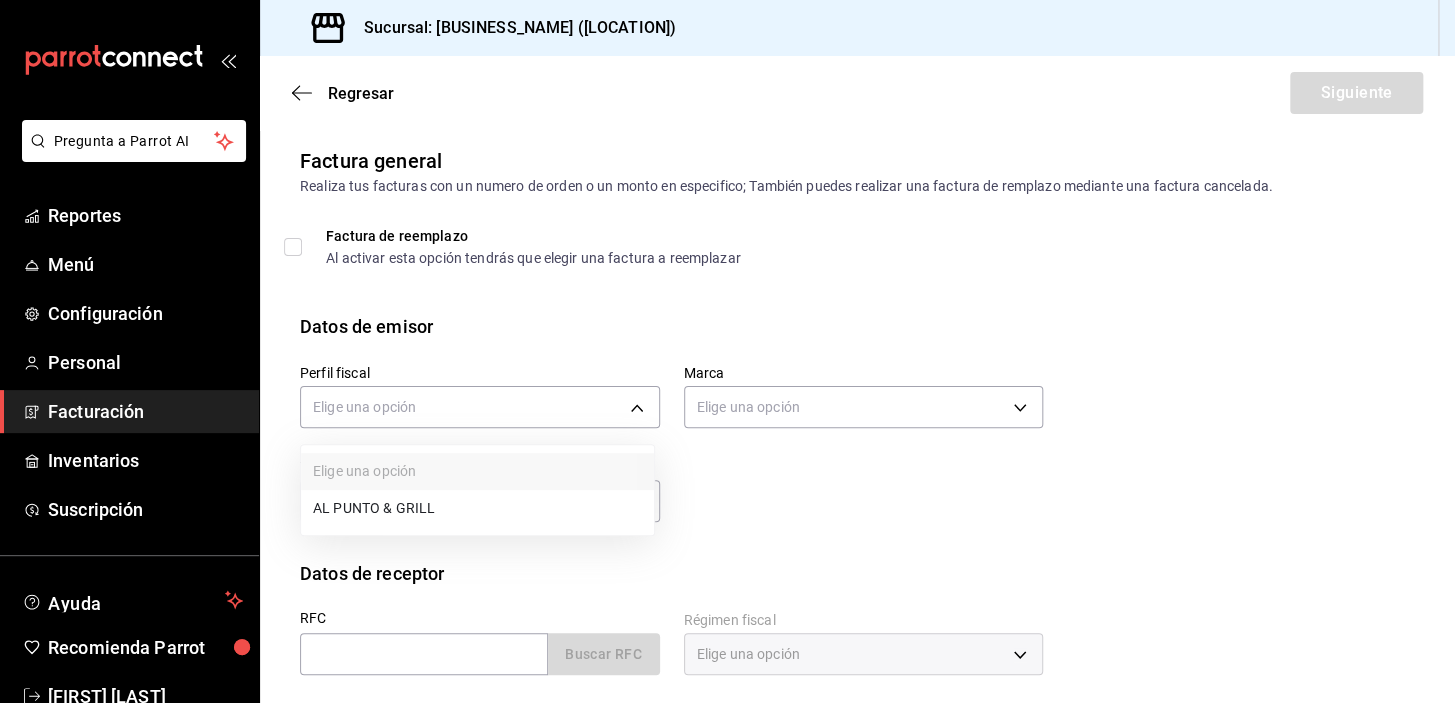 click on "AL PUNTO & GRILL" at bounding box center [477, 508] 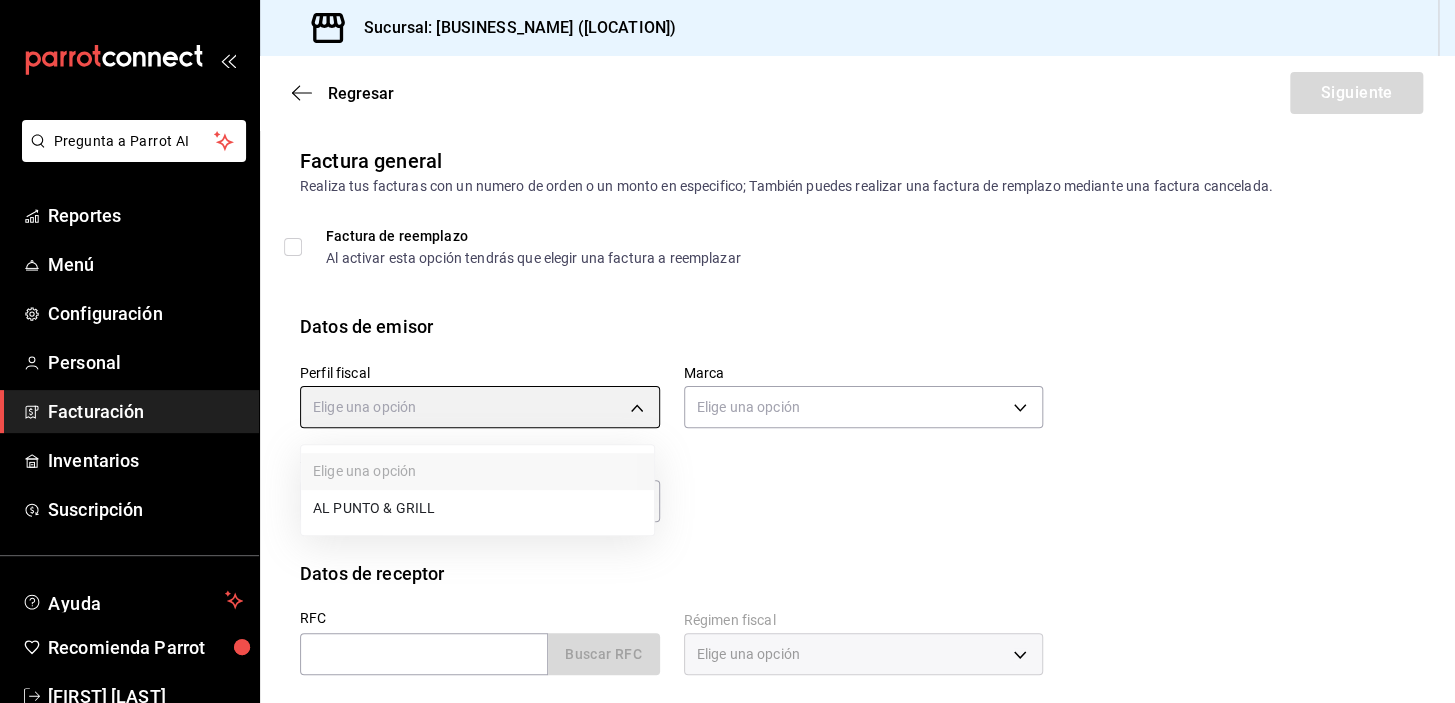type on "711c2bc8-79b3-43e0-95de-ea7f23beadbf" 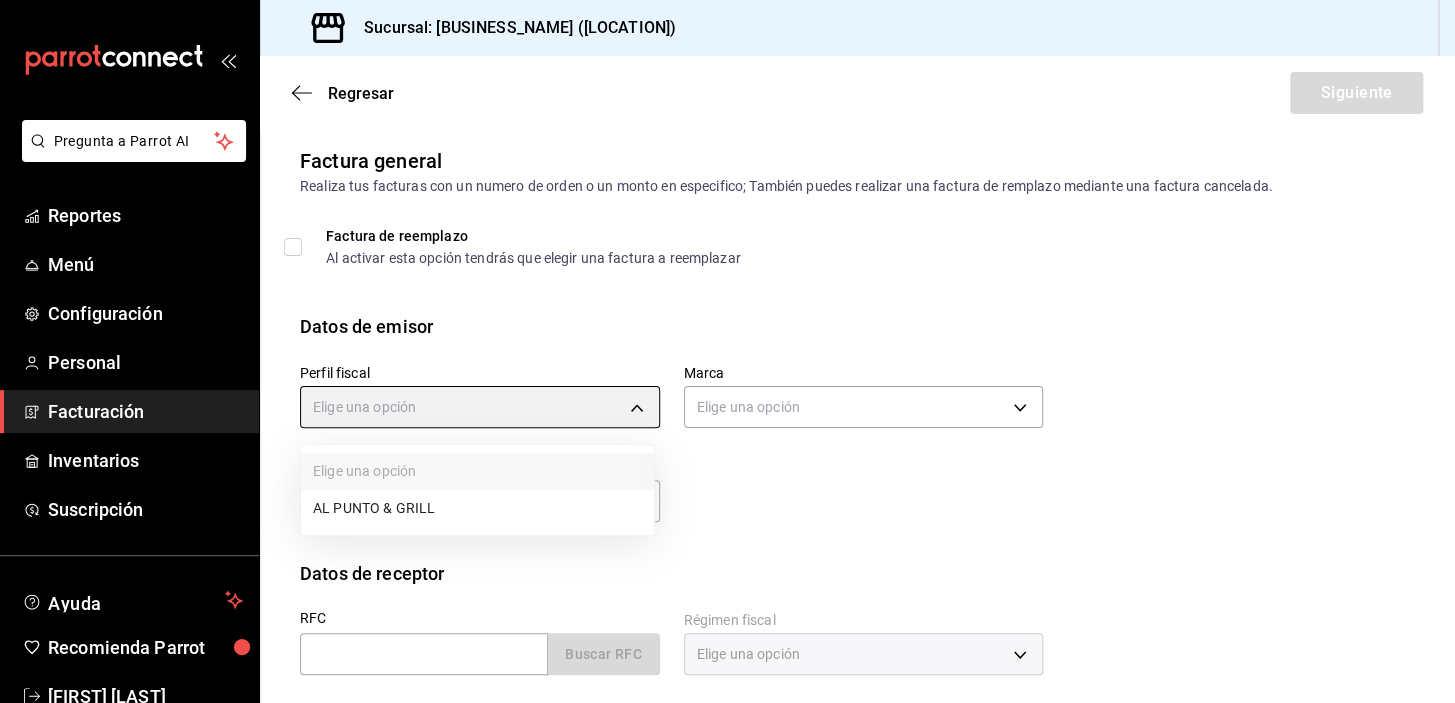 type on "359452a4-77df-4a2a-96d1-dbb27ae34e49" 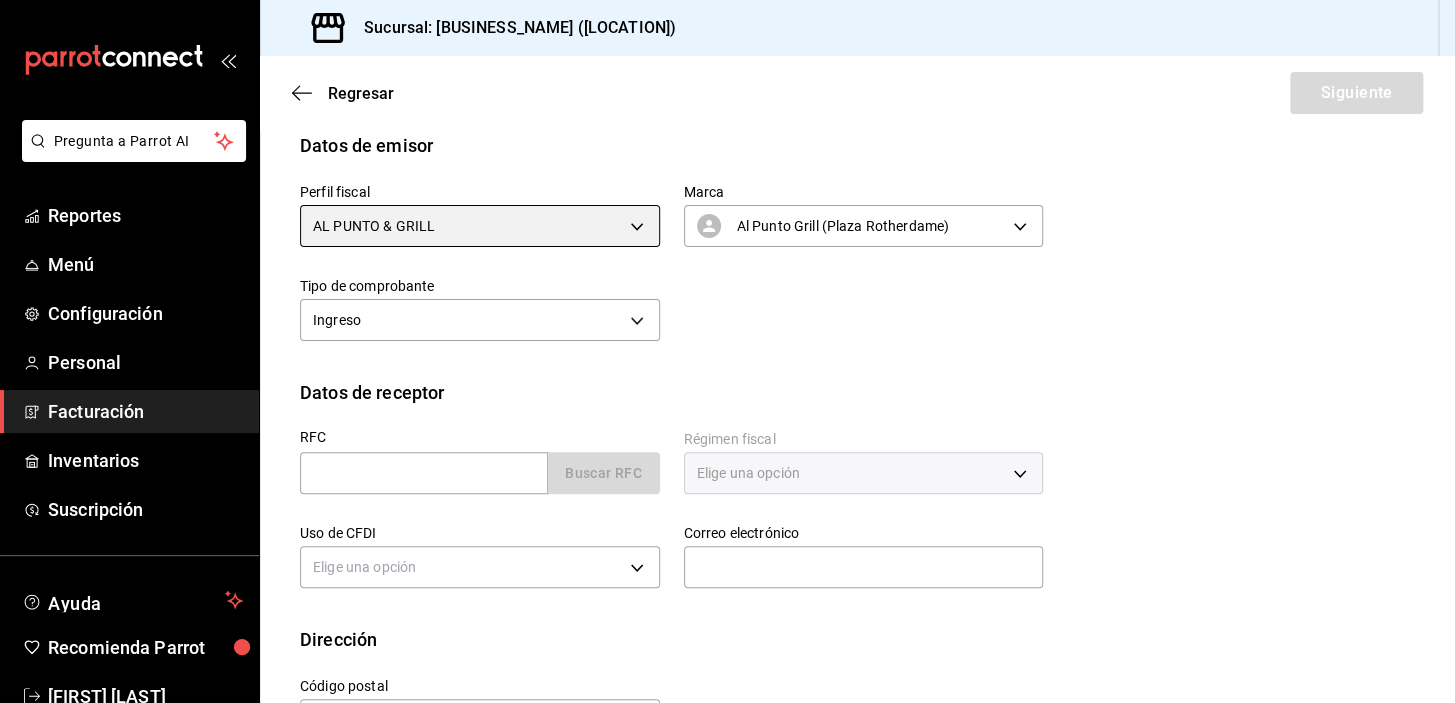 scroll, scrollTop: 253, scrollLeft: 0, axis: vertical 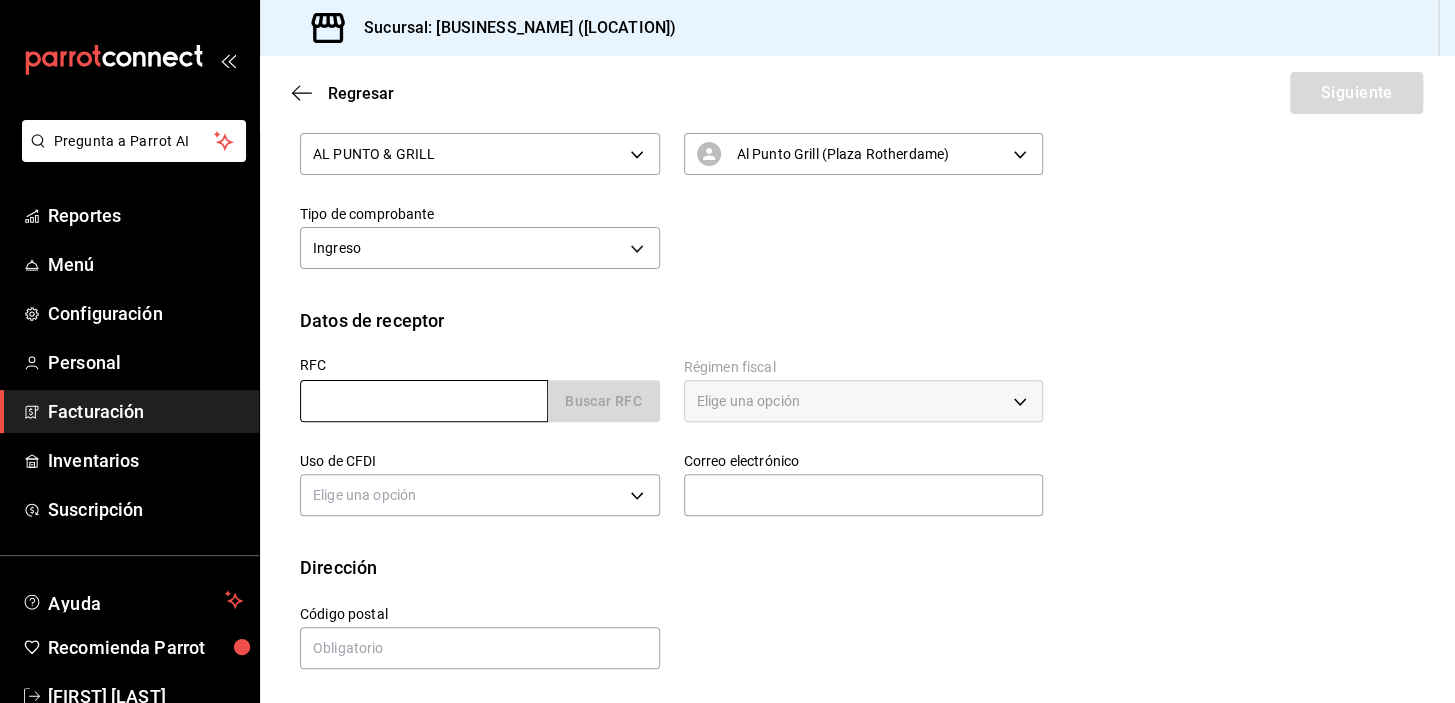 click at bounding box center [424, 401] 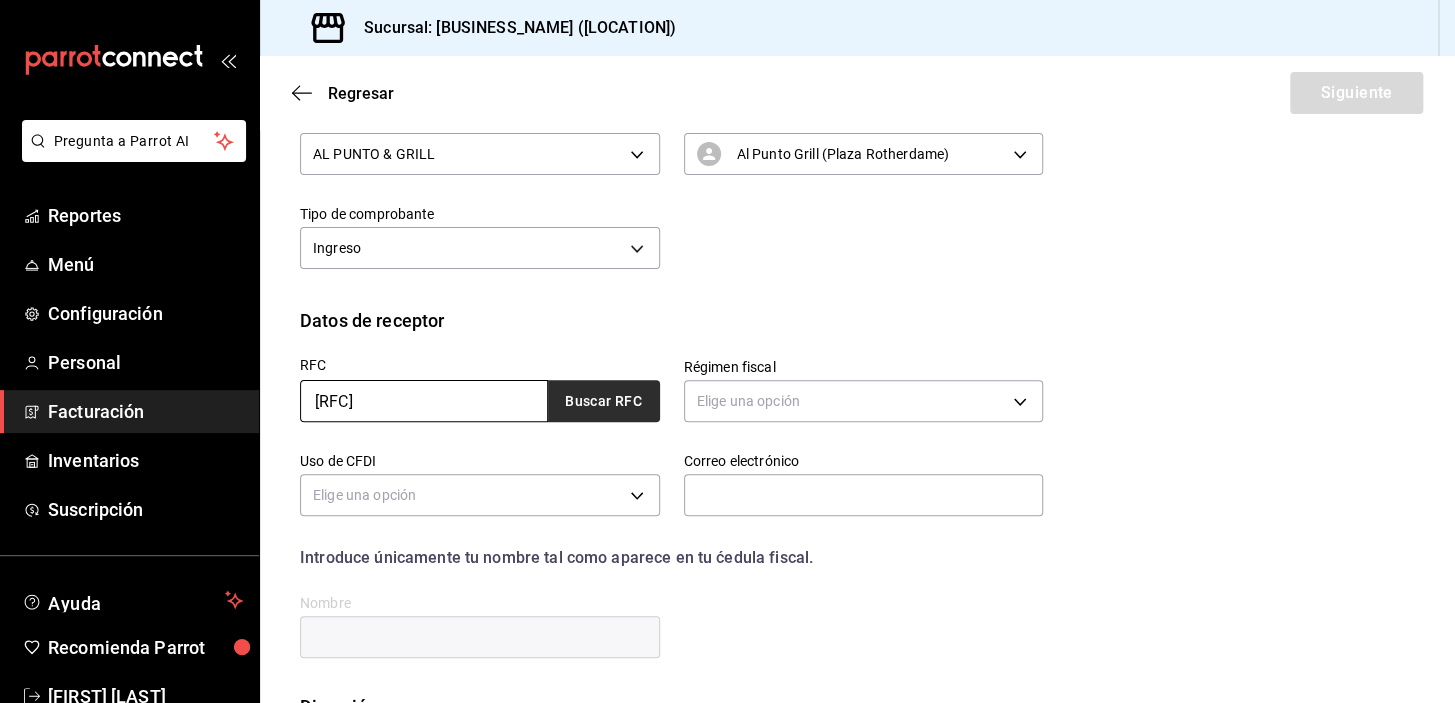 type on "[RFC]" 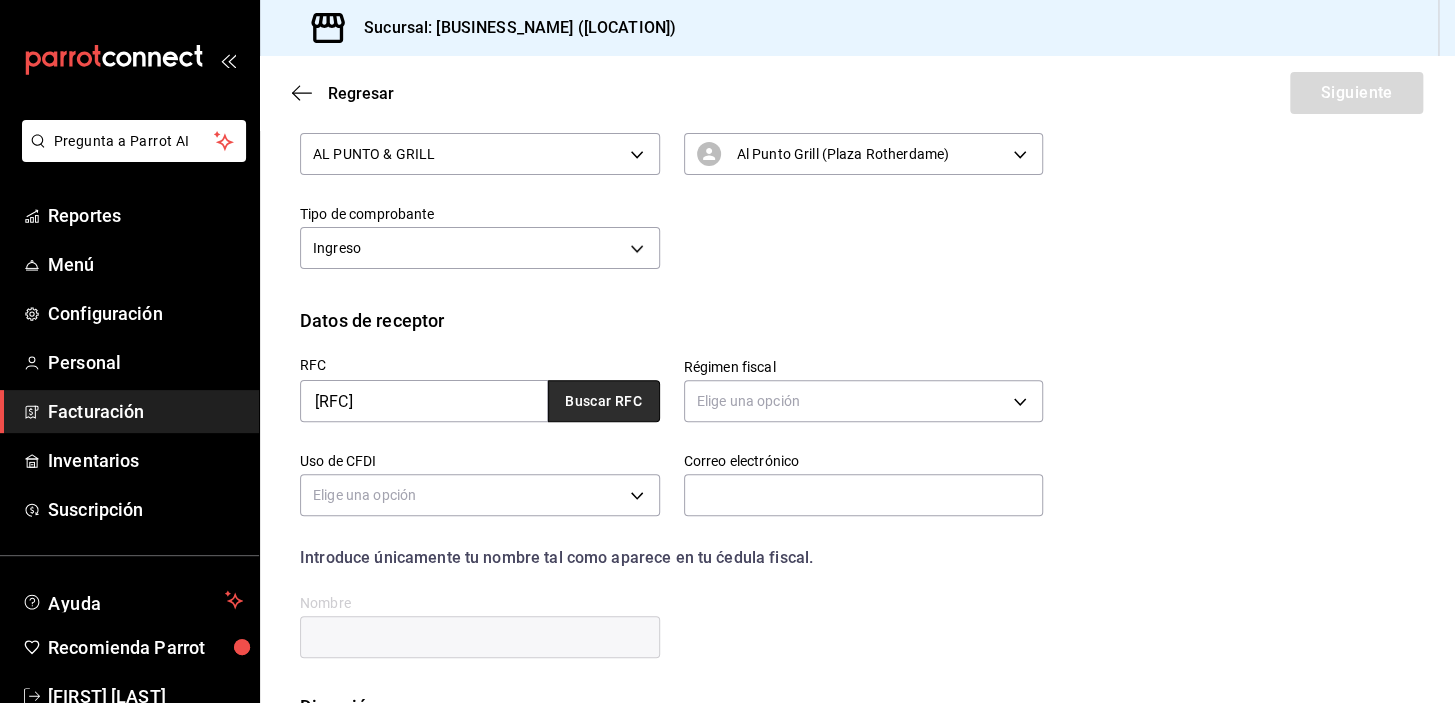 click on "Buscar RFC" at bounding box center [604, 401] 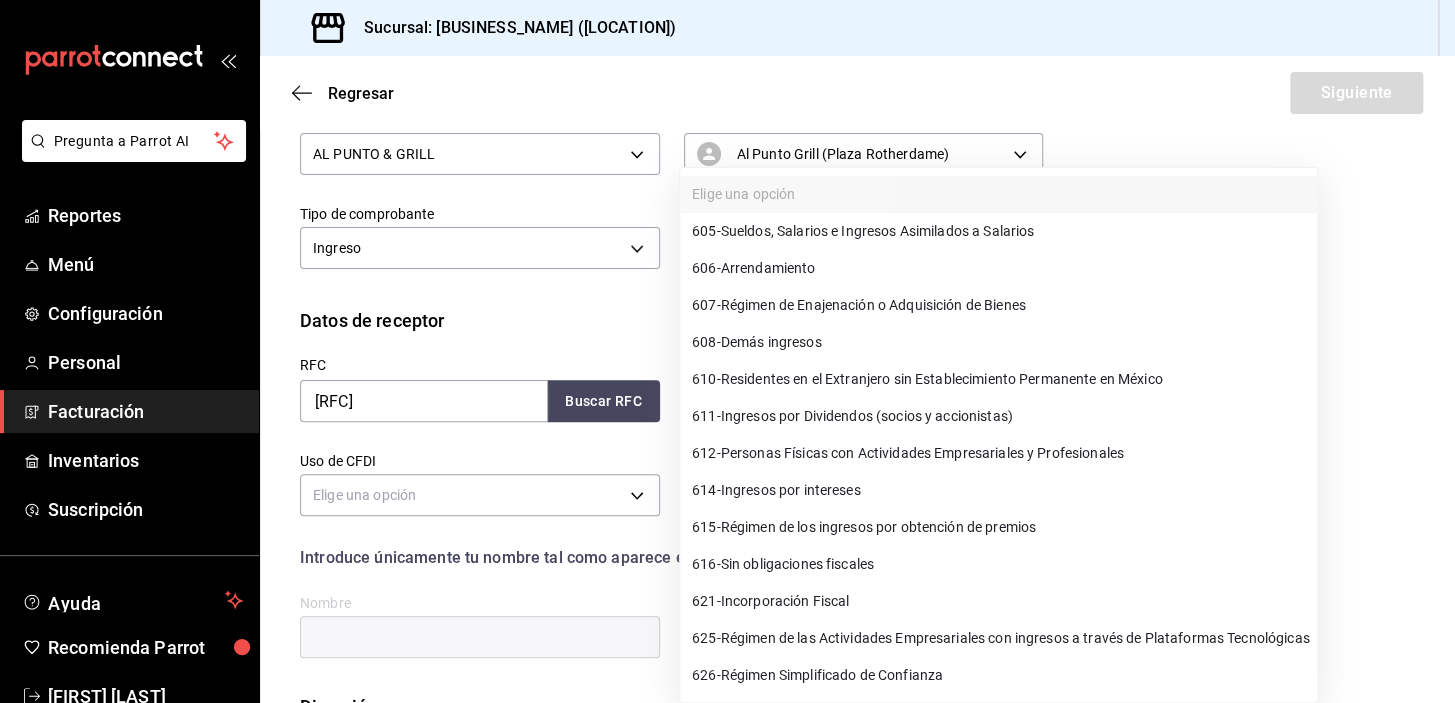 click on "Pregunta a Parrot AI Reportes   Menú   Configuración   Personal   Facturación   Inventarios   Suscripción   Ayuda Recomienda Parrot   [FIRST] [LAST]   Sugerir nueva función   Sucursal: Al Punto Grill ([CITY]) Regresar Siguiente Factura general Realiza tus facturas con un numero de orden o un monto en especifico; También puedes realizar una factura de remplazo mediante una factura cancelada. Factura de reemplazo Al activar esta opción tendrás que elegir una factura a reemplazar Datos de emisor Perfil fiscal AL PUNTO & GRILL 711c2bc8-79b3-43e0-95de-ea7f23beadbf Marca Al Punto Grill (Plaza Rotherdame) 359452a4-77df-4a2a-96d1-dbb27ae34e49 Tipo de comprobante Ingreso I Datos de receptor RFC [RFC] Buscar RFC Régimen fiscal Elige una opción Uso de CFDI Elige una opción Correo electrónico Introduce únicamente tu nombre tal como aparece en tu ćedula fiscal. person Nombre Dirección Calle # exterior # interior Código postal Estado ​Municipio ​ Colonia ​ Texto original Valora esta traducción" at bounding box center [727, 351] 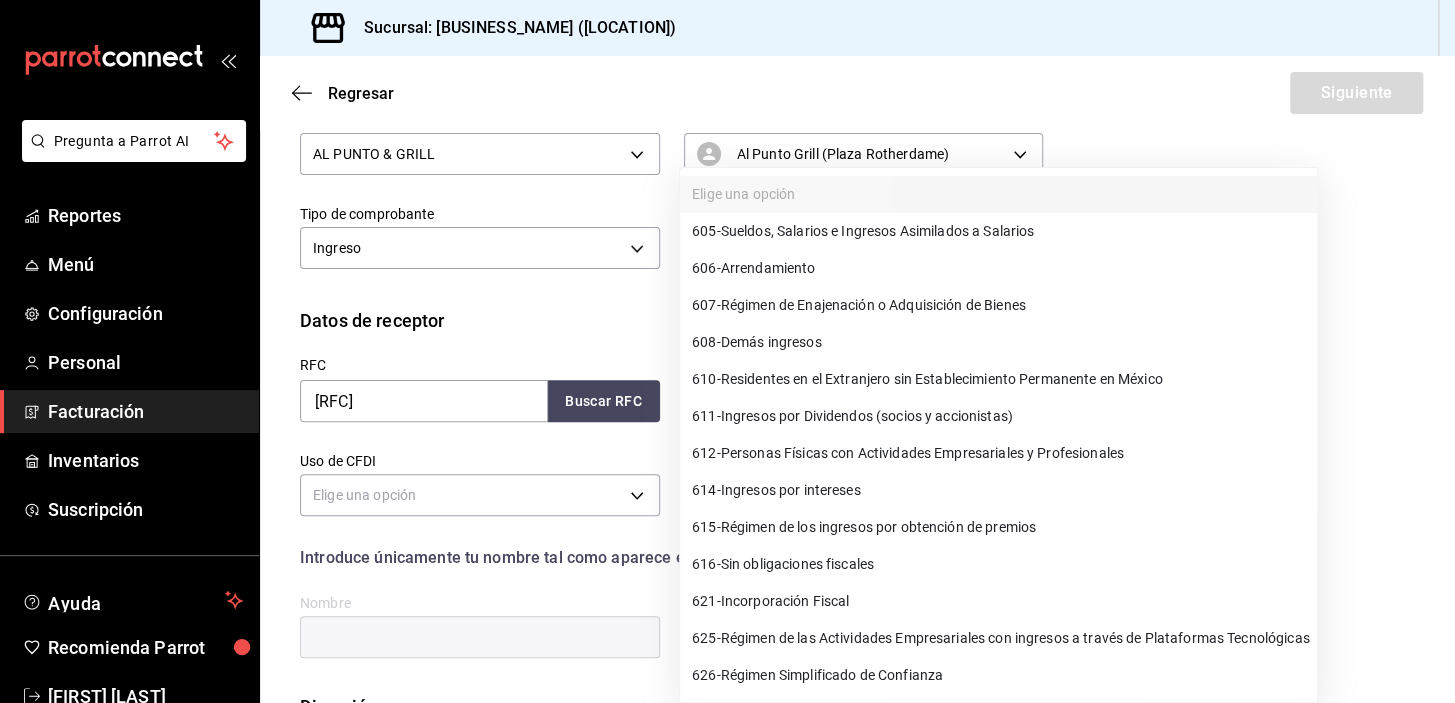 click on "605  -  Sueldos, Salarios e Ingresos Asimilados a Salarios" at bounding box center [863, 231] 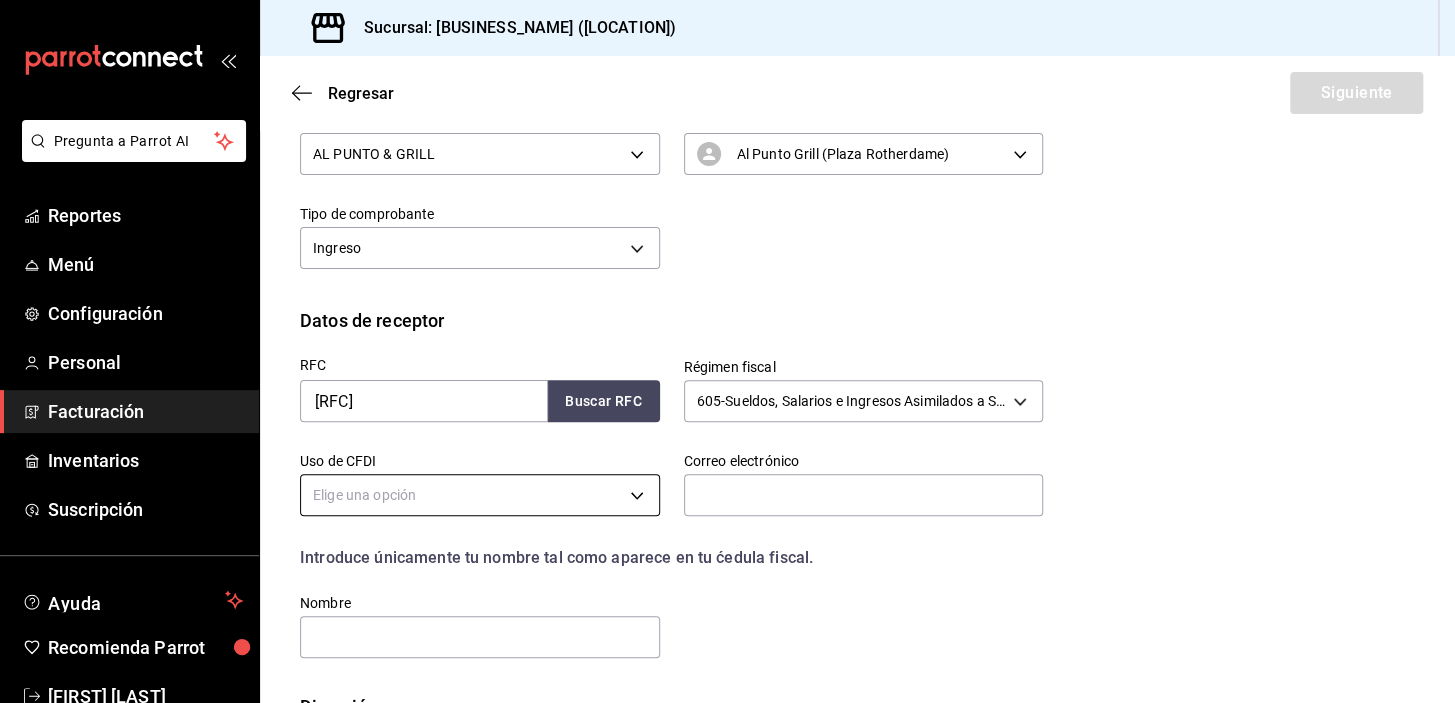 click on "Pregunta a Parrot AI Reportes   Menú   Configuración   Personal   Facturación   Inventarios   Suscripción   Ayuda Recomienda Parrot   [FIRST] [LAST]   Sugerir nueva función   Sucursal: Al Punto Grill ([CITY]) Regresar Siguiente Factura general Realiza tus facturas con un numero de orden o un monto en especifico; También puedes realizar una factura de remplazo mediante una factura cancelada. Factura de reemplazo Al activar esta opción tendrás que elegir una factura a reemplazar Datos de emisor Perfil fiscal AL PUNTO & GRILL 711c2bc8-79b3-43e0-95de-ea7f23beadbf Marca Al Punto Grill (Plaza Rotherdame) 359452a4-77df-4a2a-96d1-dbb27ae34e49 Tipo de comprobante Ingreso I Datos de receptor RFC [RFC] Buscar RFC Régimen fiscal 605  -  Sueldos, Salarios e Ingresos Asimilados a Salarios 605 Uso de CFDI Elige una opción Correo electrónico Introduce únicamente tu nombre tal como aparece en tu ćedula fiscal. person Nombre Dirección Calle # exterior # interior Código postal Estado ​Municipio ​ ​" at bounding box center (727, 351) 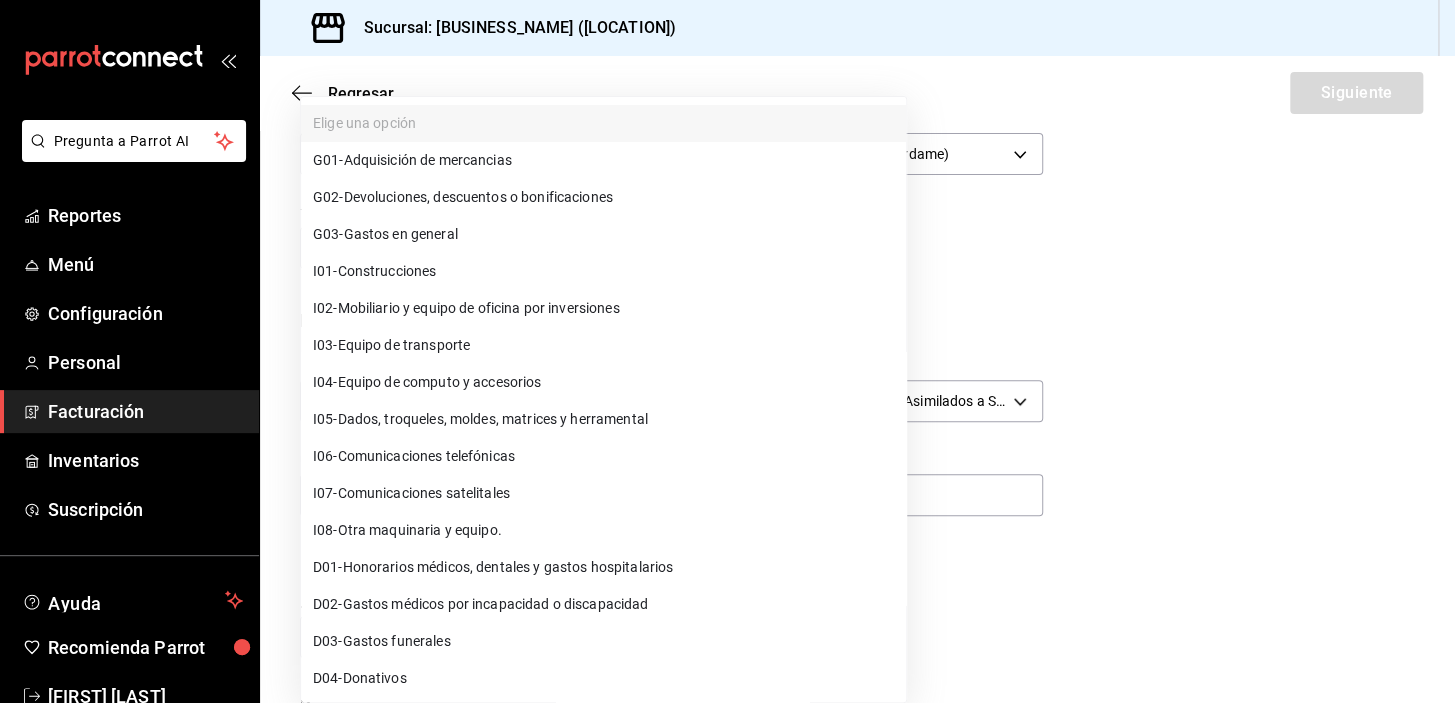 click on "G03  -  Gastos en general" at bounding box center (385, 234) 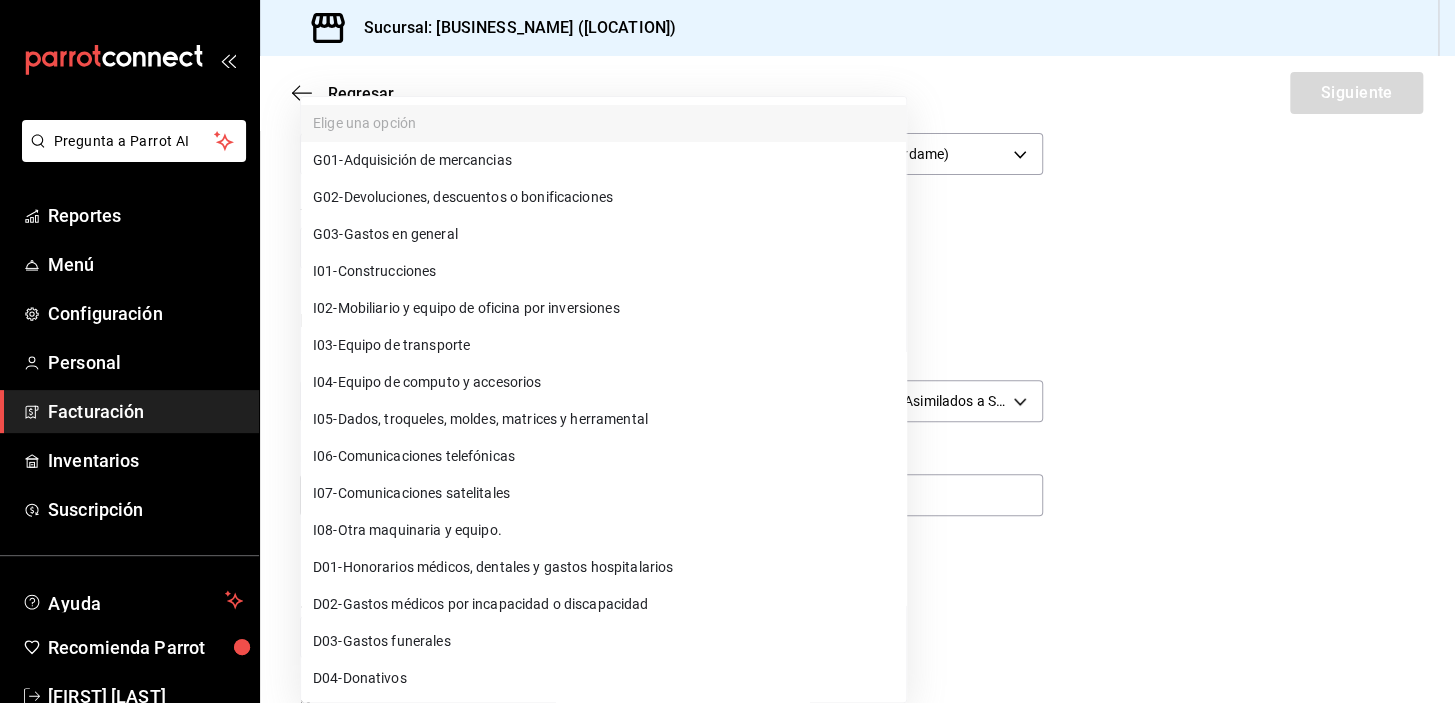 type on "G03" 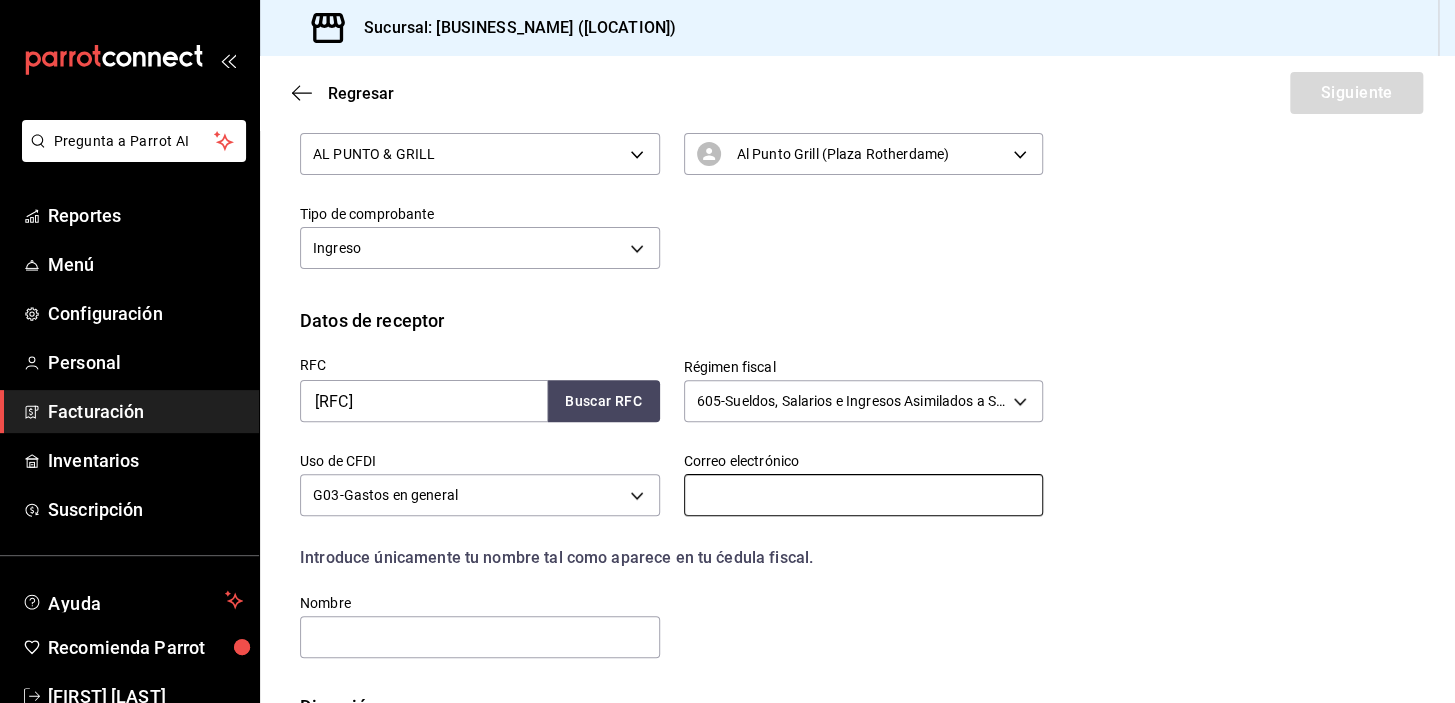 click at bounding box center (864, 495) 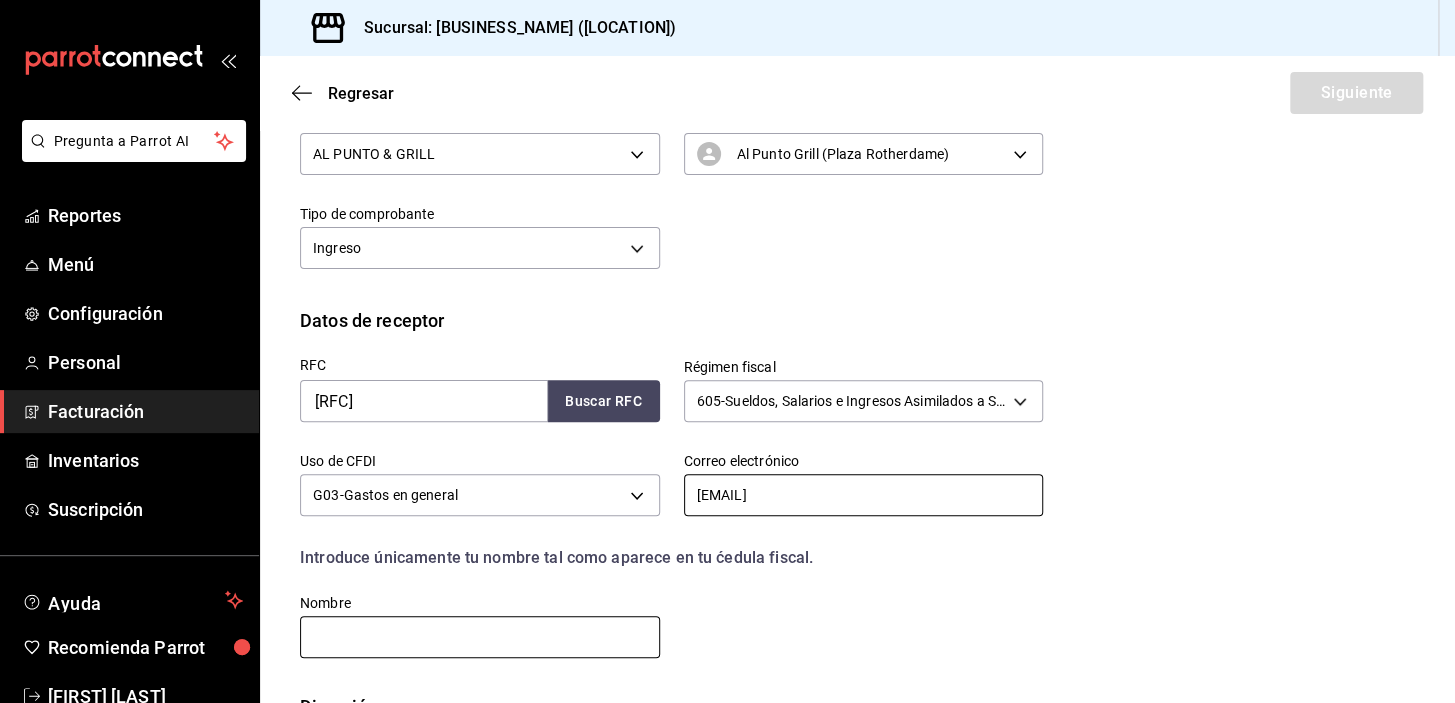 type on "[EMAIL]" 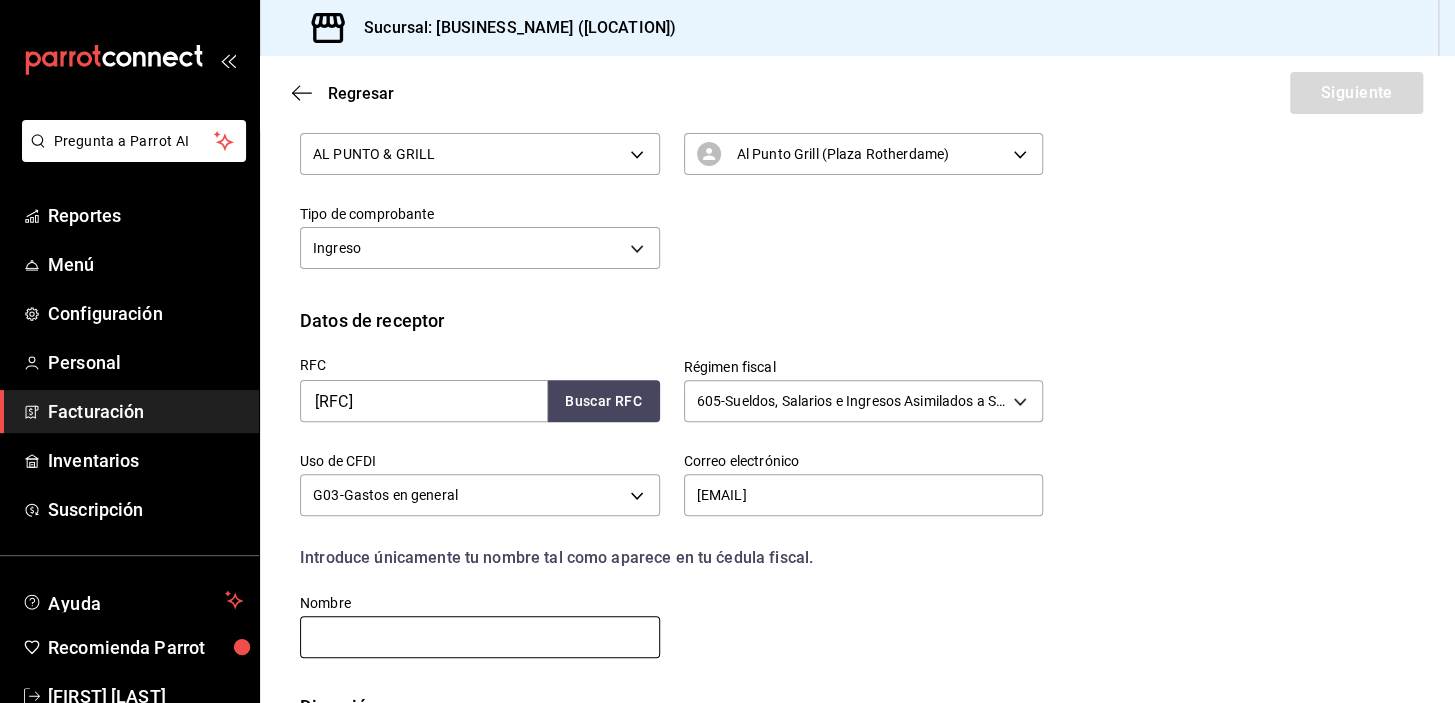 click at bounding box center [480, 637] 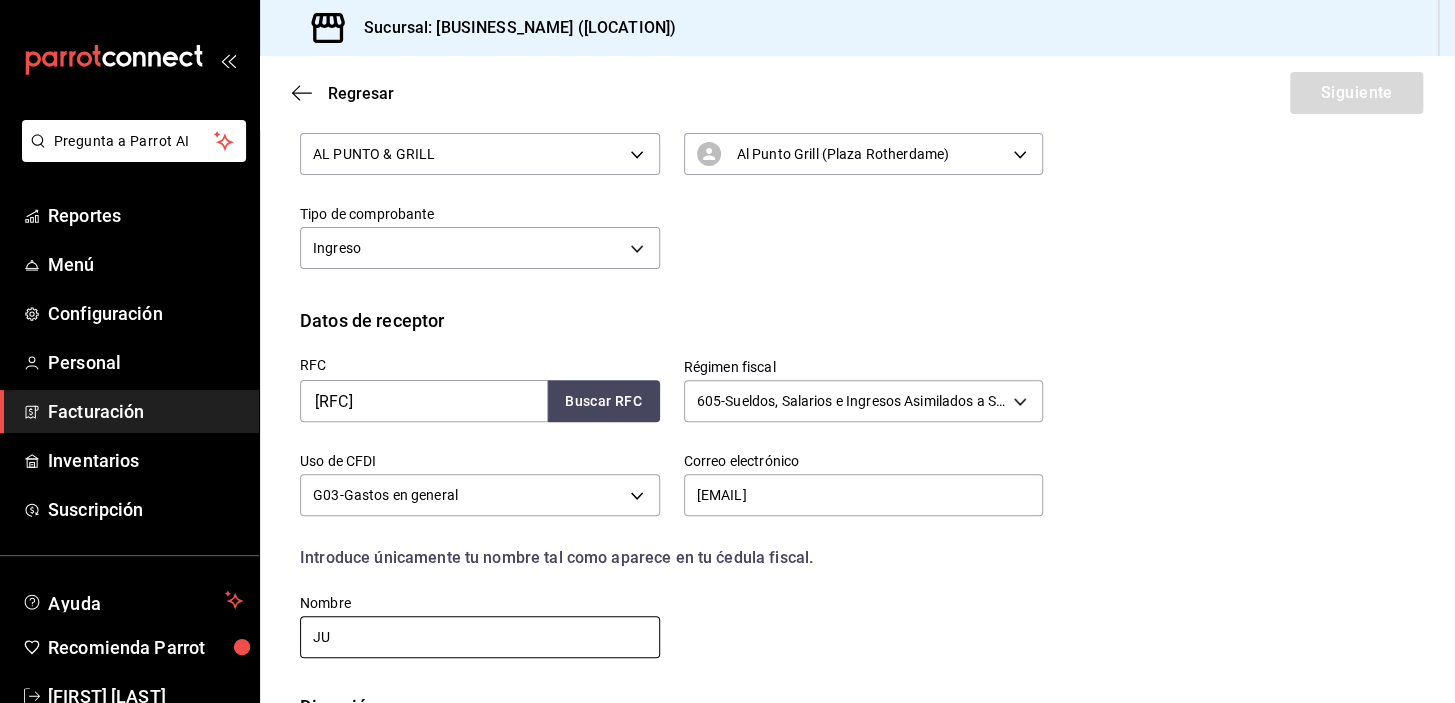 type on "J" 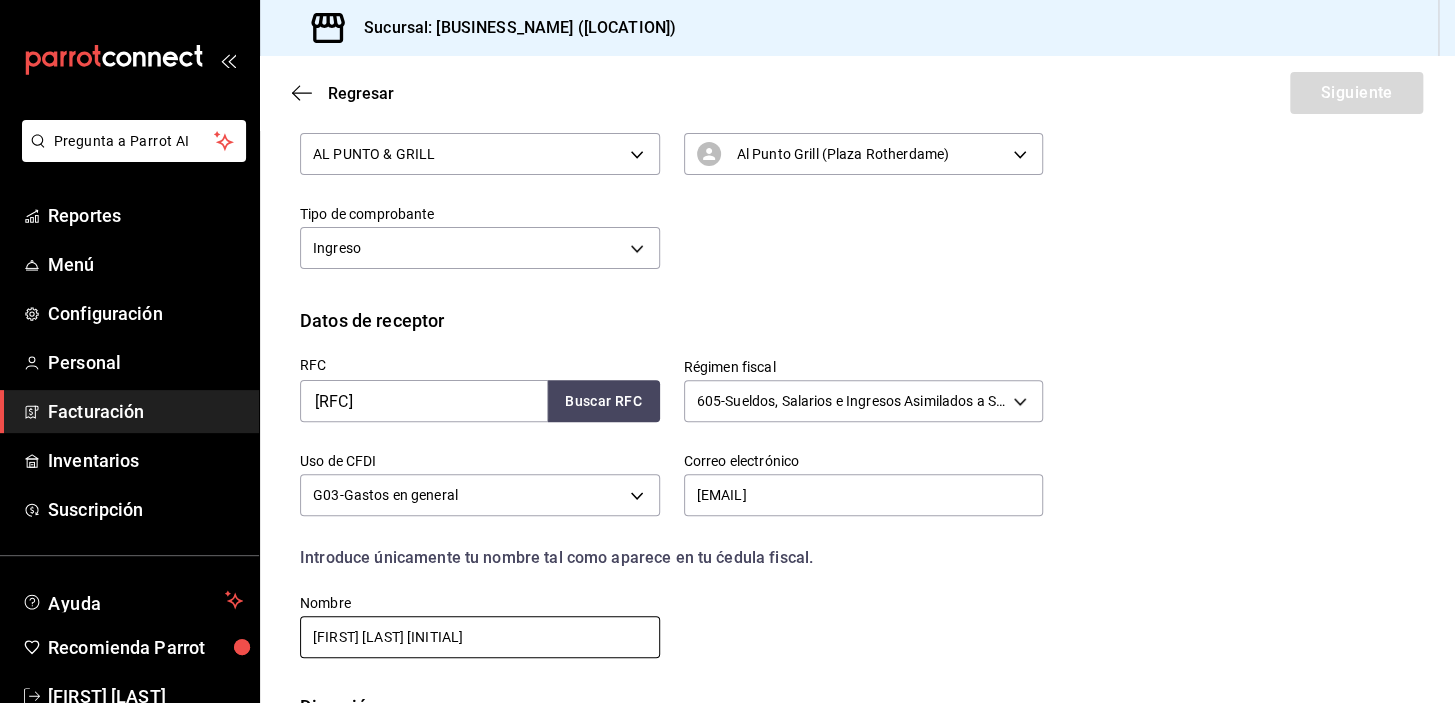 scroll, scrollTop: 392, scrollLeft: 0, axis: vertical 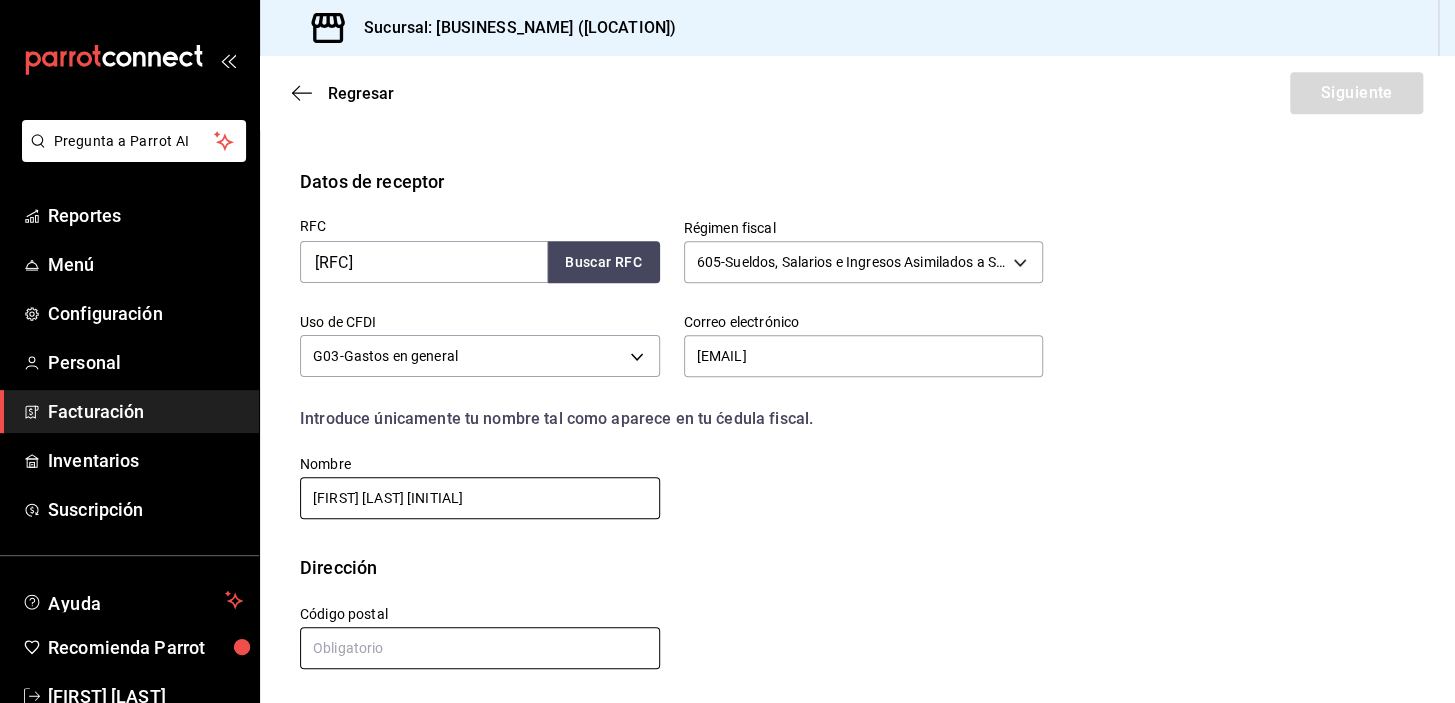 type on "[FIRST] [LAST] [INITIAL]" 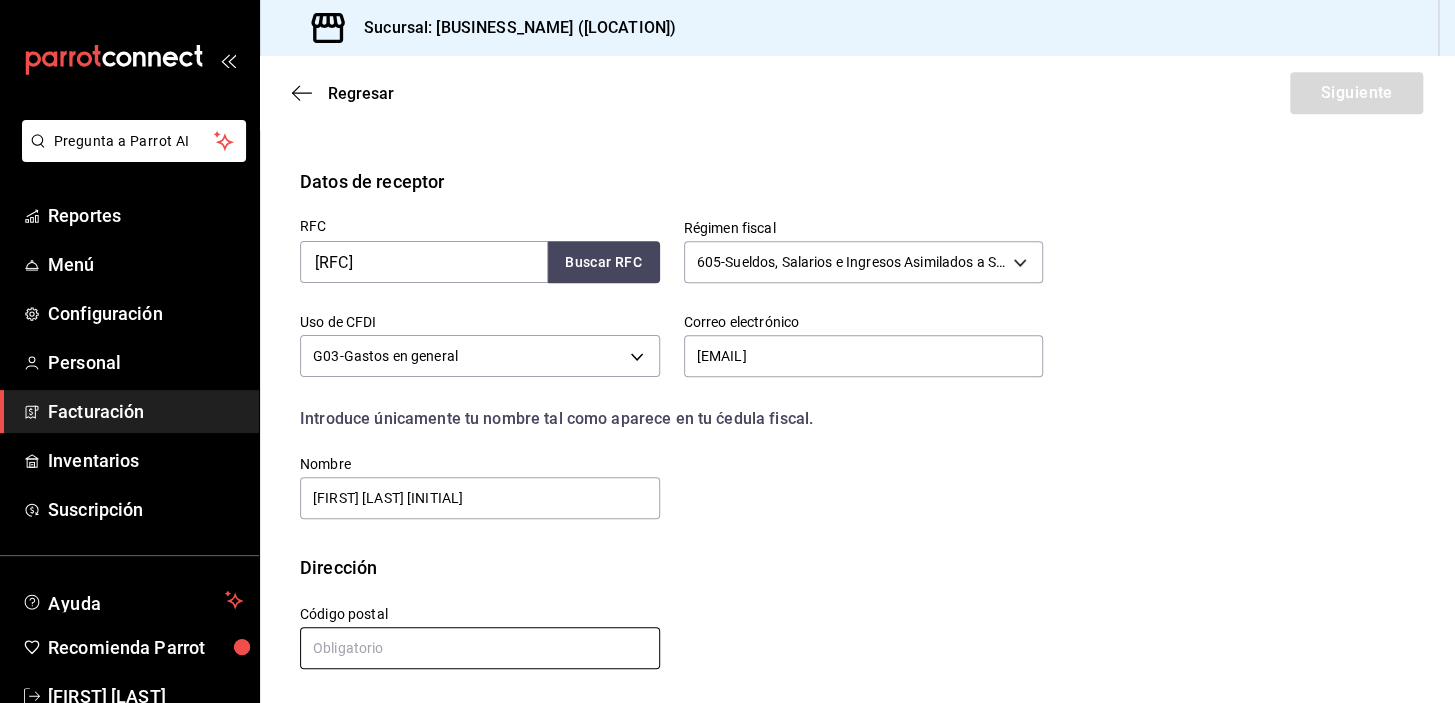 click at bounding box center [480, 648] 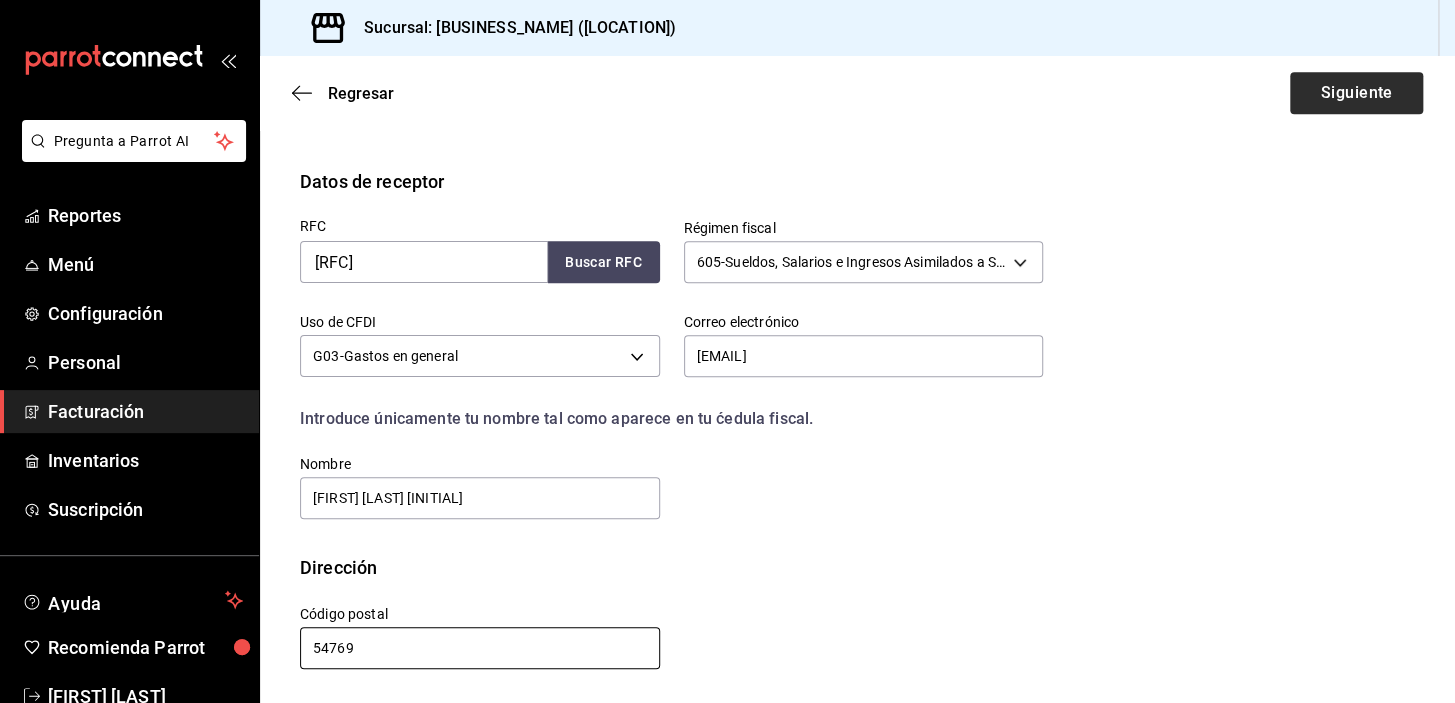 type on "54769" 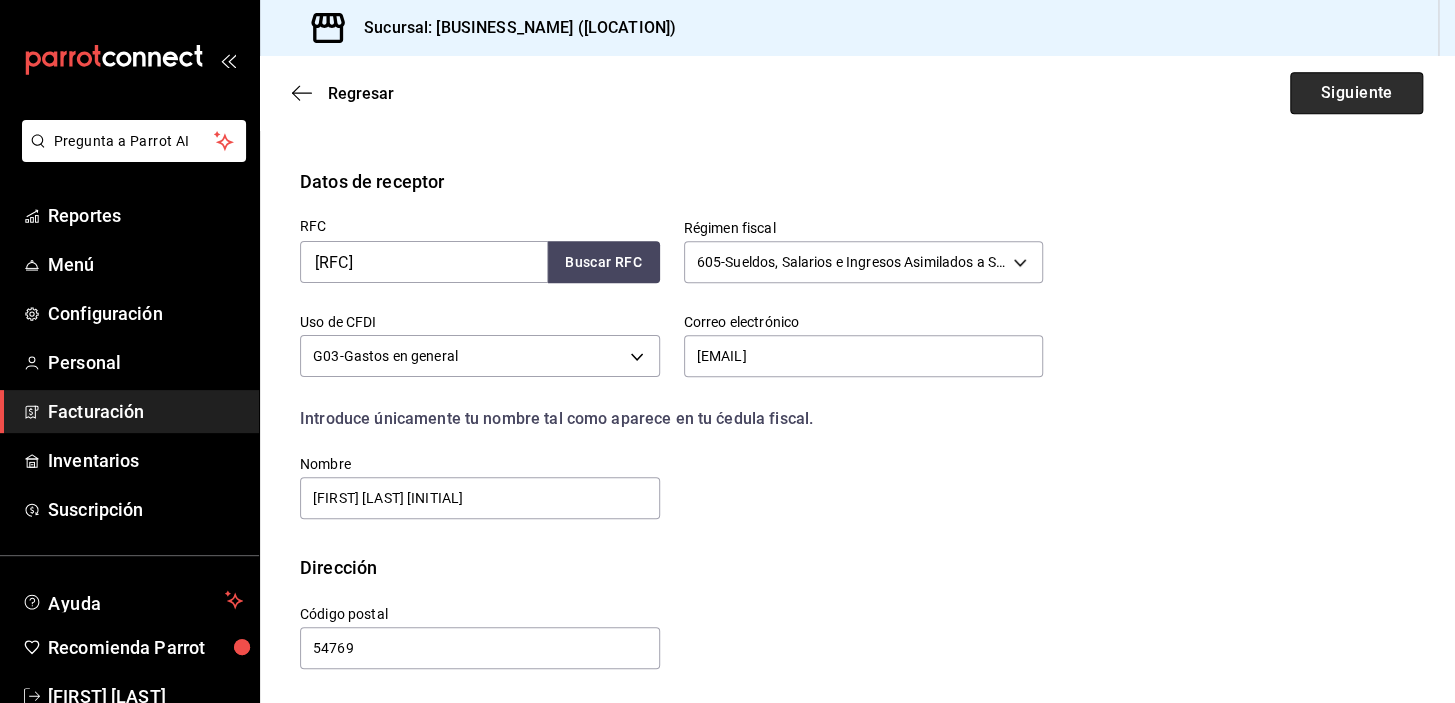 click on "Siguiente" at bounding box center (1356, 93) 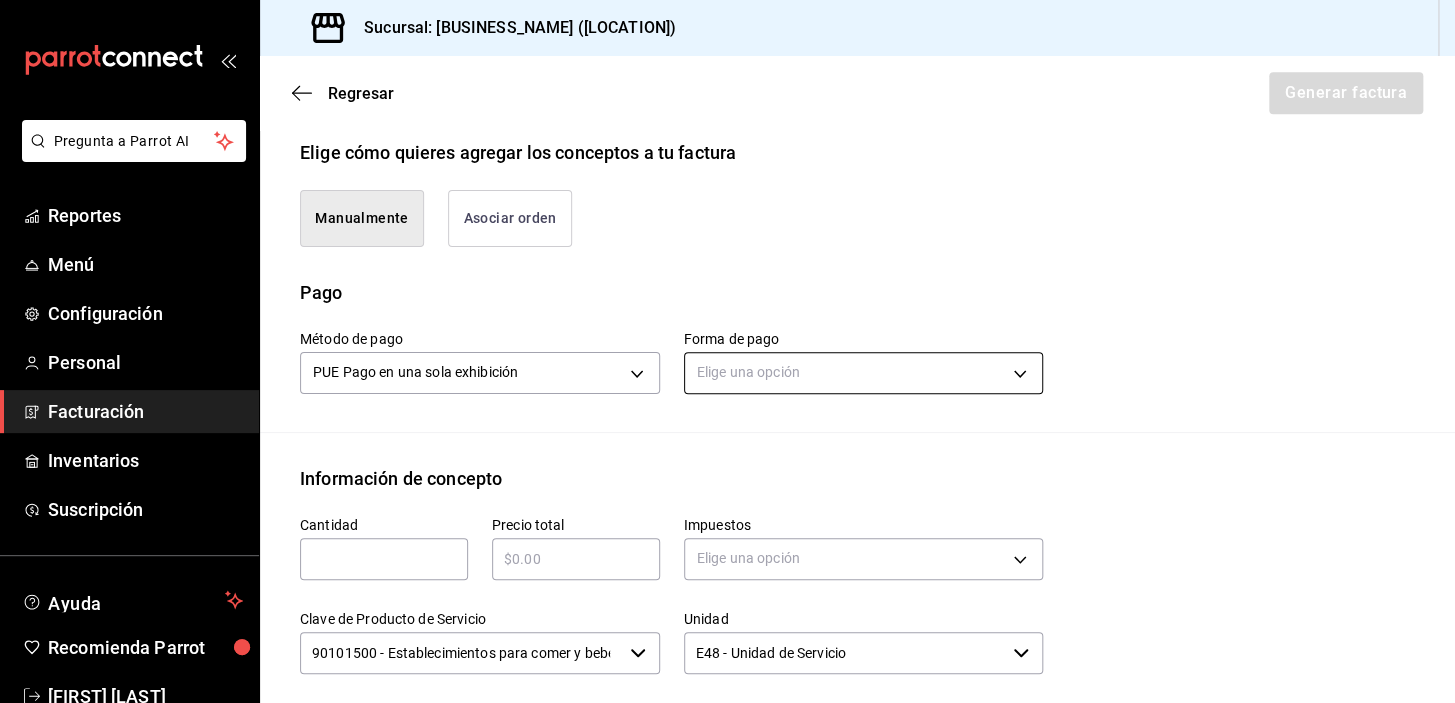 scroll, scrollTop: 483, scrollLeft: 0, axis: vertical 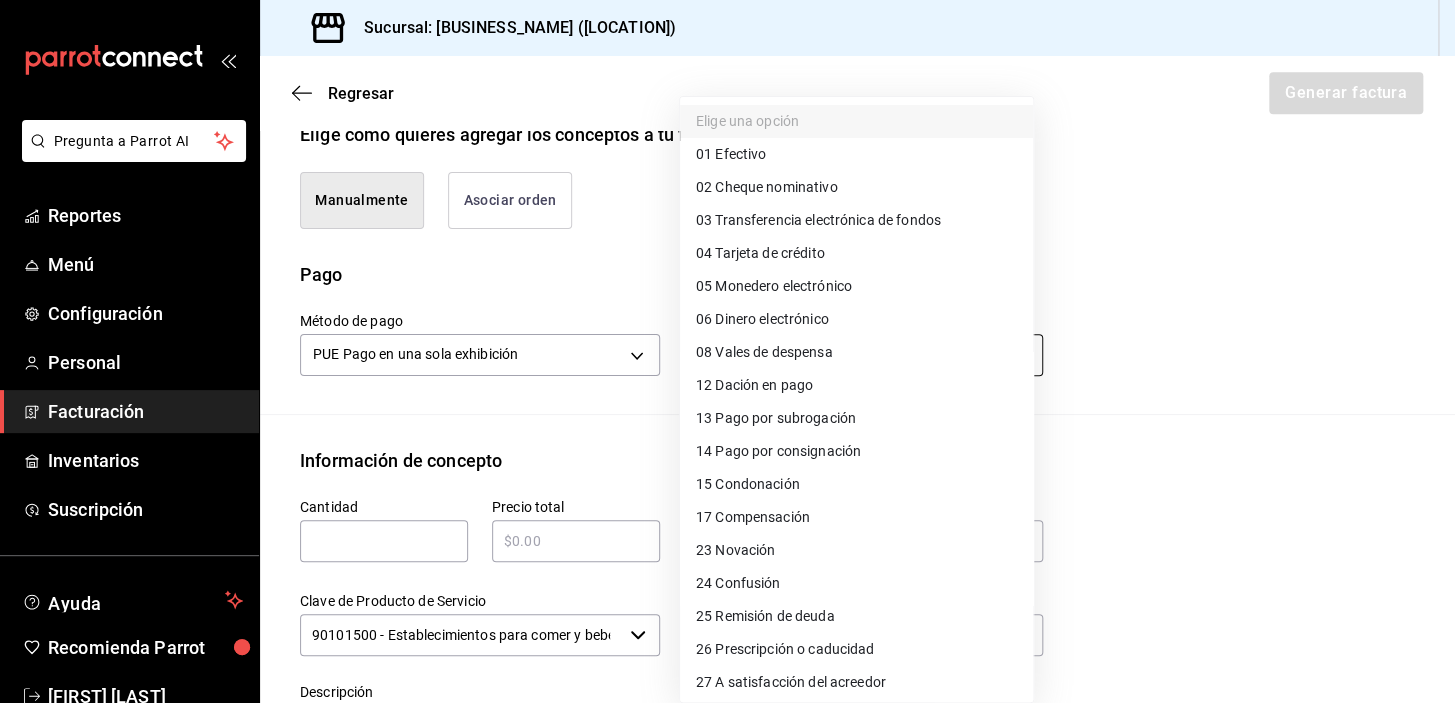 click on "Pregunta a Parrot AI Reportes   Menú   Configuración   Personal   Facturación   Inventarios   Suscripción   Ayuda Recomienda Parrot   [FIRST] [LAST]   Sugerir nueva función   Sucursal: Al Punto Grill ([CITY]) Regresar Generar factura Emisor Perfil fiscal AL PUNTO & GRILL Tipo de comprobante Ingreso Receptor Nombre / Razón social [FIRST] [LAST] [INITIAL] RFC Receptor [RFC] Régimen fiscal Sueldos, Salarios e Ingresos Asimilados a Salarios Uso de CFDI G03: Gastos en general Correo electrónico [EMAIL] Elige cómo quieres agregar los conceptos a tu factura Manualmente Asociar orden Pago Método de pago PUE   Pago en una sola exhibición PUE Forma de pago Elige una opción Información de concepto Cantidad ​ Precio total ​ Impuestos Elige una opción Clave de Producto de Servicio 90101500 - Establecimientos para comer y beber ​ Unidad E48 - Unidad de Servicio ​ Descripción Agregar IVA Total $0.00 IEPS Total $0.00 Subtotal $0.00 Total $0.00 Orden Cantidad Clave Unidad" at bounding box center [727, 351] 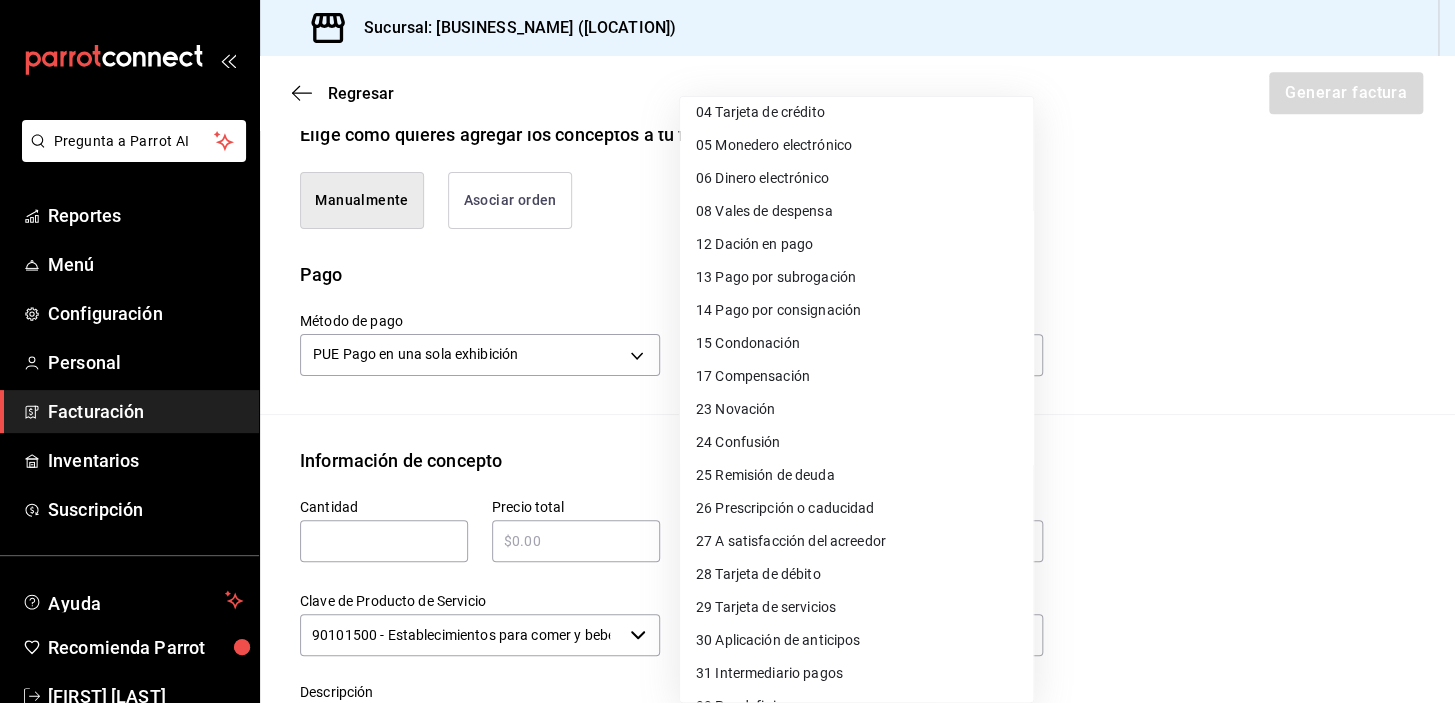 scroll, scrollTop: 170, scrollLeft: 0, axis: vertical 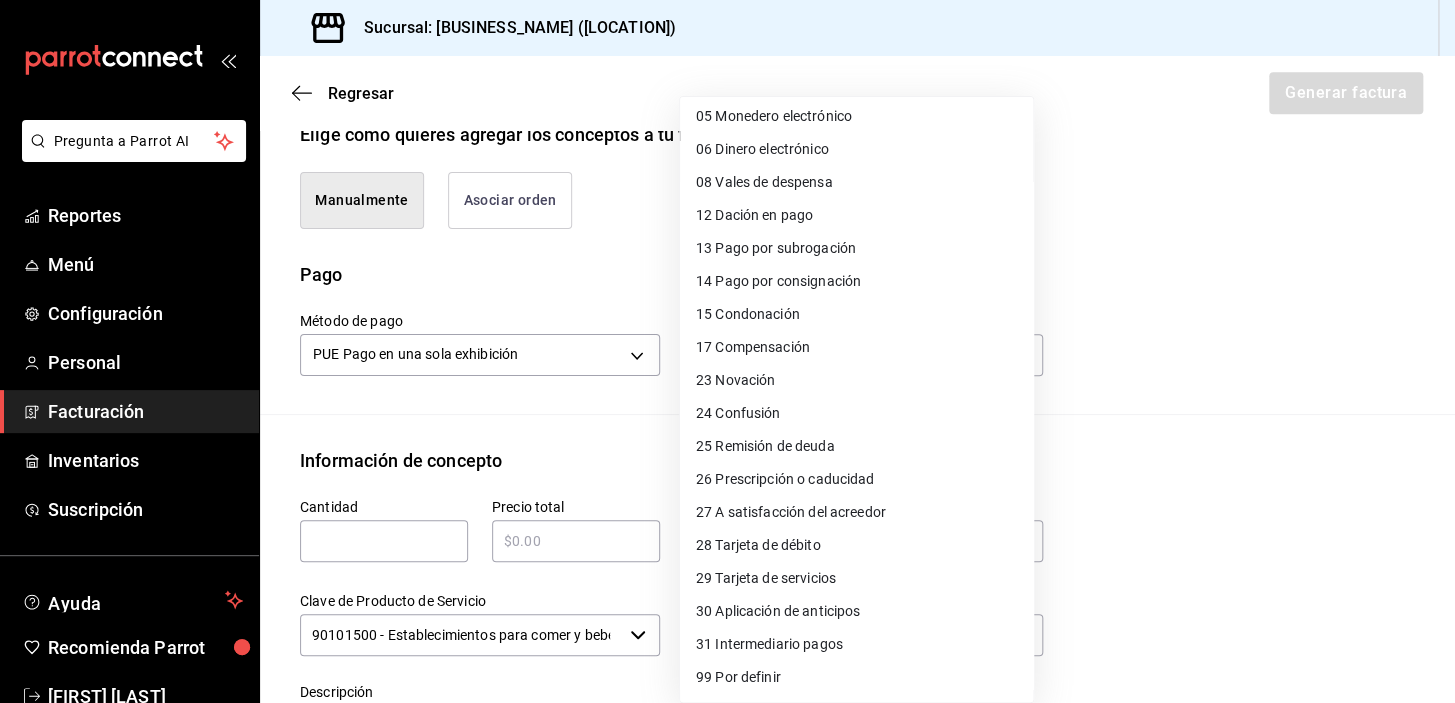 click on "28   Tarjeta de débito" at bounding box center [758, 545] 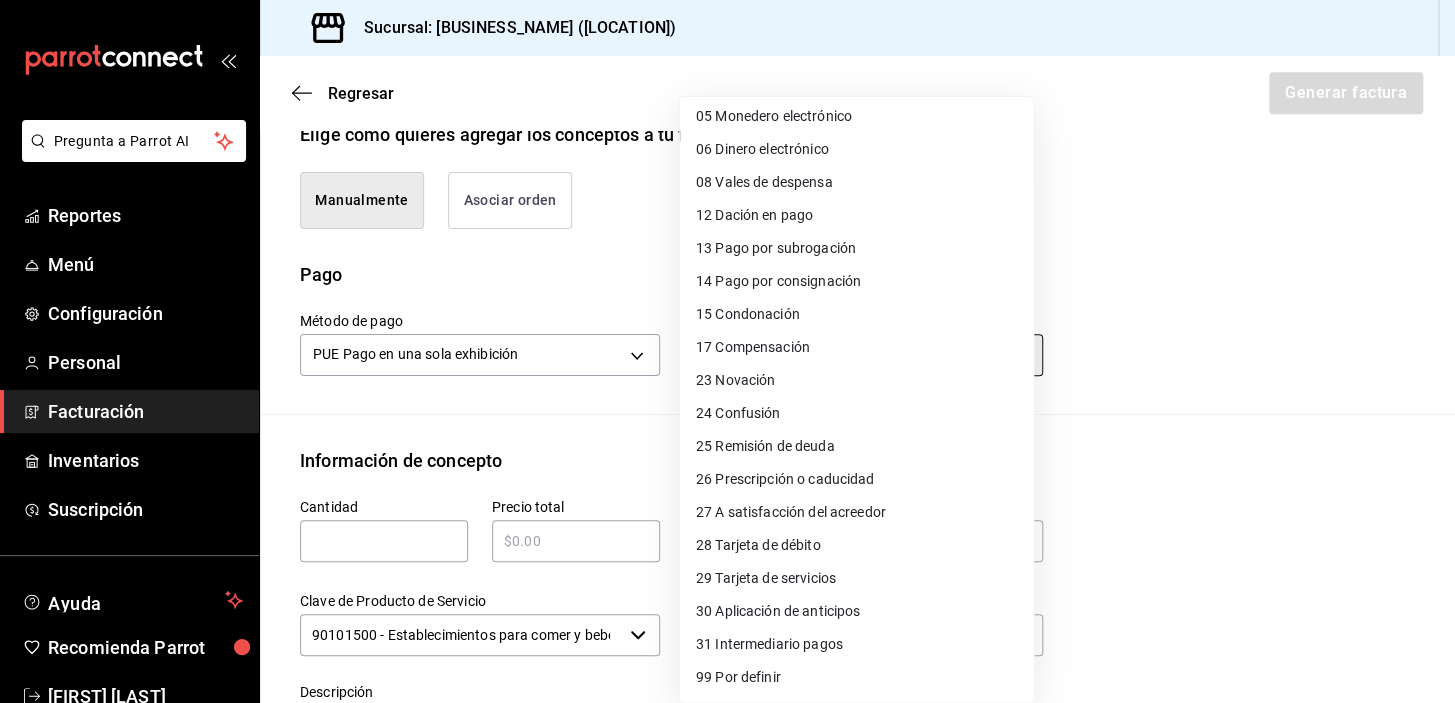 type on "28" 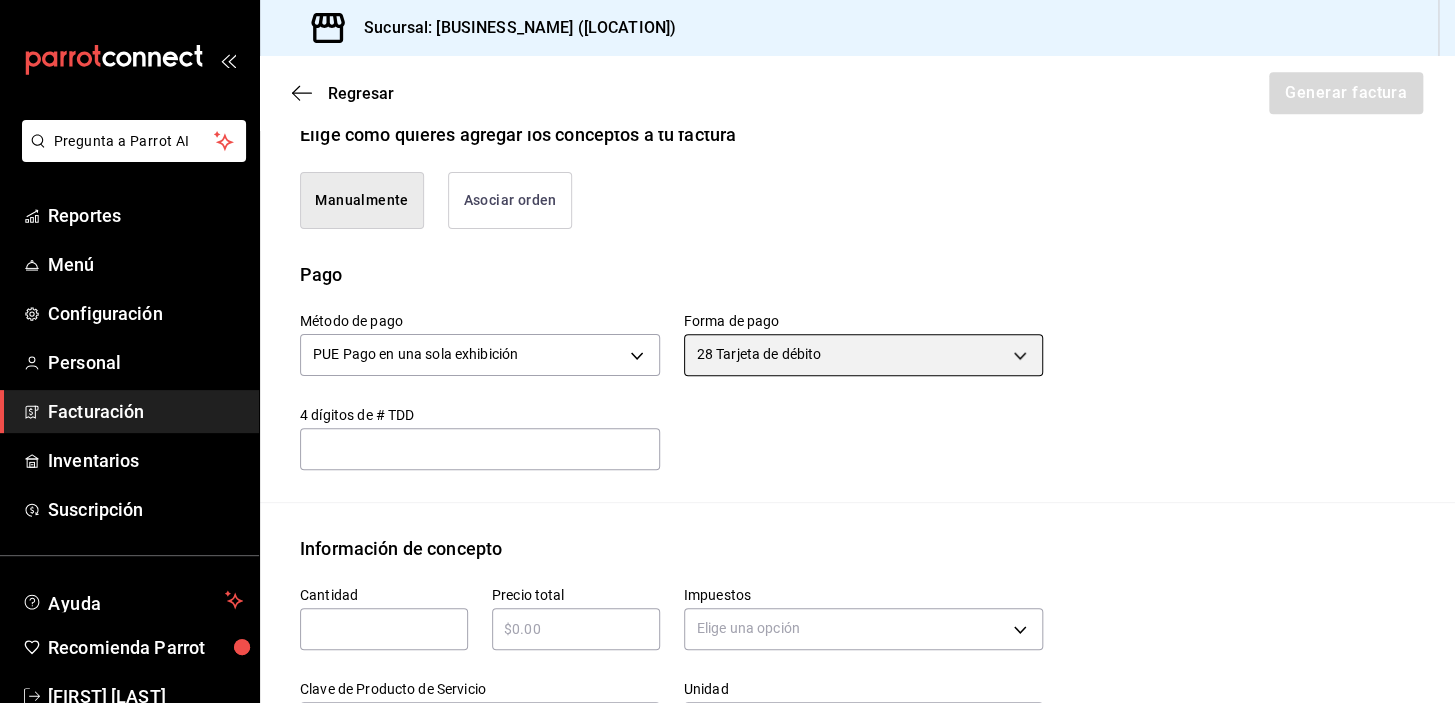 scroll, scrollTop: 665, scrollLeft: 0, axis: vertical 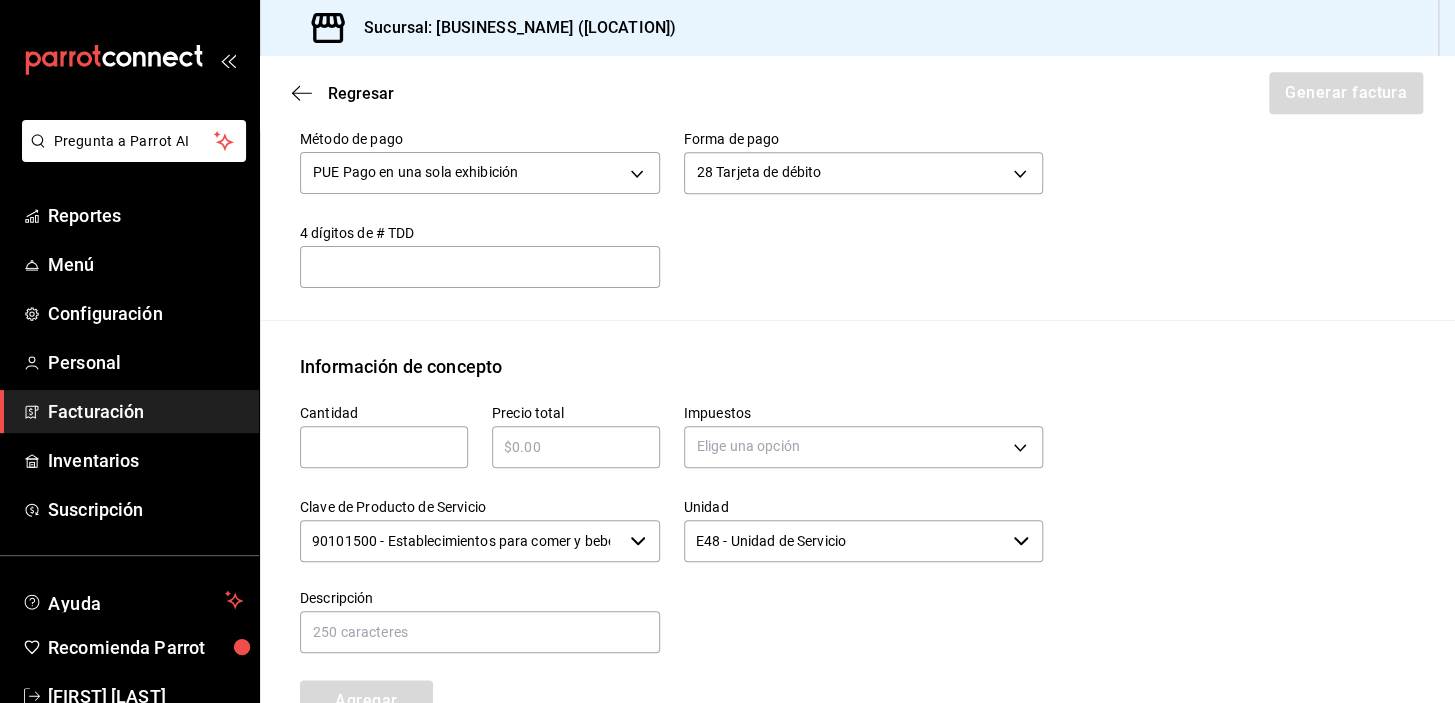 click at bounding box center (384, 447) 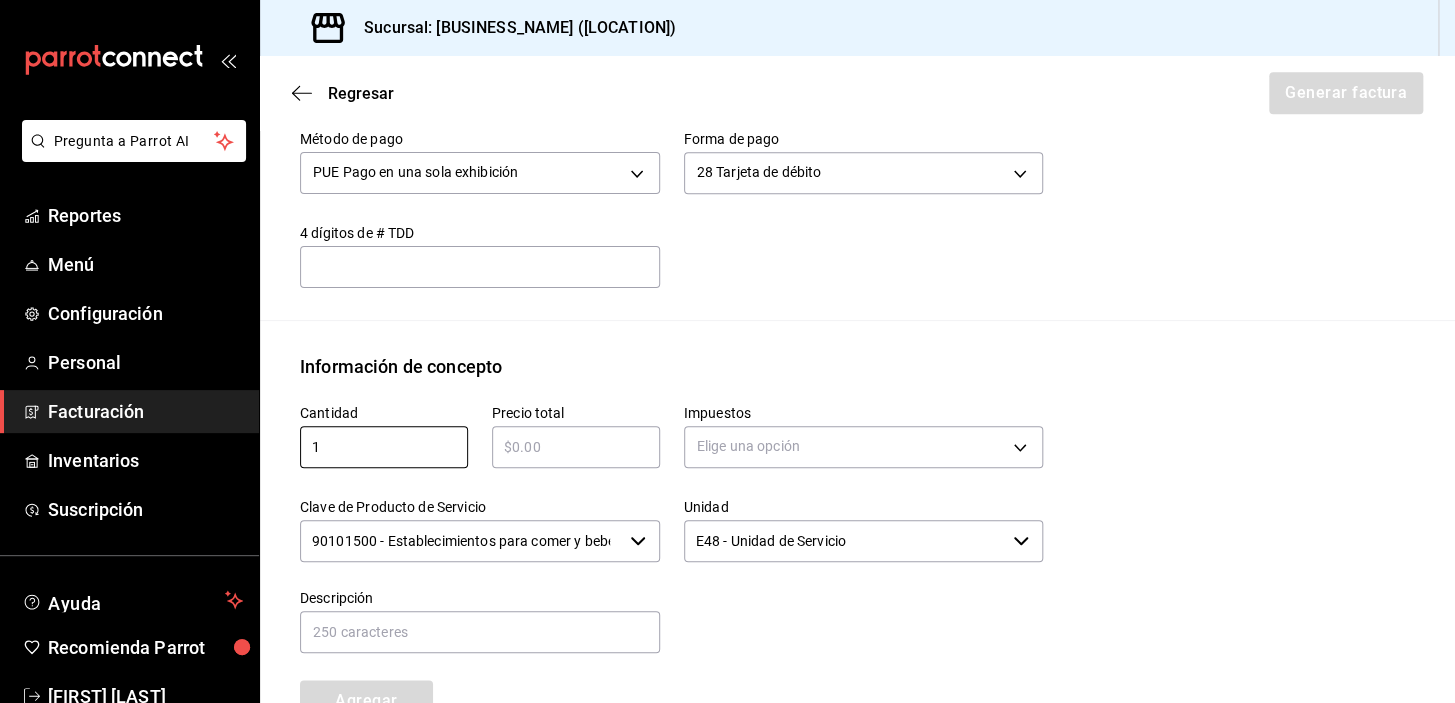 type on "1" 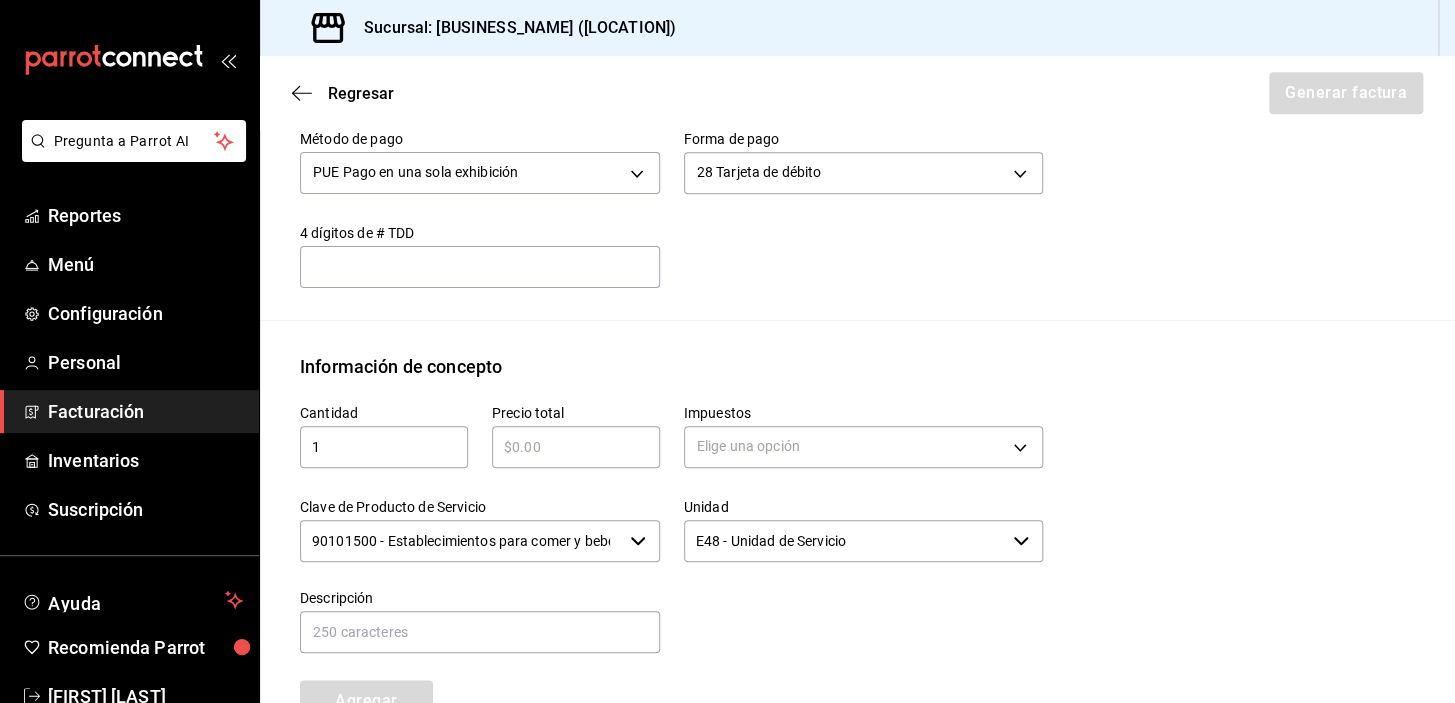click at bounding box center (576, 447) 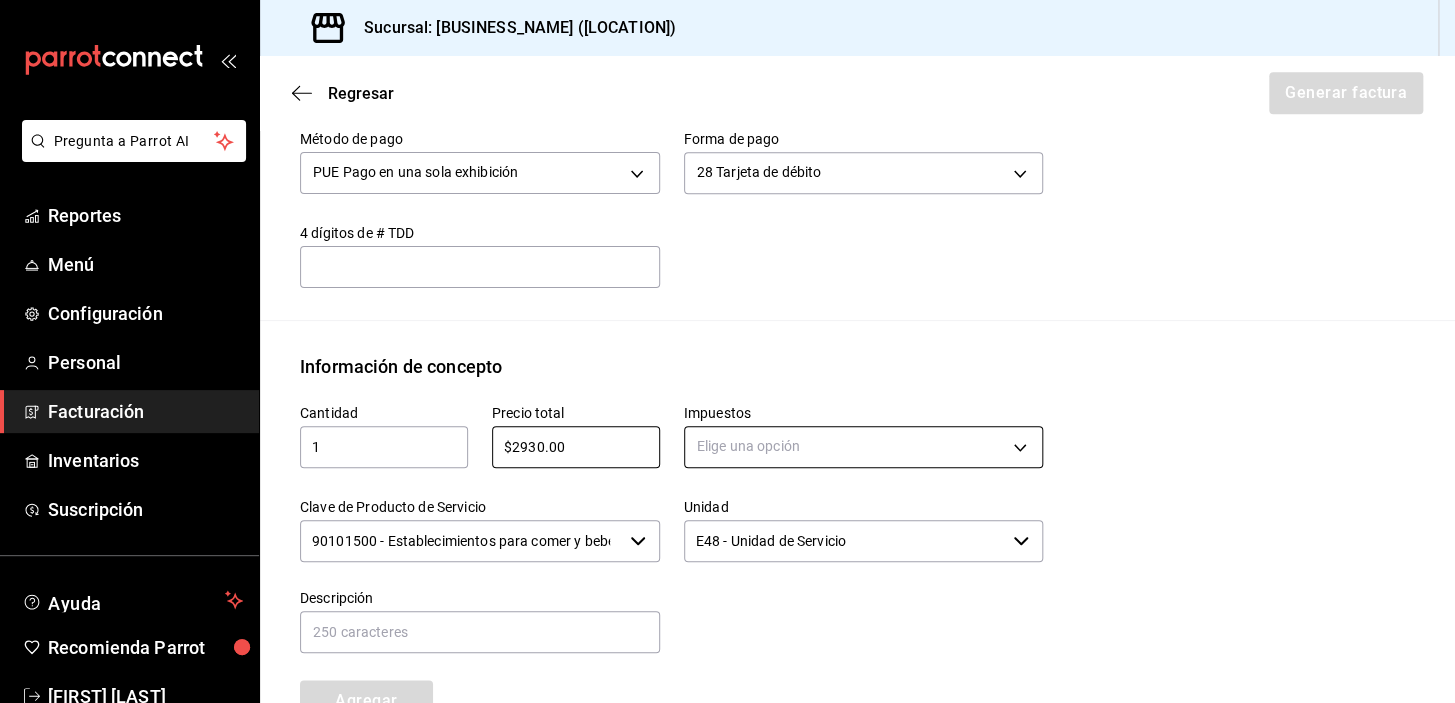type on "$2930.00" 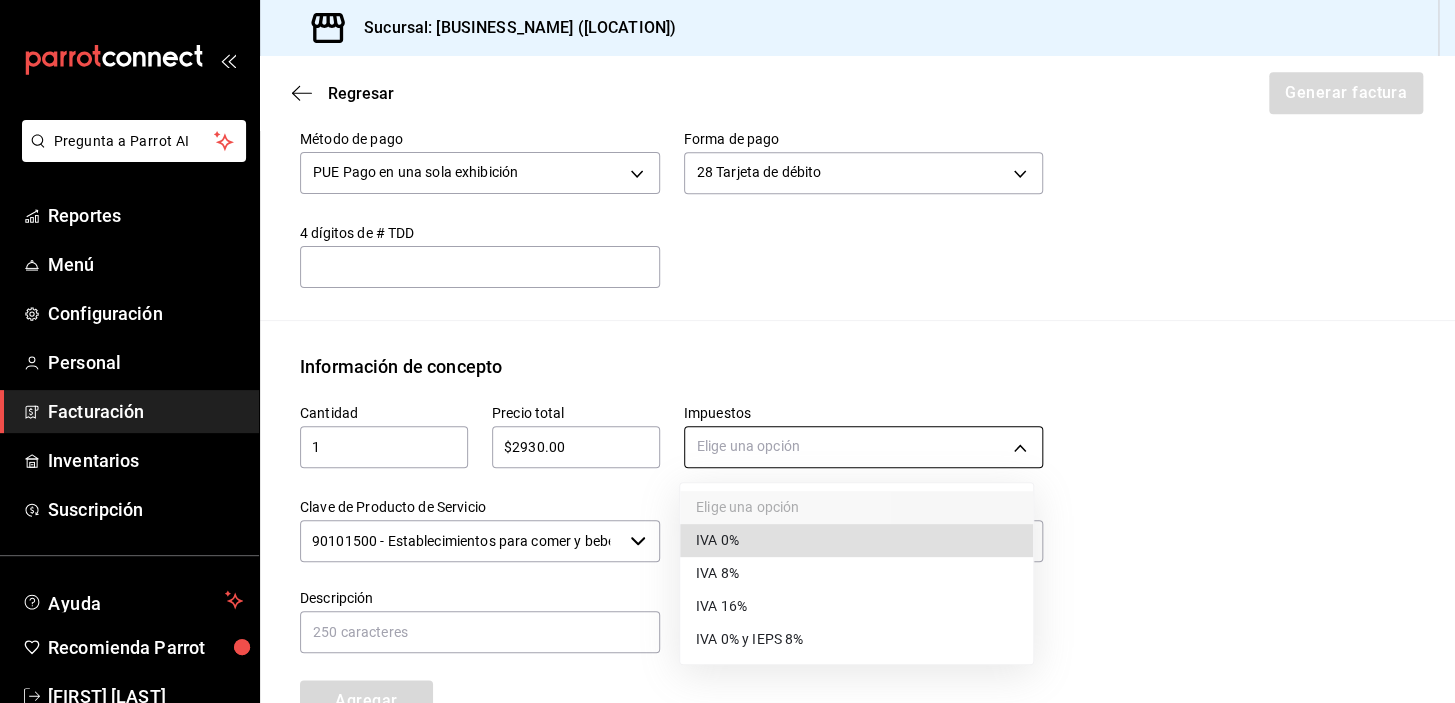 click on "Pregunta a Parrot AI Reportes   Menú   Configuración   Personal   Facturación   Inventarios   Suscripción   Ayuda Recomienda Parrot   [FIRST] [LAST]   Sugerir nueva función   Sucursal: Al Punto Grill ([CITY]) Regresar Generar factura Emisor Perfil fiscal AL PUNTO & GRILL Tipo de comprobante Ingreso Receptor Nombre / Razón social [FIRST] [LAST] [INITIAL] RFC Receptor [RFC] Régimen fiscal Sueldos, Salarios e Ingresos Asimilados a Salarios Uso de CFDI G03: Gastos en general Correo electrónico [EMAIL] Elige cómo quieres agregar los conceptos a tu factura Manualmente Asociar orden Pago Método de pago PUE   Pago en una sola exhibición PUE Forma de pago 28   Tarjeta de débito 28 4 dígitos de # TDD ​ Información de concepto Cantidad 1 ​ Precio total $2930.00 ​ Impuestos Elige una opción Clave de Producto de Servicio 90101500 - Establecimientos para comer y beber ​ Unidad E48 - Unidad de Servicio ​ Descripción Agregar IVA Total $0.00 IEPS Total $0.00 Subtotal $0.00" at bounding box center (727, 351) 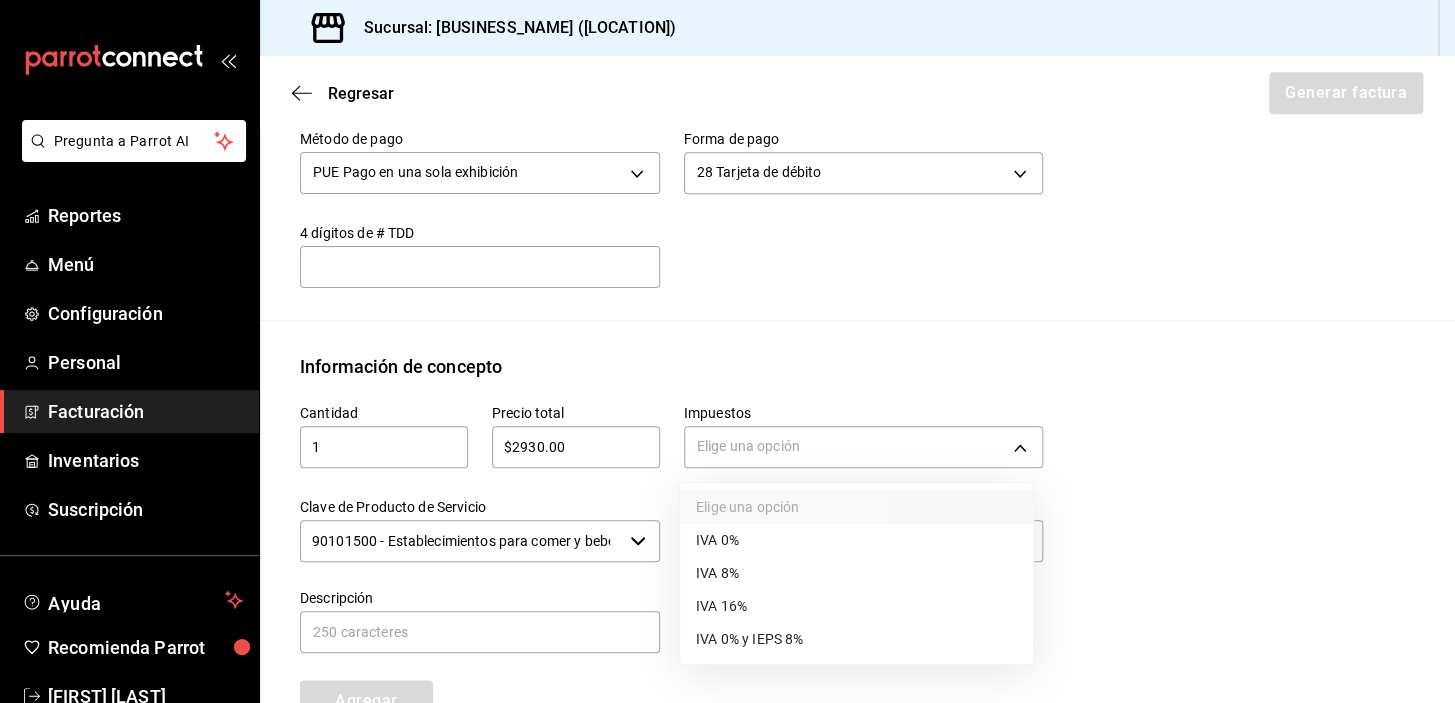 click on "IVA 16%" at bounding box center (721, 606) 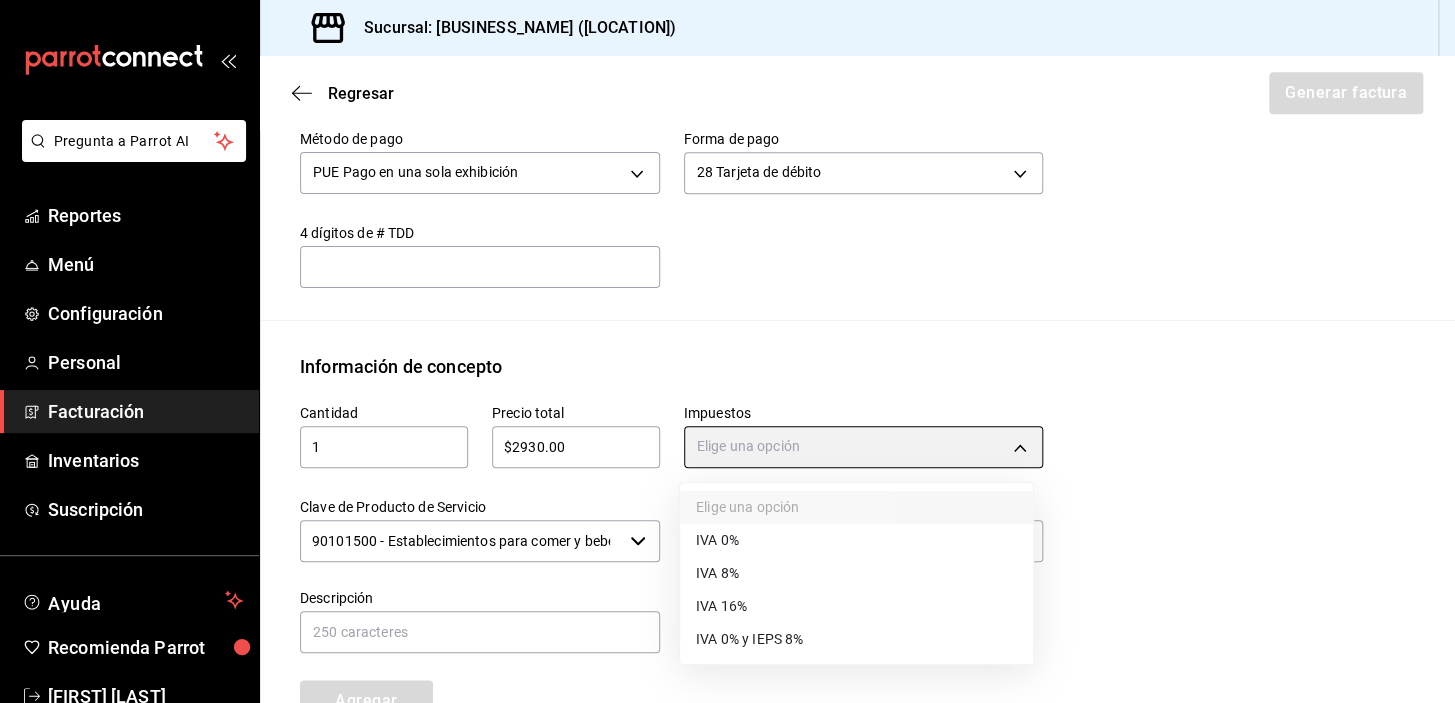 type on "IVA_16" 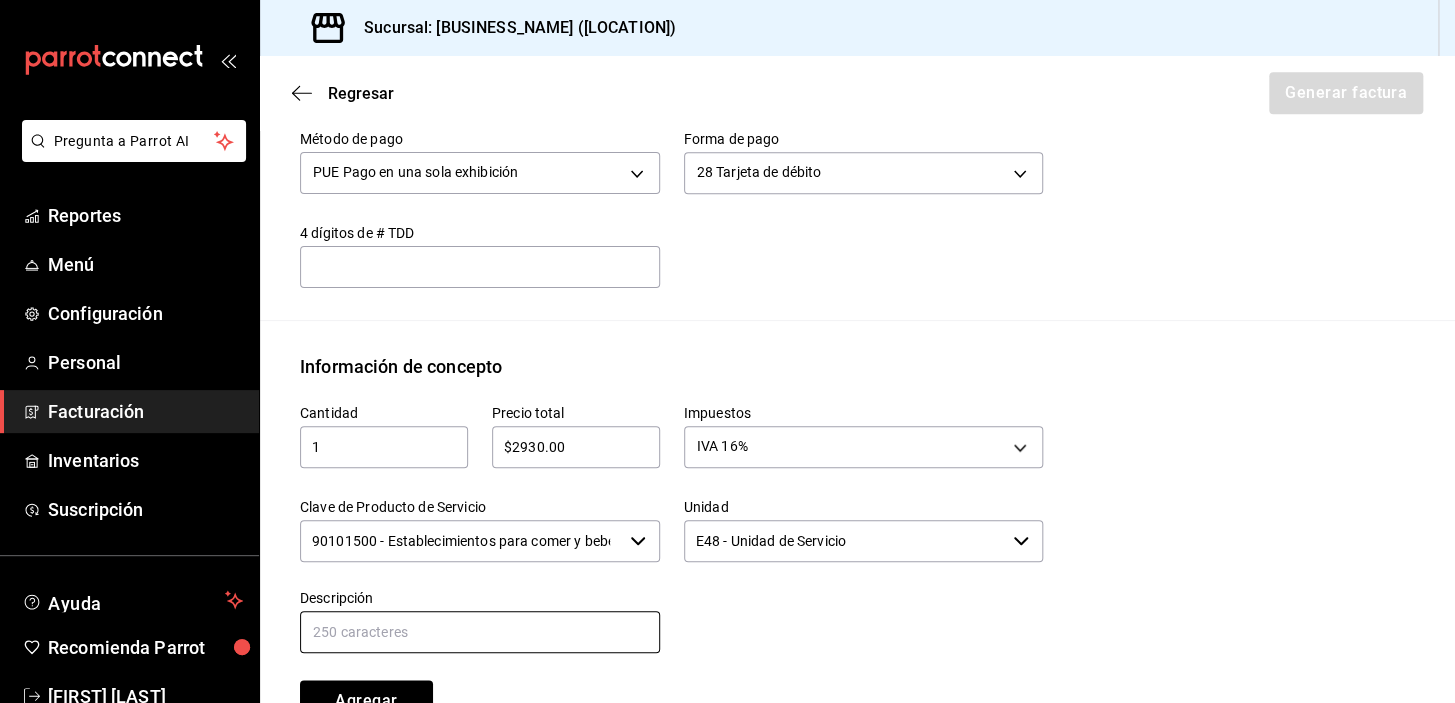 click at bounding box center (480, 632) 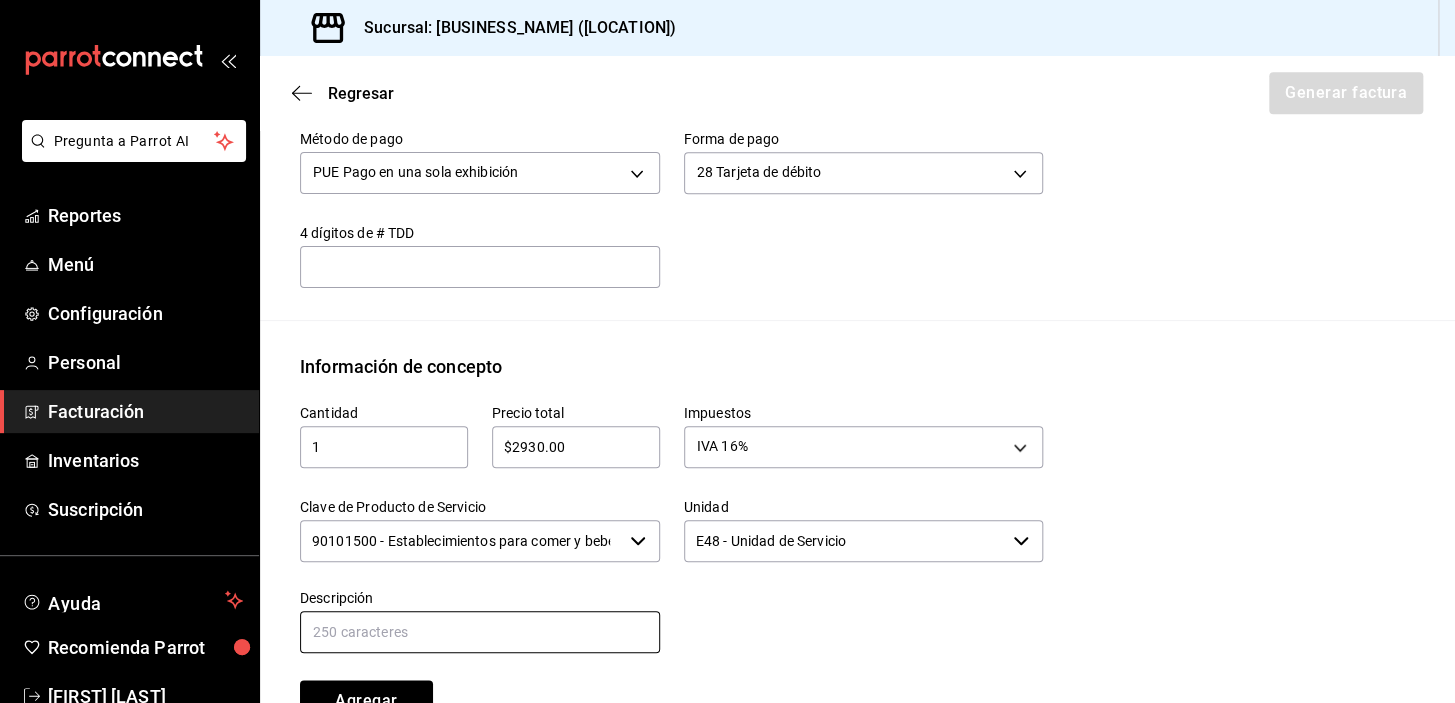 type on "CONSUMO DE ALIMENTOS Y BEBIDAS" 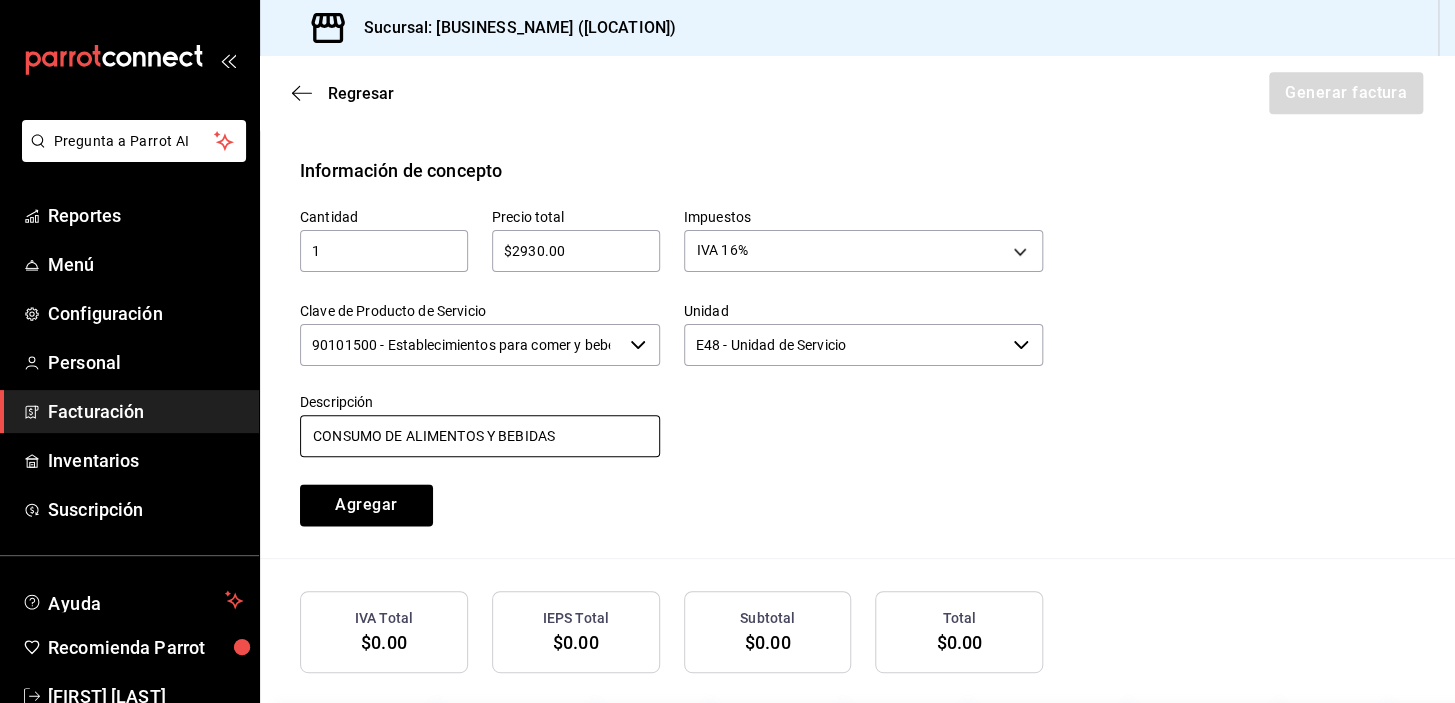scroll, scrollTop: 950, scrollLeft: 0, axis: vertical 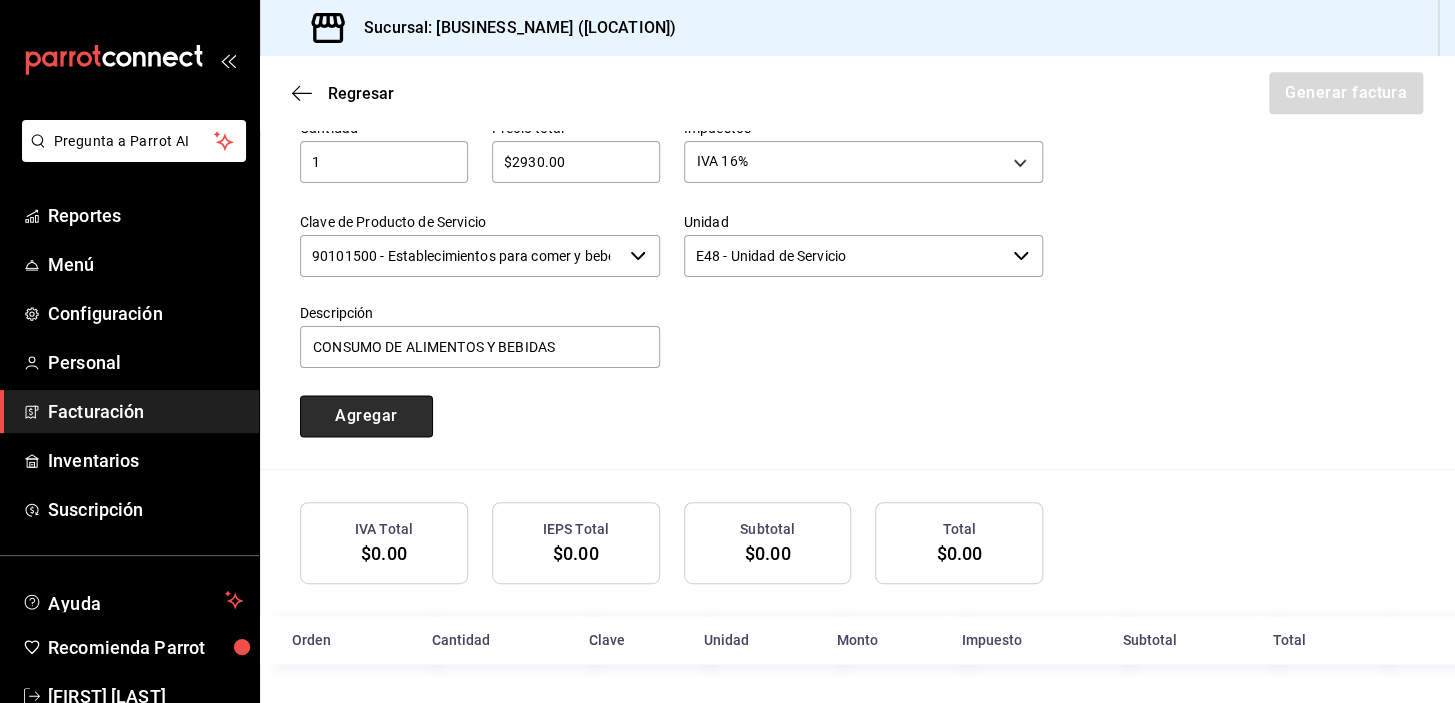 click on "Agregar" at bounding box center (366, 416) 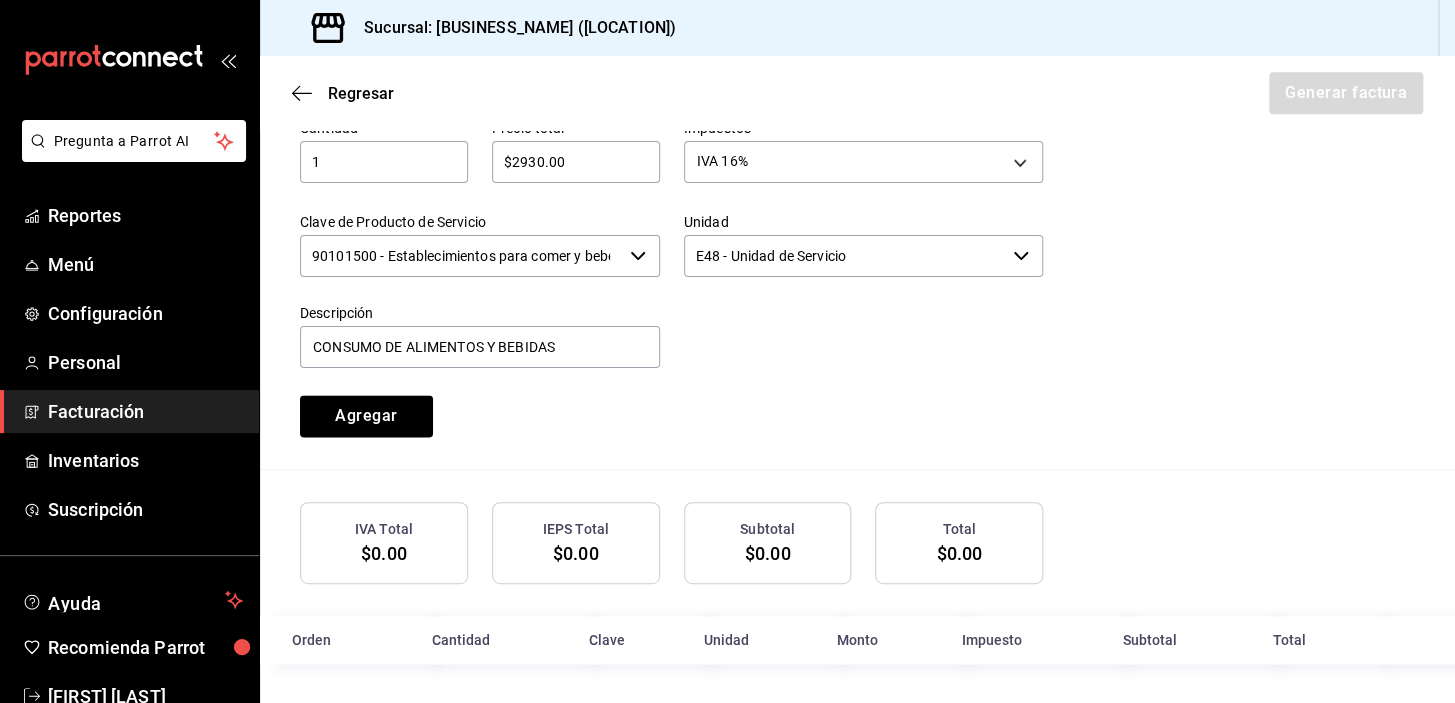 type 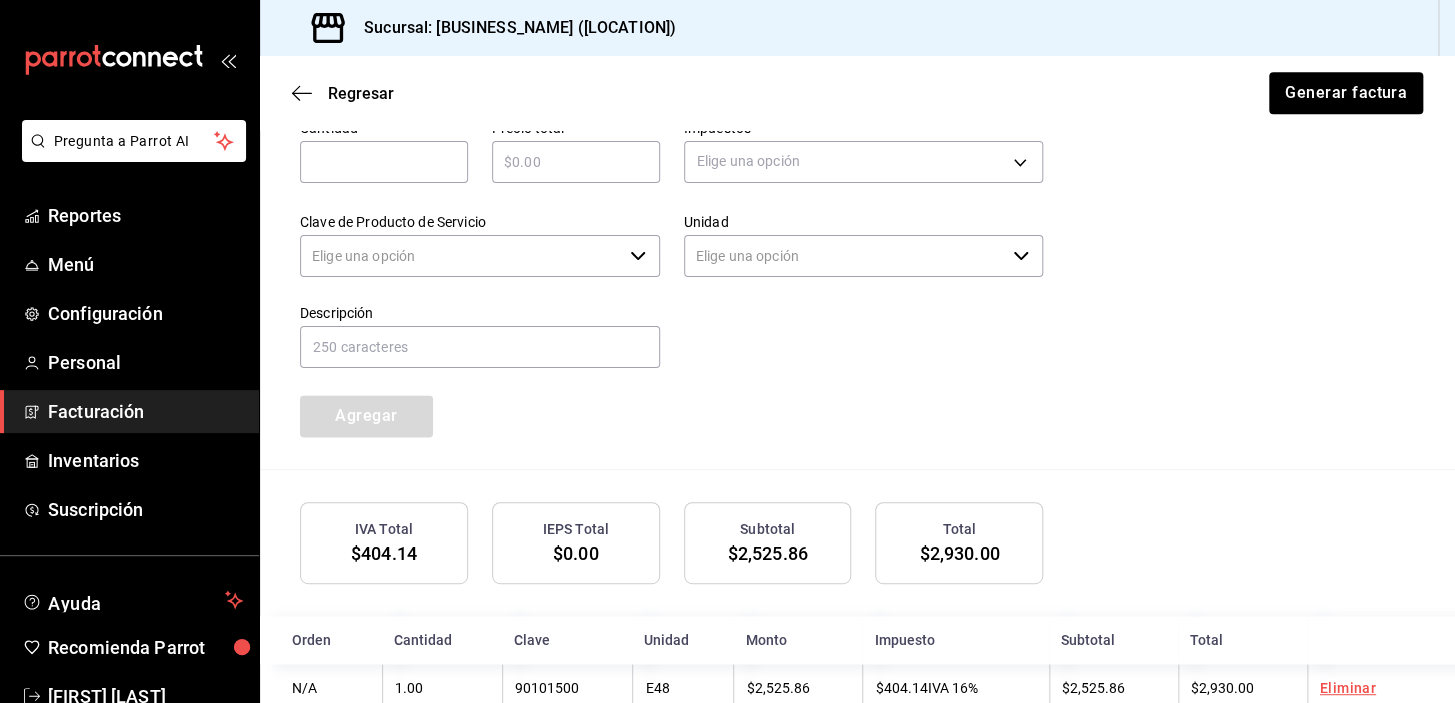 type on "90101500 - Establecimientos para comer y beber" 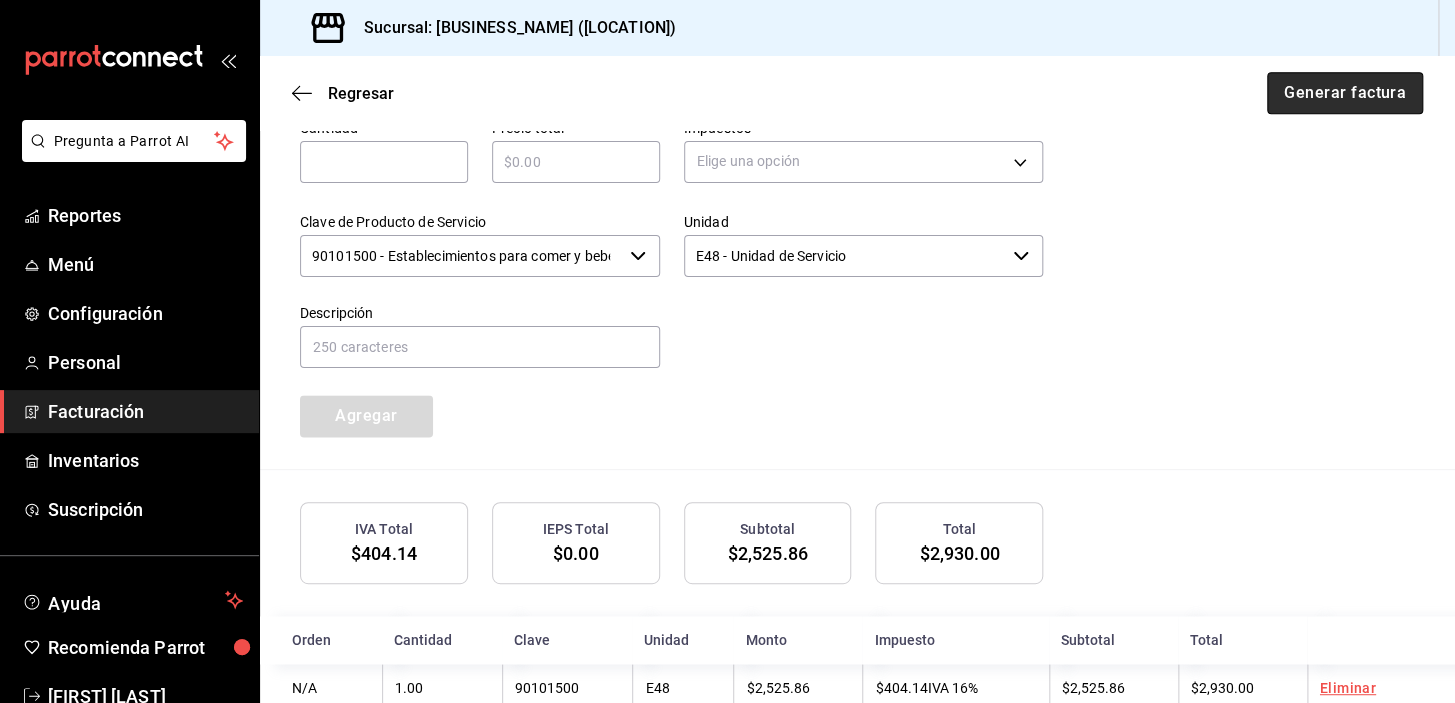 click on "Generar factura" at bounding box center (1345, 93) 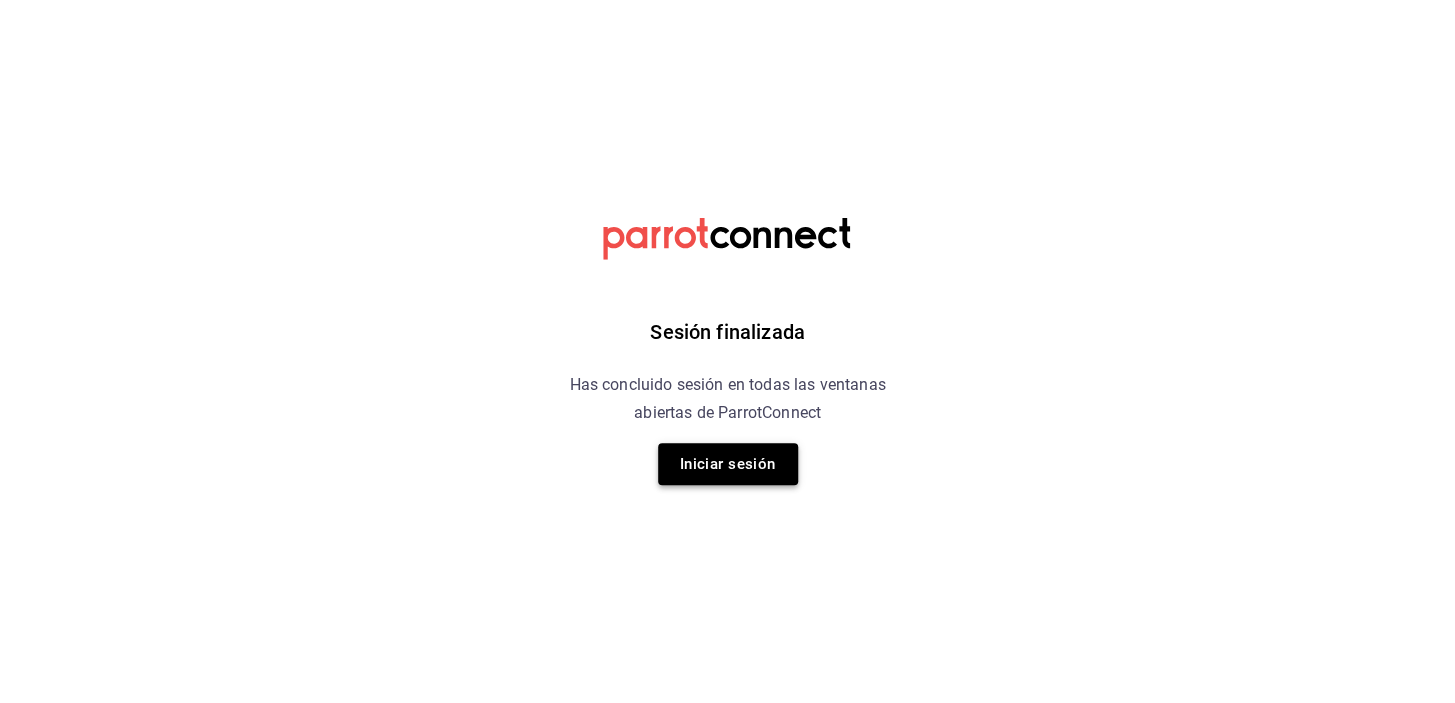 click on "Iniciar sesión" at bounding box center [728, 464] 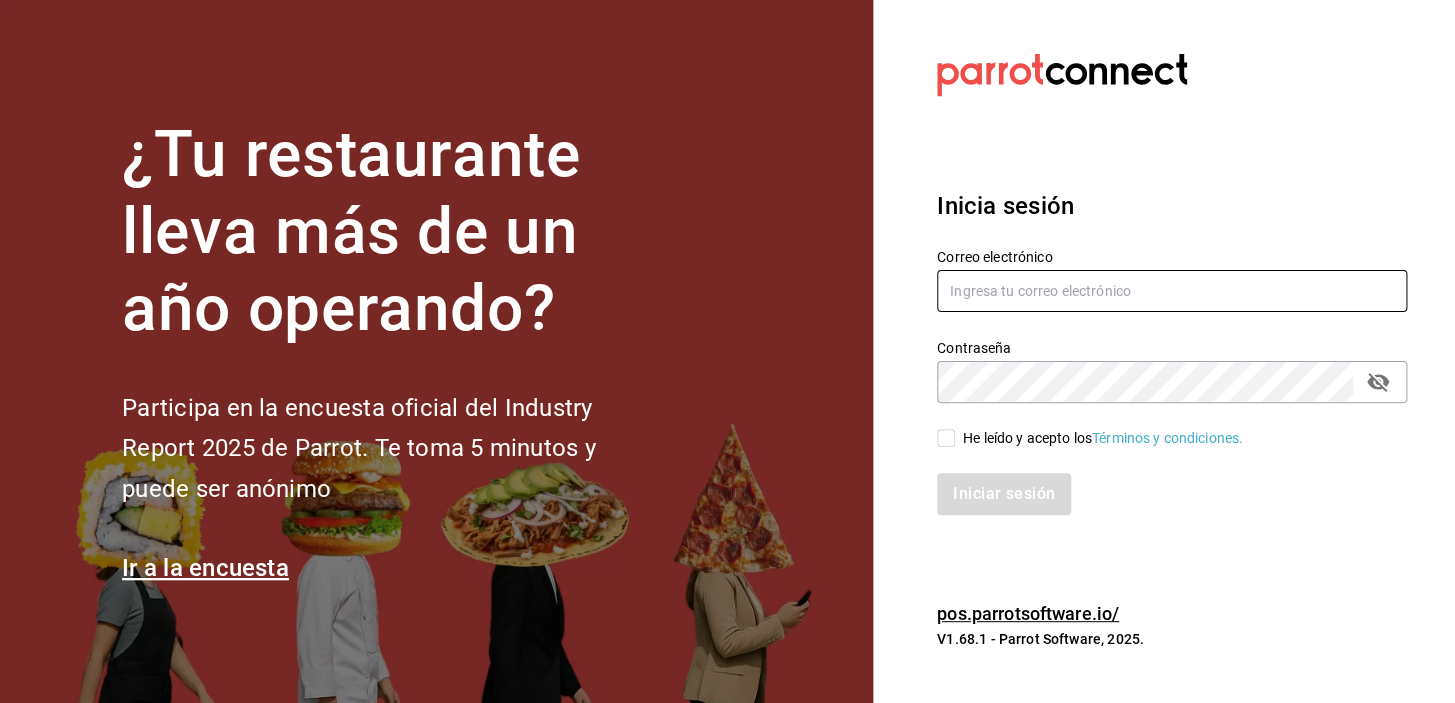 type on "[EMAIL]" 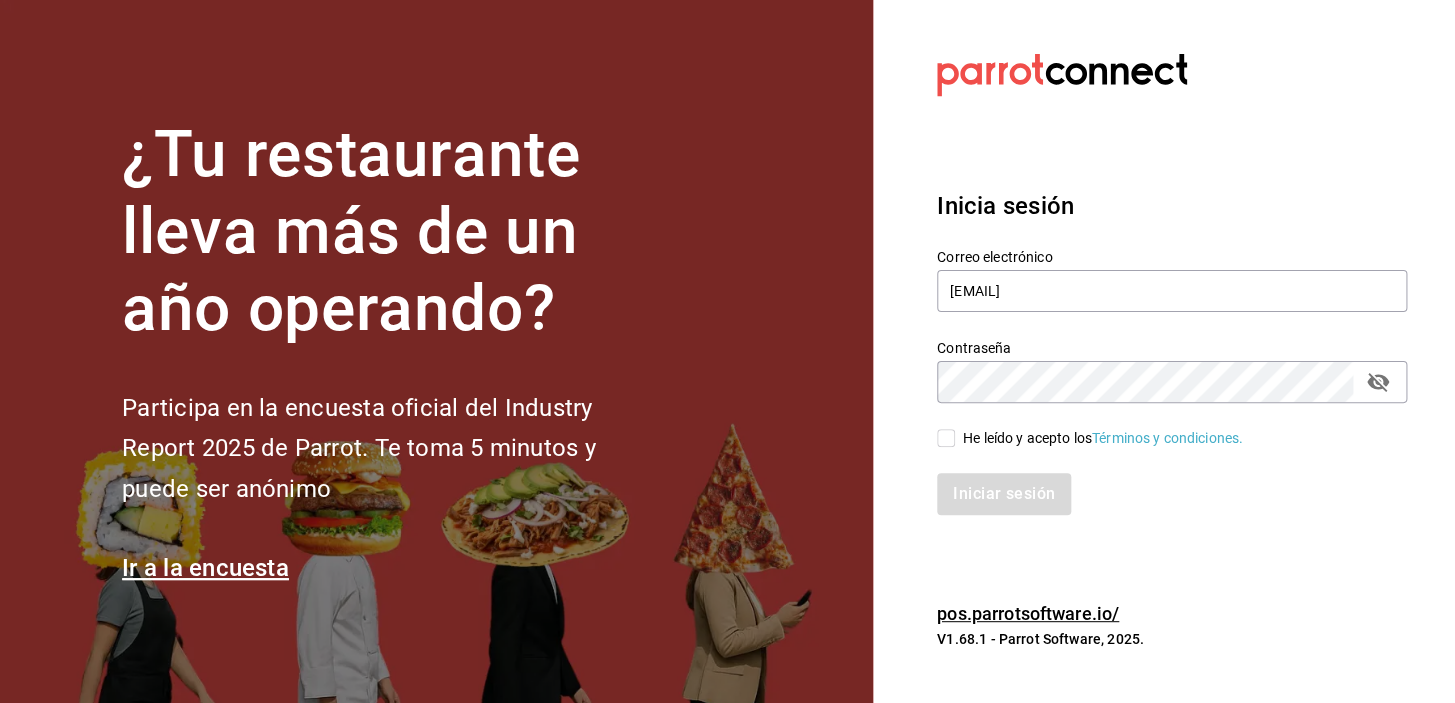 click on "He leído y acepto los  Términos y condiciones." at bounding box center [946, 438] 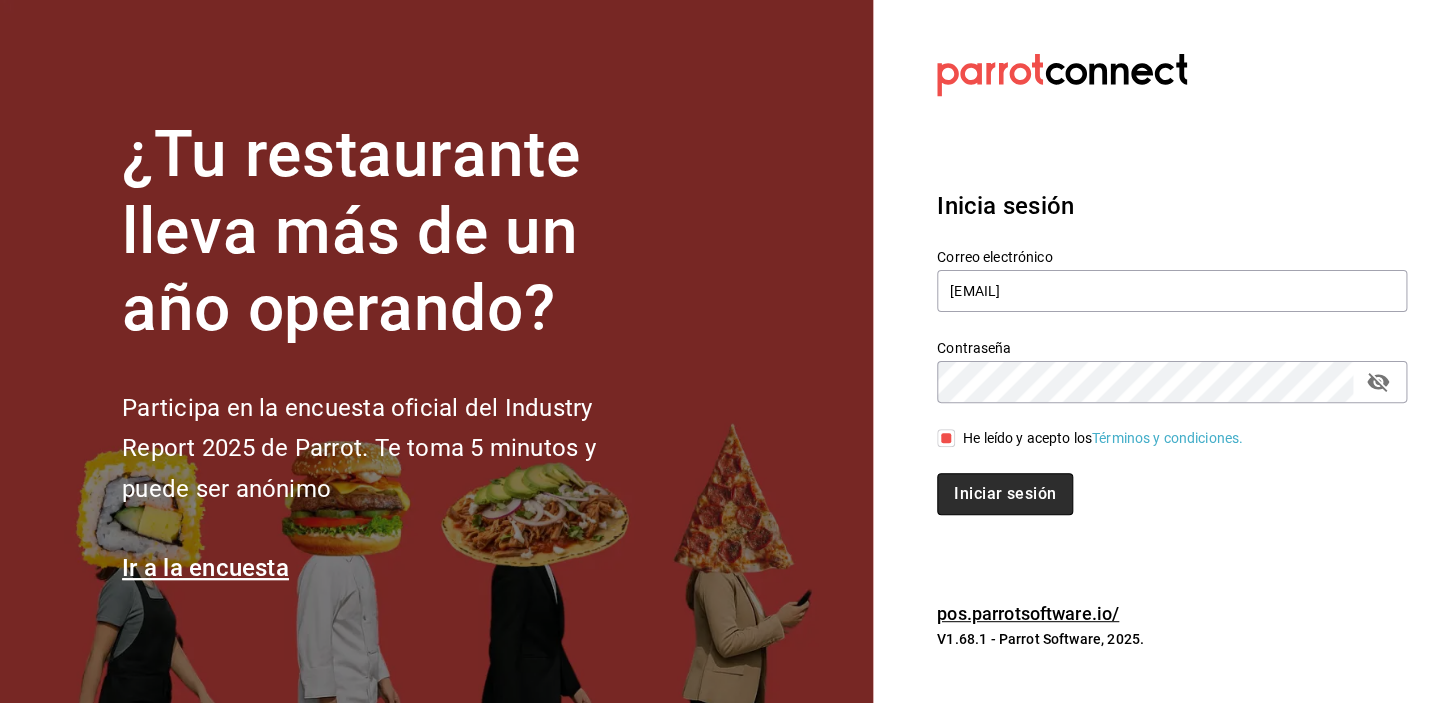 click on "Iniciar sesión" at bounding box center [1005, 494] 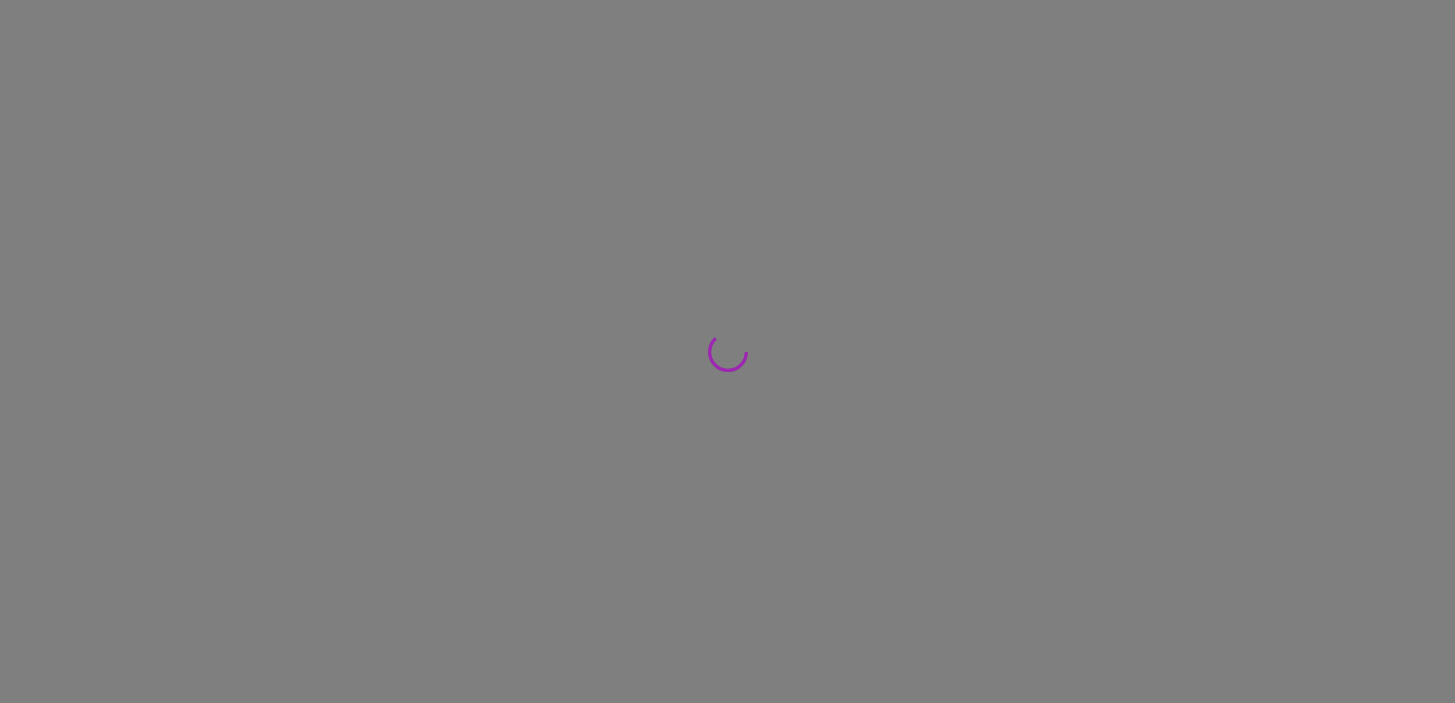 scroll, scrollTop: 0, scrollLeft: 0, axis: both 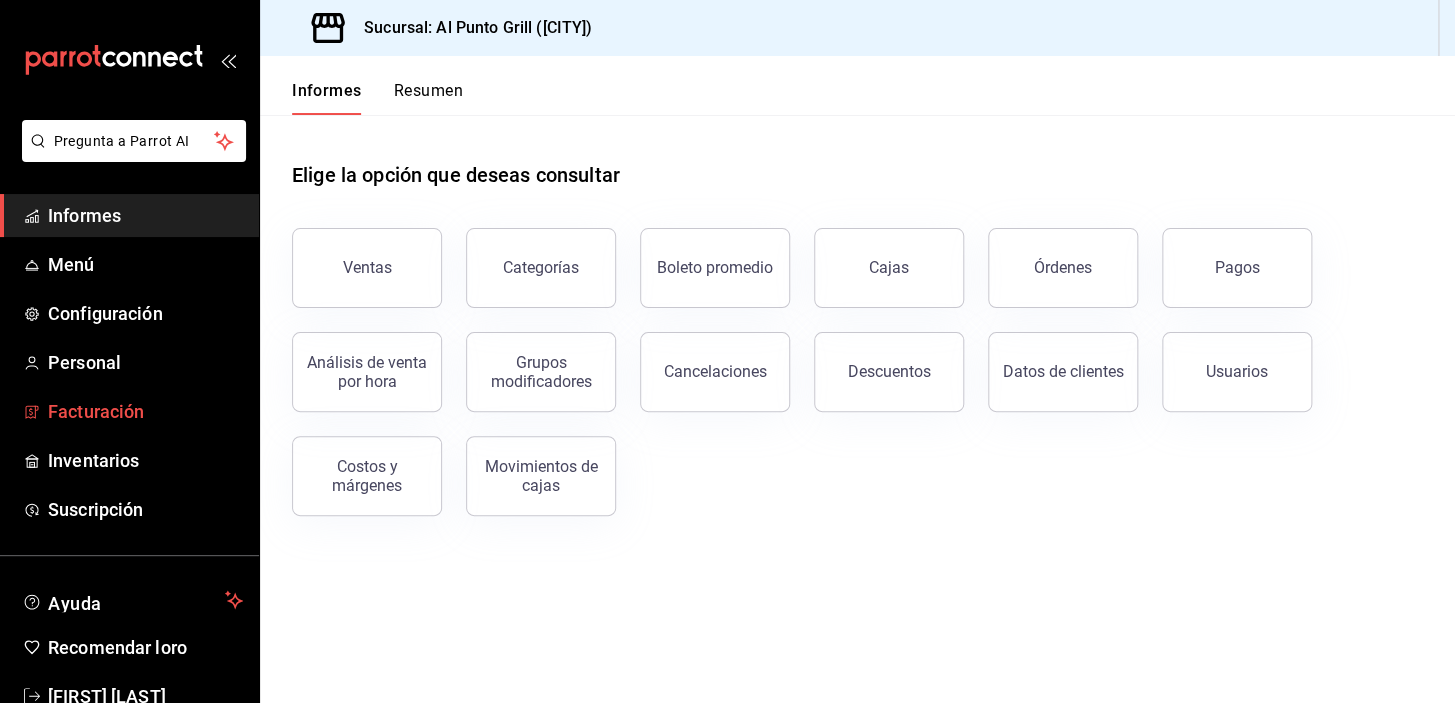 click on "Facturación" at bounding box center (96, 411) 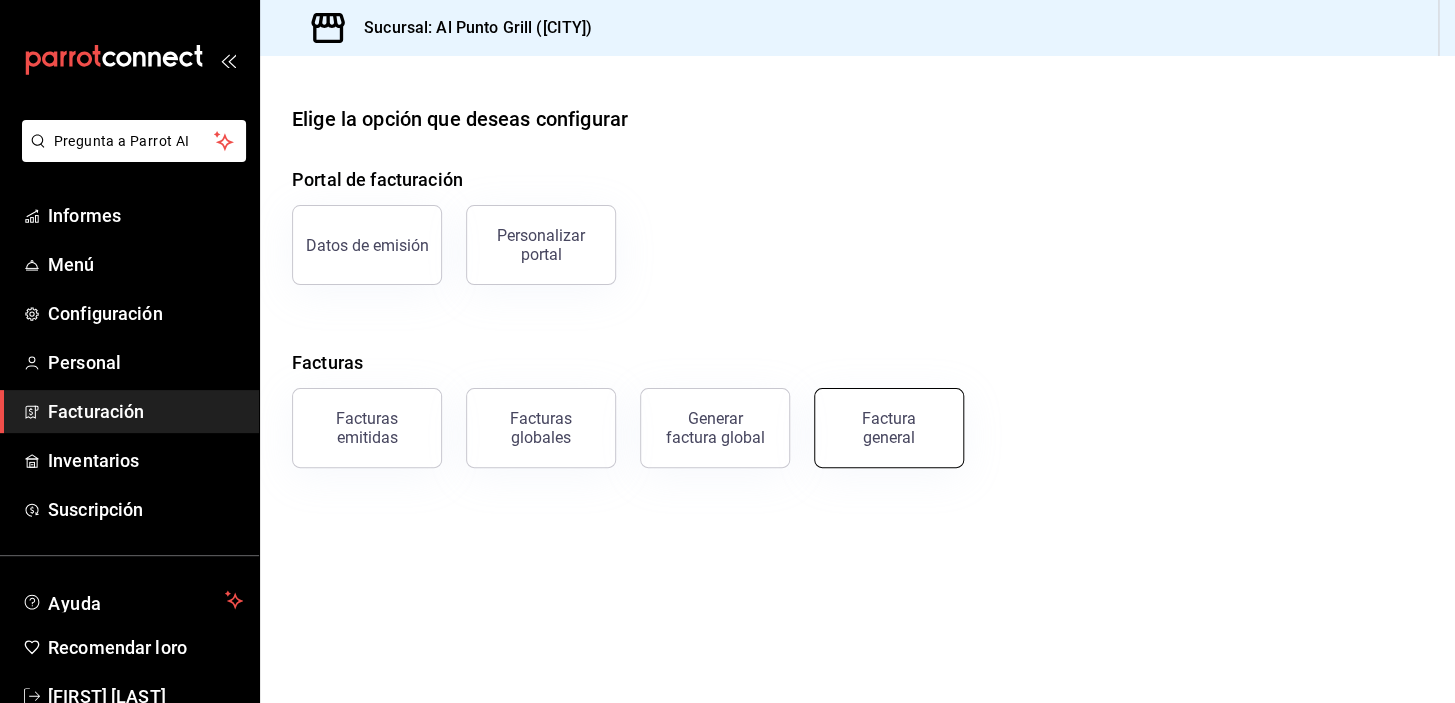 click on "Factura general" at bounding box center [889, 428] 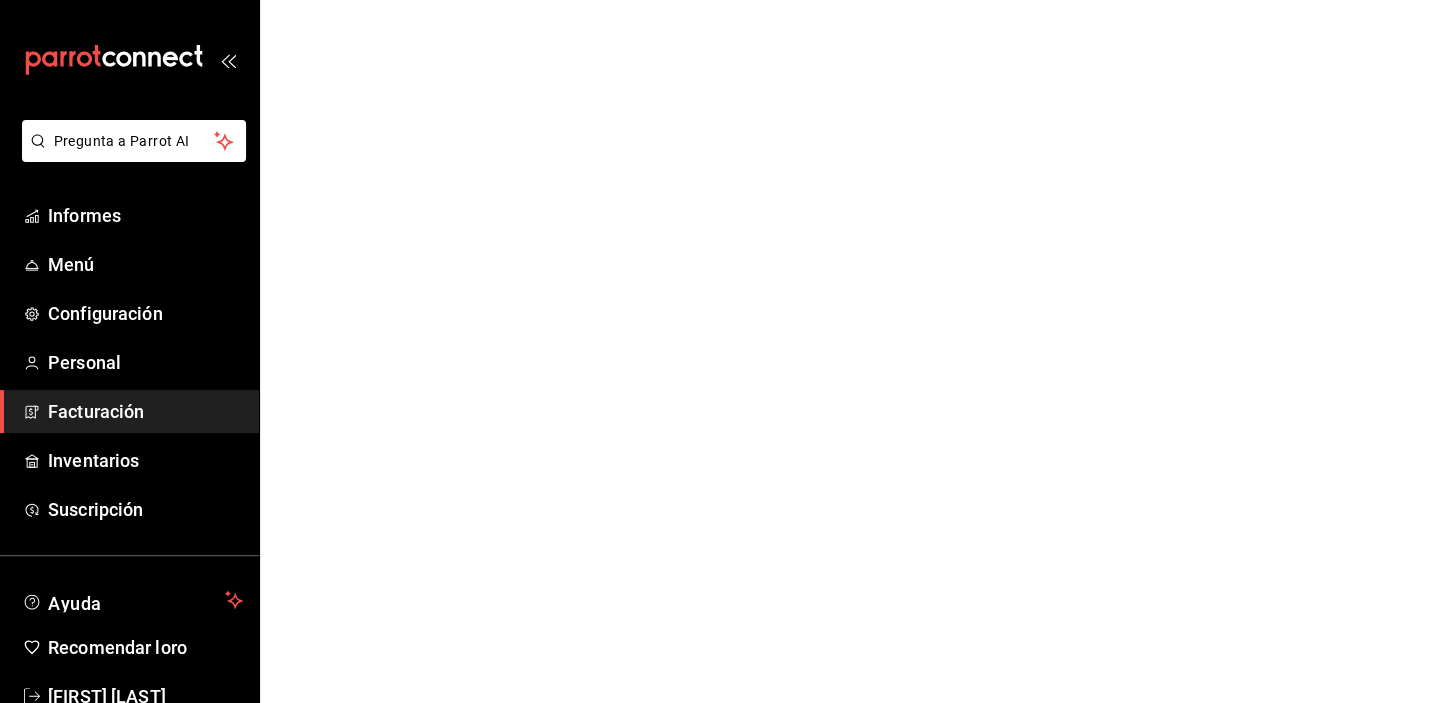 click on "Pregunta a Parrot AI Informes   Menú   Configuración   Personal   Facturación   Inventarios   Suscripción   Ayuda Recomendar loro   [FIRST] [LAST]   Sugerir nueva función   Texto original Valora esta traducción Tu opinión servirá para ayudar a mejorar el Traductor de Google GANA 1 MES GRATIS EN TU SUSCRIPCIÓN AQUÍ ¿Recuerdas cómo empezó tu restaurante?
Hoy puedes ayudar a un colega a tener el mismo cambio que tú viviste.
Recomienda Parrot directamente desde tu Portal Administrador.
Es fácil y rápido.
🎁 Por cada restaurante que se una, ganas 1 mes gratis. Pregunta a Parrot AI Informes   Menú   Configuración   Personal   Facturación   Inventarios   Suscripción   Ayuda Recomendar loro   [FIRST] [LAST]   Sugerir nueva función   Visitar centro de ayuda [PHONE] [EMAIL] Visitar centro de ayuda [PHONE] [EMAIL]" at bounding box center [727, 0] 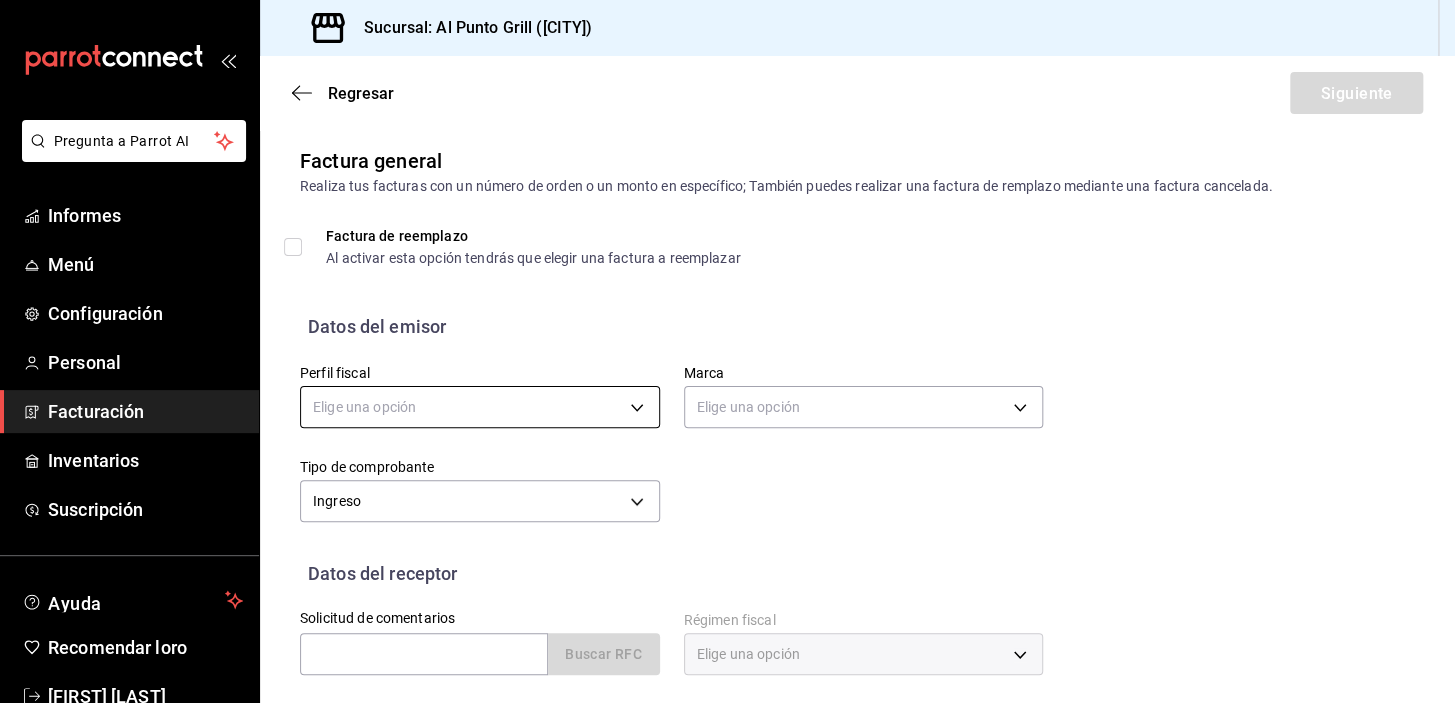 scroll, scrollTop: 181, scrollLeft: 0, axis: vertical 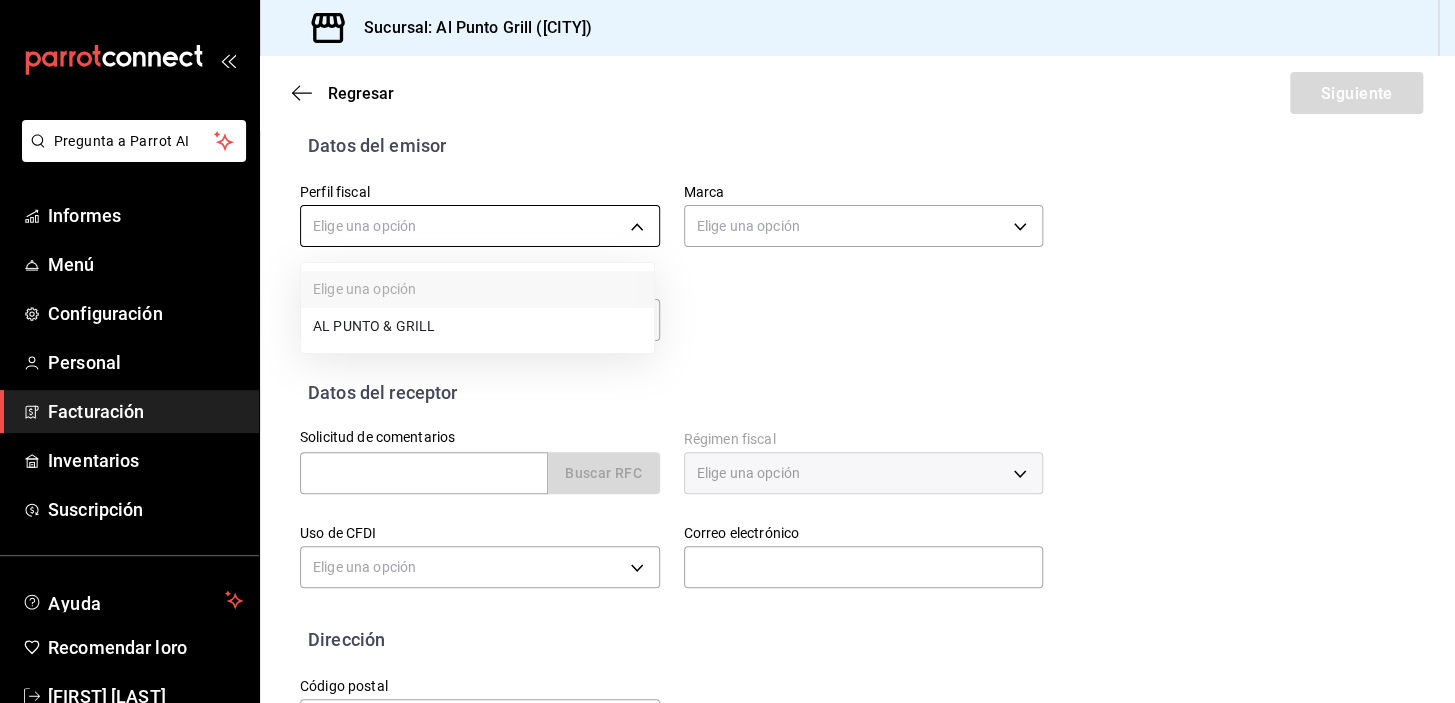 click on "Pregunta a Parrot AI Informes   Menú   Configuración   Personal   Facturación   Inventarios   Suscripción   Ayuda Recomendar loro   [FIRST] [LAST]   Sugerir nueva función   Sucursal: Al Punto Grill ([CITY]) Regresar Siguiente Factura general Realiza tus facturas con un número de orden o un monto en específico; También puedes realizar una factura de remplazo mediante una factura cancelada. Factura de reemplazo Al activar esta opción tendrás que elegir una factura a reemplazar Datos del emisor   Perfil fiscal Elige una opción Marca Elige una opción Tipo de comprobante Ingreso I Datos del receptor Solicitud de comentarios Buscar RFC Régimen fiscal Elige una opción Uso de CFDI Elige una opción Correo electrónico Dirección Calle # exterior #interior Código postal Estado ​ Municipio ​ Colonia ​ Texto original Valora esta traducción Tu opinión servirá para ayudar a mejorar el Traductor de Google GANA 1 MES GRATIS EN TU SUSCRIPCIÓN AQUÍ Pregunta a Parrot AI Informes   Menú   Configuración" at bounding box center (727, 351) 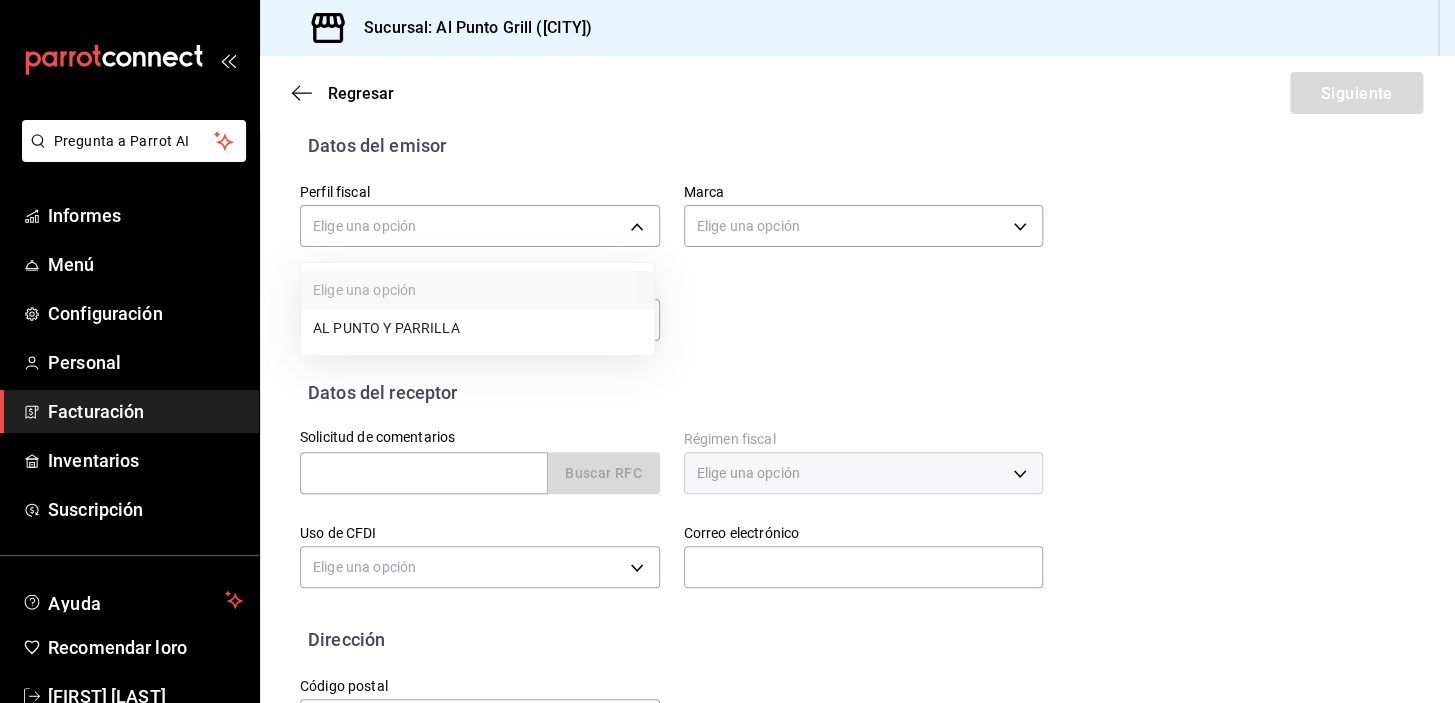 click at bounding box center (727, 351) 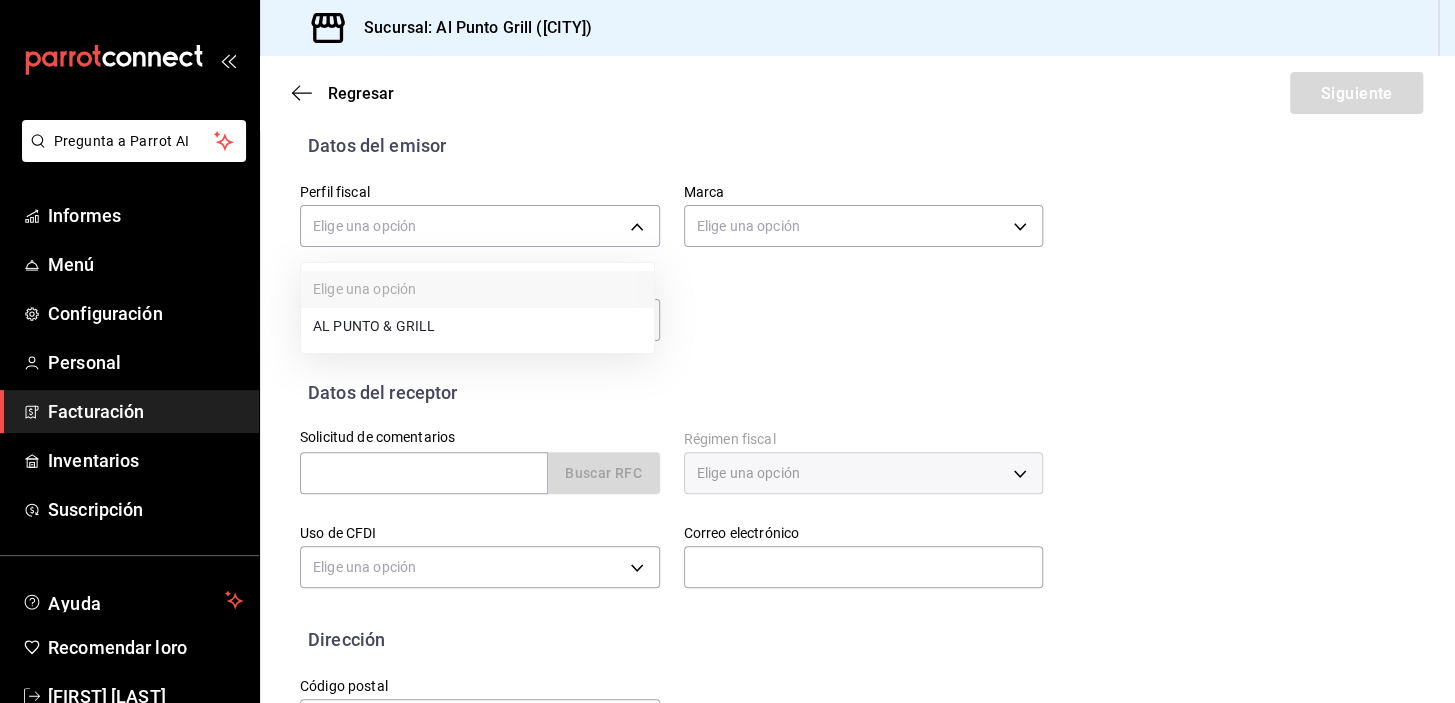 click on "Pregunta a Parrot AI Informes   Menú   Configuración   Personal   Facturación   Inventarios   Suscripción   Ayuda Recomendar loro   David Galicia   Sugerir nueva función   Sucursal: Al Punto Grill (CDMX) Regresar Siguiente Factura general Realiza tus facturas con un número de orden o un monto en específico; También puedes realizar una factura de remplazo mediante una factura cancelada. Factura de reemplazo Al activar esta opción tendrás que elegir una factura a reemplazar Datos del emisor Perfil fiscal Elige una opción Marca Elige una opción Tipo de comprobante Ingreso I Datos del receptor Solicitud de comentarios Buscar RFC Régimen fiscal Elige una opción Uso de CFDI Elige una opción Correo electrónico Dirección Calle # exterior #interior Código postal Estado ​ Municipio ​ Colonia ​ Texto original Valora esta traducción Tu opinión servirá para ayudar a mejorar el Traductor de Google GANA 1 MES GRATIS EN TU SUSCRIPCIÓN AQUÍ Pregunta a Parrot AI Informes   Menú   Configuración" at bounding box center (727, 351) 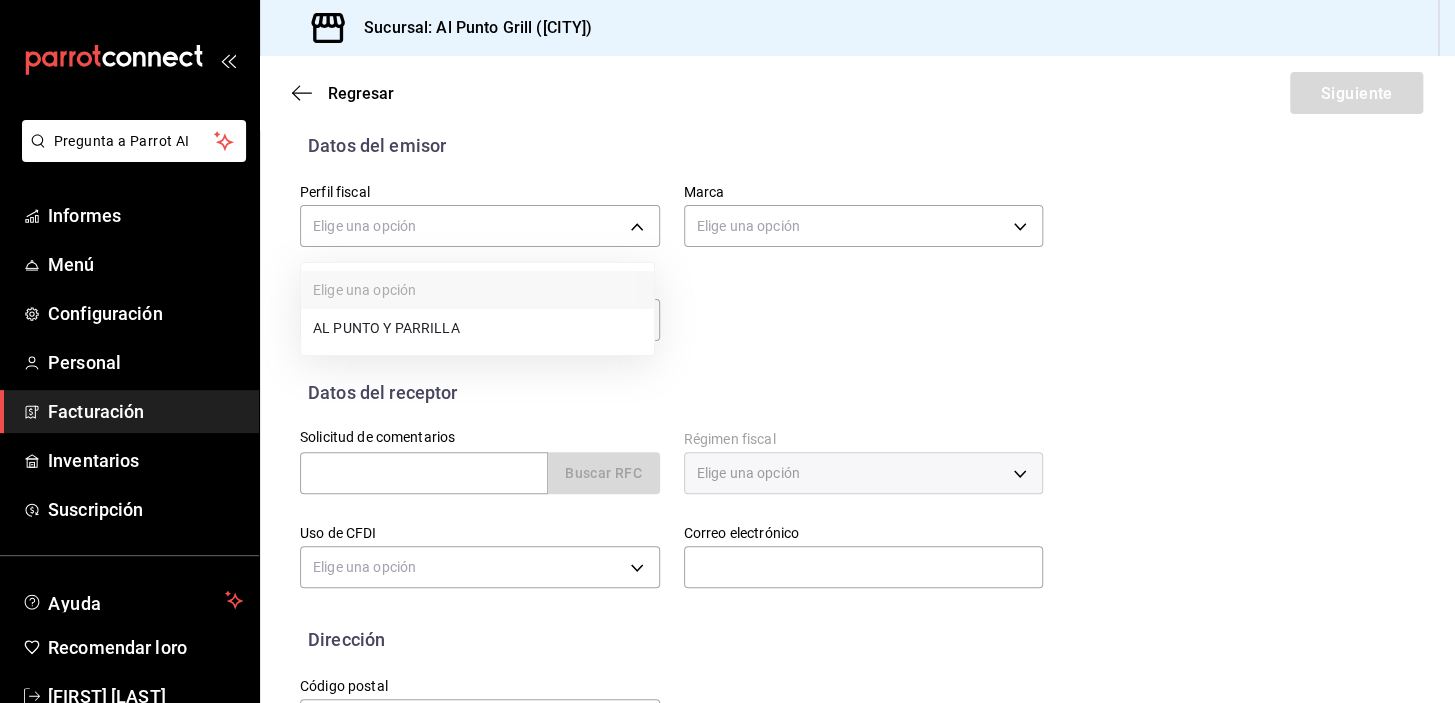 click on "AL PUNTO Y PARRILLA" at bounding box center [386, 328] 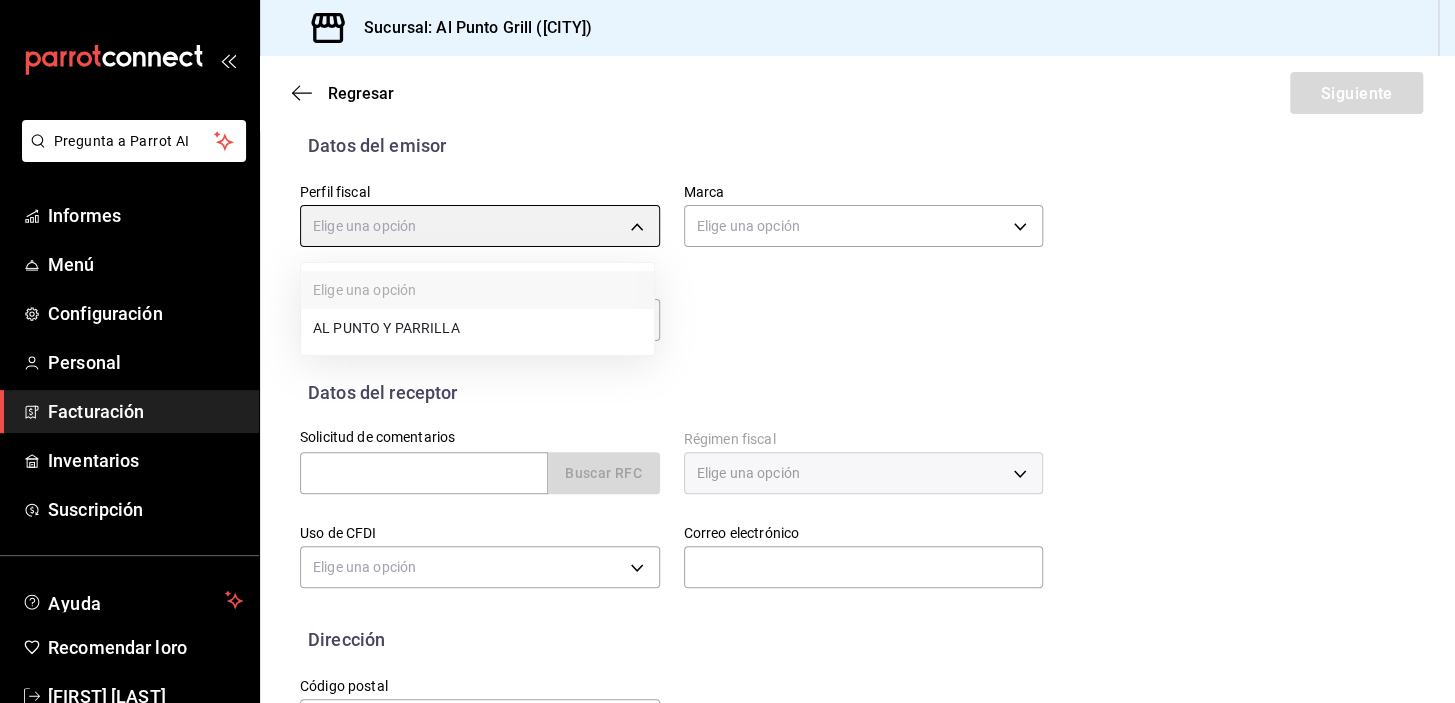 type on "711c2bc8-79b3-43e0-95de-ea7f23beadbf" 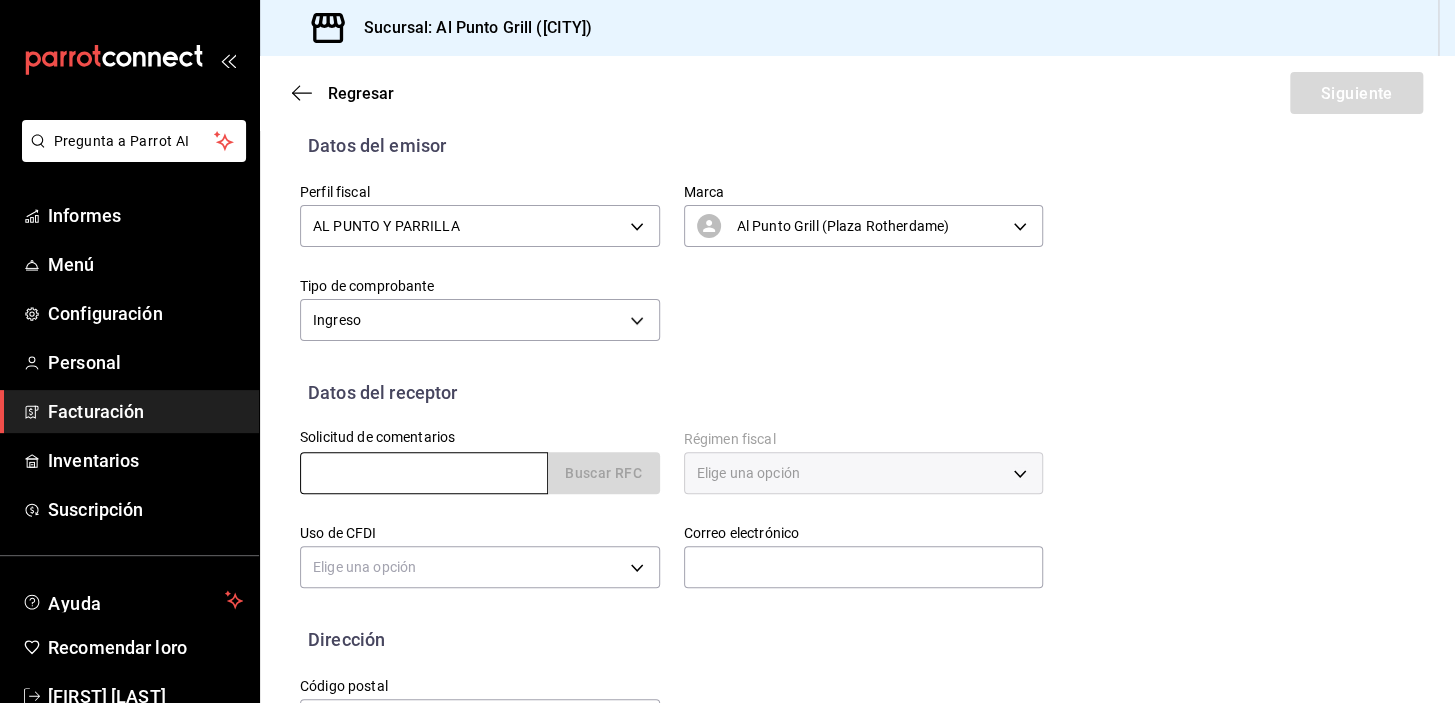 click at bounding box center [424, 473] 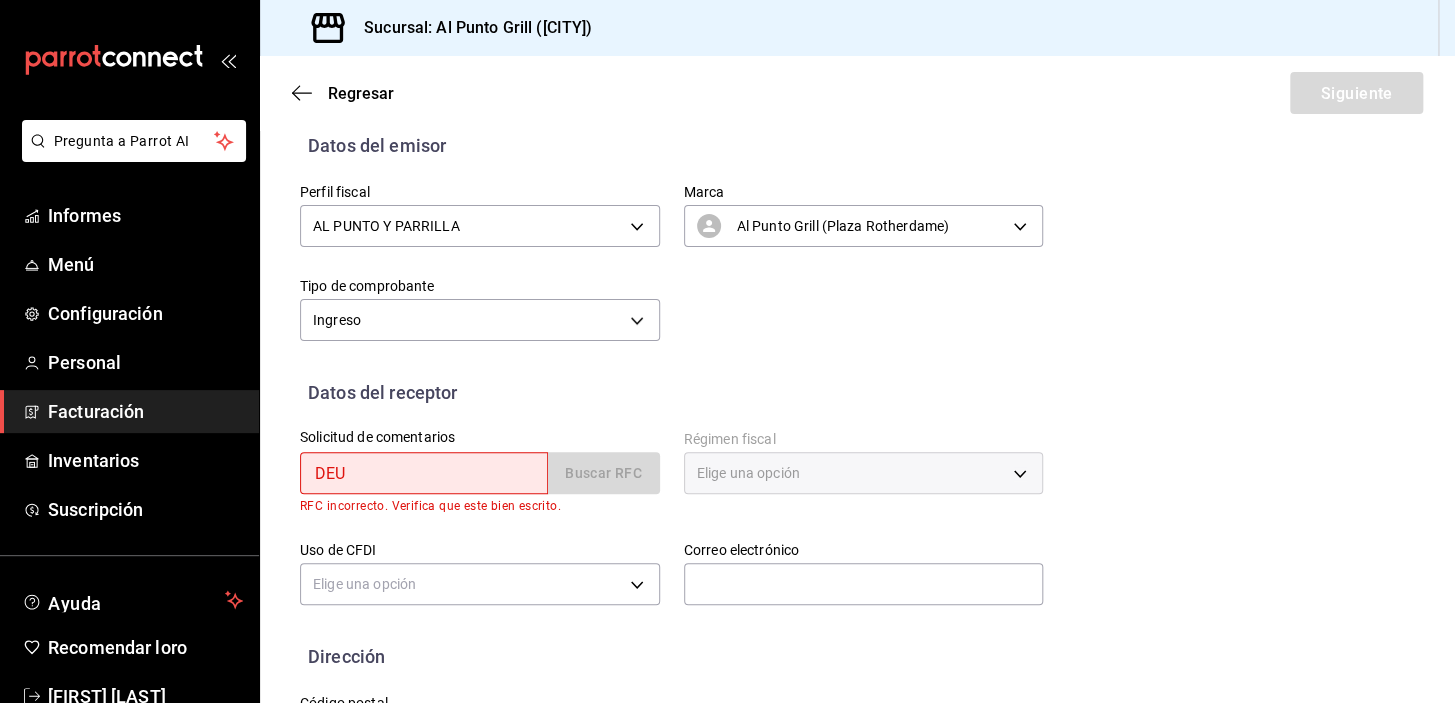 type on "[RFC]" 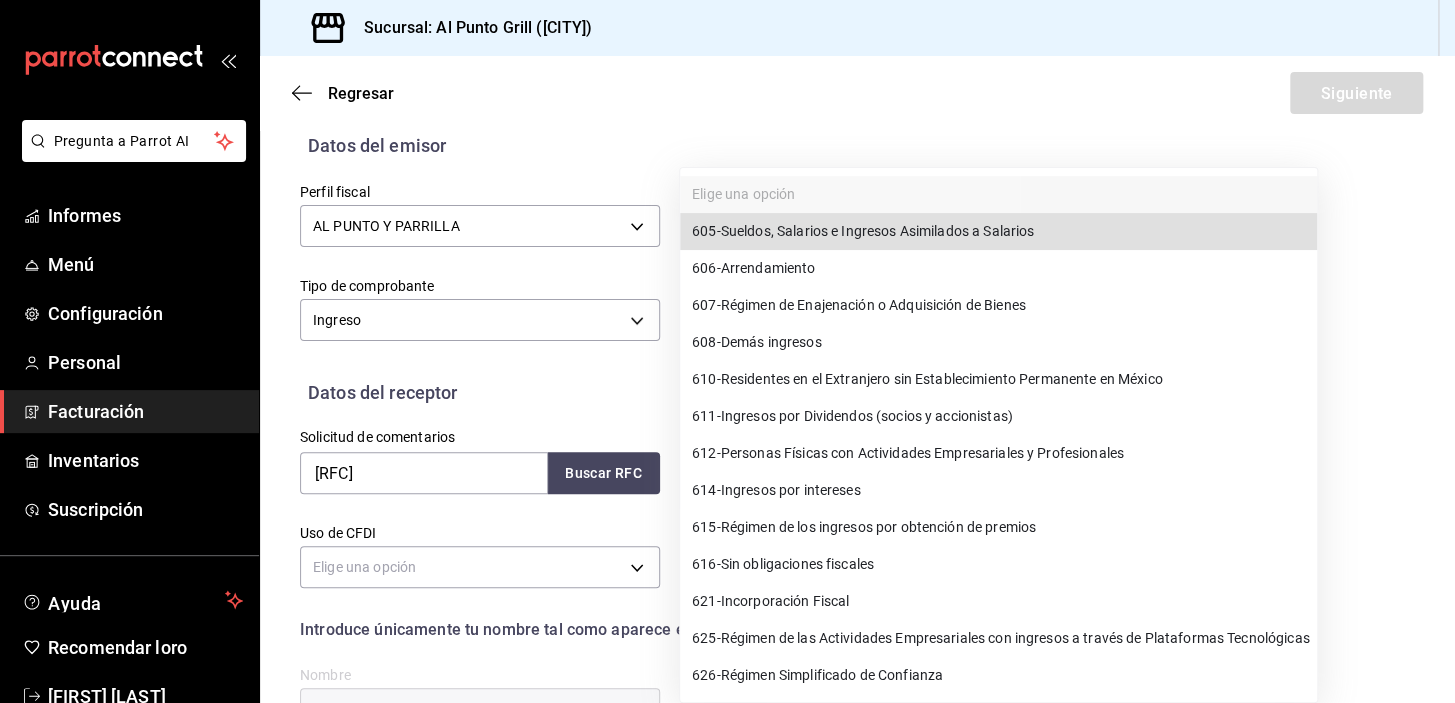 click on "Pregunta a Parrot AI Informes   Menú   Configuración   Personal   Facturación   Inventarios   Suscripción   Ayuda Recomendar loro   David Galicia   Sugerir nueva función   Sucursal: Al Punto Grill (CDMX) Regresar Siguiente Factura general Realiza tus facturas con un número de orden o un monto en específico; También puedes realizar una factura de remplazo mediante una factura cancelada. Factura de reemplazo Al activar esta opción tendrás que elegir una factura a reemplazar Datos del emisor Perfil fiscal AL PUNTO Y PARRILLA 711c2bc8-79b3-43e0-95de-ea7f23beadbf Marca Al Punto Grill (Plaza Rotherdame) 359452a4-77df-4a2a-96d1-dbb27ae34e49 Tipo de comprobante Ingreso I Datos del receptor Solicitud de comentarios DEUJ68061942A Buscar RFC Régimen fiscal Elige una opción Uso de CFDI Elige una opción Correo electrónico Introduce únicamente tu nombre tal como aparece en tu cédula fiscal. person Nombre Dirección Calle # exterior #interior Código postal Estado ​ Municipio ​ Colonia ​ Texto original" at bounding box center (727, 351) 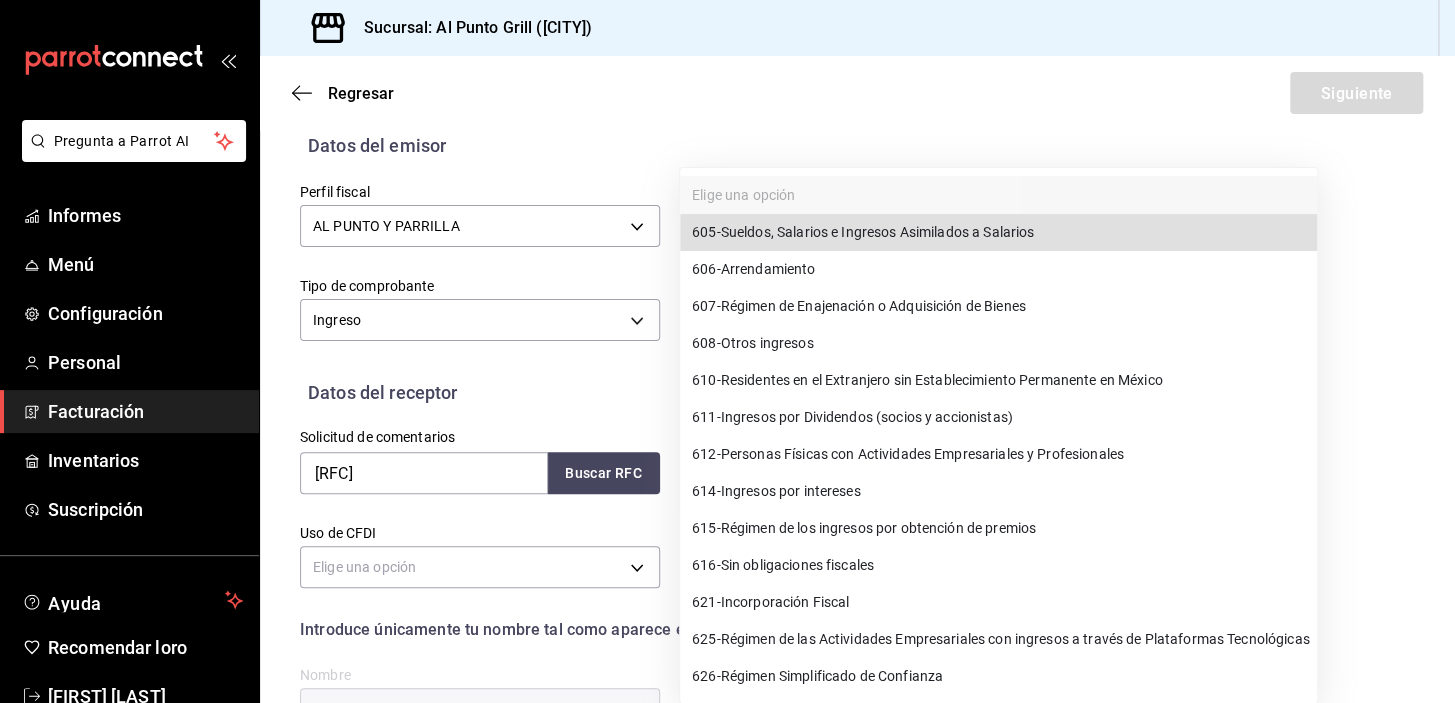 click on "Personas Físicas con Actividades Empresariales y Profesionales" at bounding box center (922, 454) 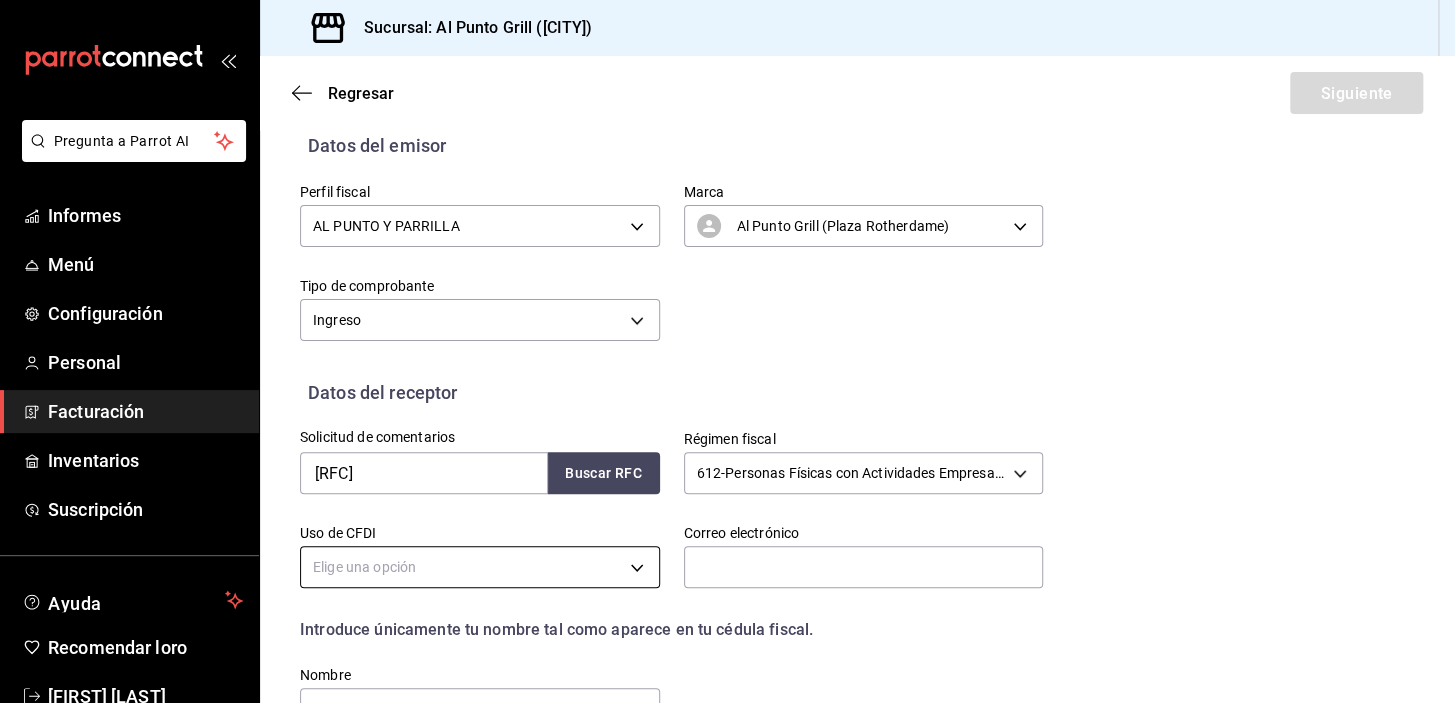 click on "Pregunta a Parrot AI Informes   Menú   Configuración   Personal   Facturación   Inventarios   Suscripción   Ayuda Recomendar loro   David Galicia   Sugerir nueva función   Sucursal: Al Punto Grill (CDMX) Regresar Siguiente Factura general Realiza tus facturas con un número de orden o un monto en específico; También puedes realizar una factura de remplazo mediante una factura cancelada. Factura de reemplazo Al activar esta opción tendrás que elegir una factura a reemplazar Datos del emisor Perfil fiscal AL PUNTO Y PARRILLA 711c2bc8-79b3-43e0-95de-ea7f23beadbf Marca Al Punto Grill (Plaza Rotherdame) 359452a4-77df-4a2a-96d1-dbb27ae34e49 Tipo de comprobante Ingreso I Datos del receptor Solicitud de comentarios DEUJ68061942A Buscar RFC Régimen fiscal 612  -  Personas Físicas con Actividades Empresariales y Profesionales 612 Uso de CFDI Elige una opción Correo electrónico Introduce únicamente tu nombre tal como aparece en tu cédula fiscal. person Nombre Dirección Calle # exterior #interior Estado" at bounding box center [727, 351] 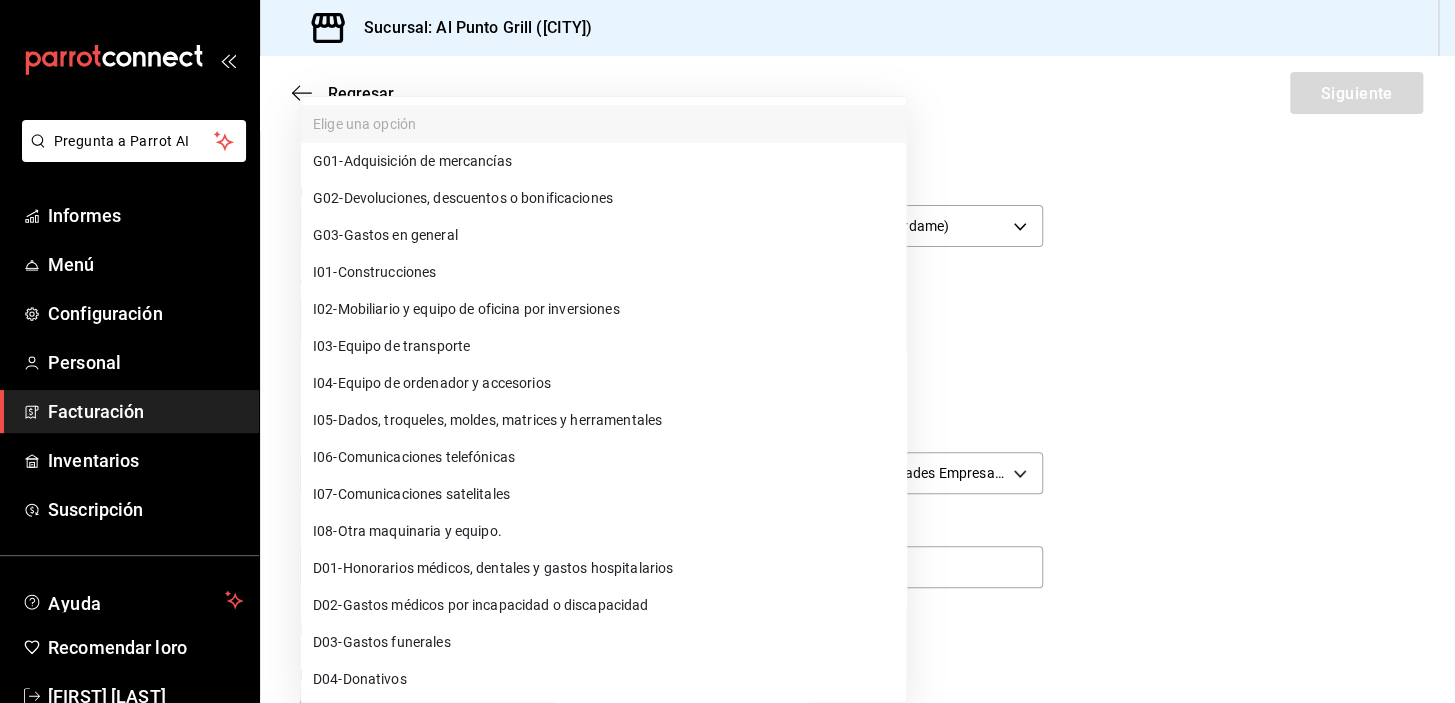 click on "Gastos en general" at bounding box center [401, 235] 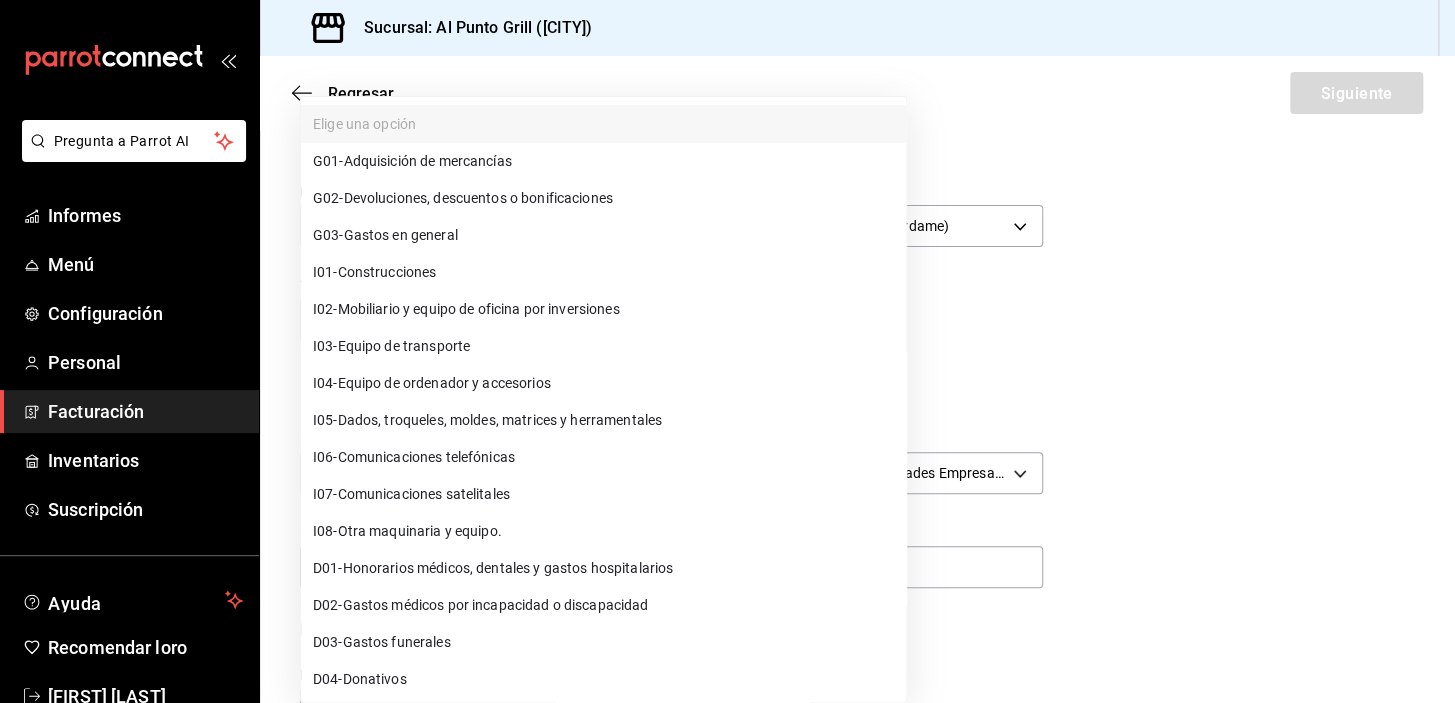 type on "G03" 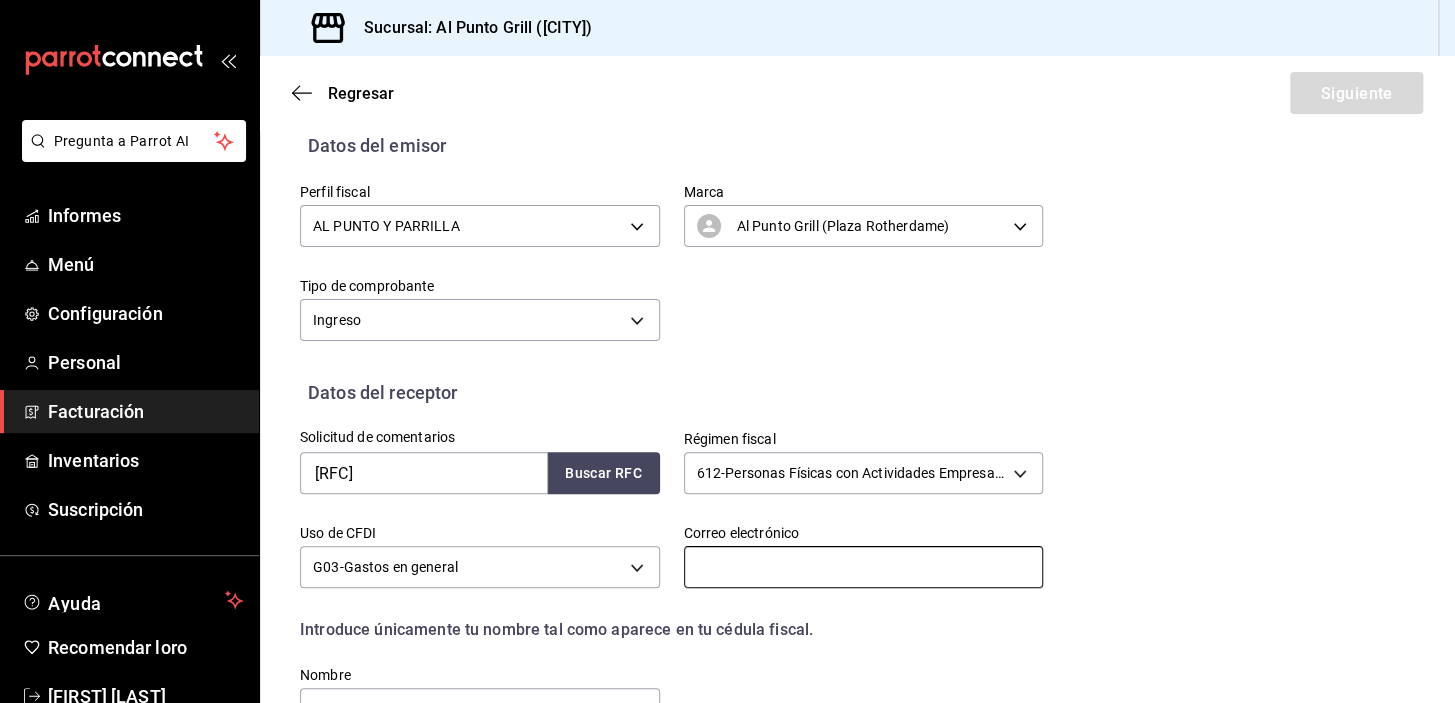 click at bounding box center (864, 567) 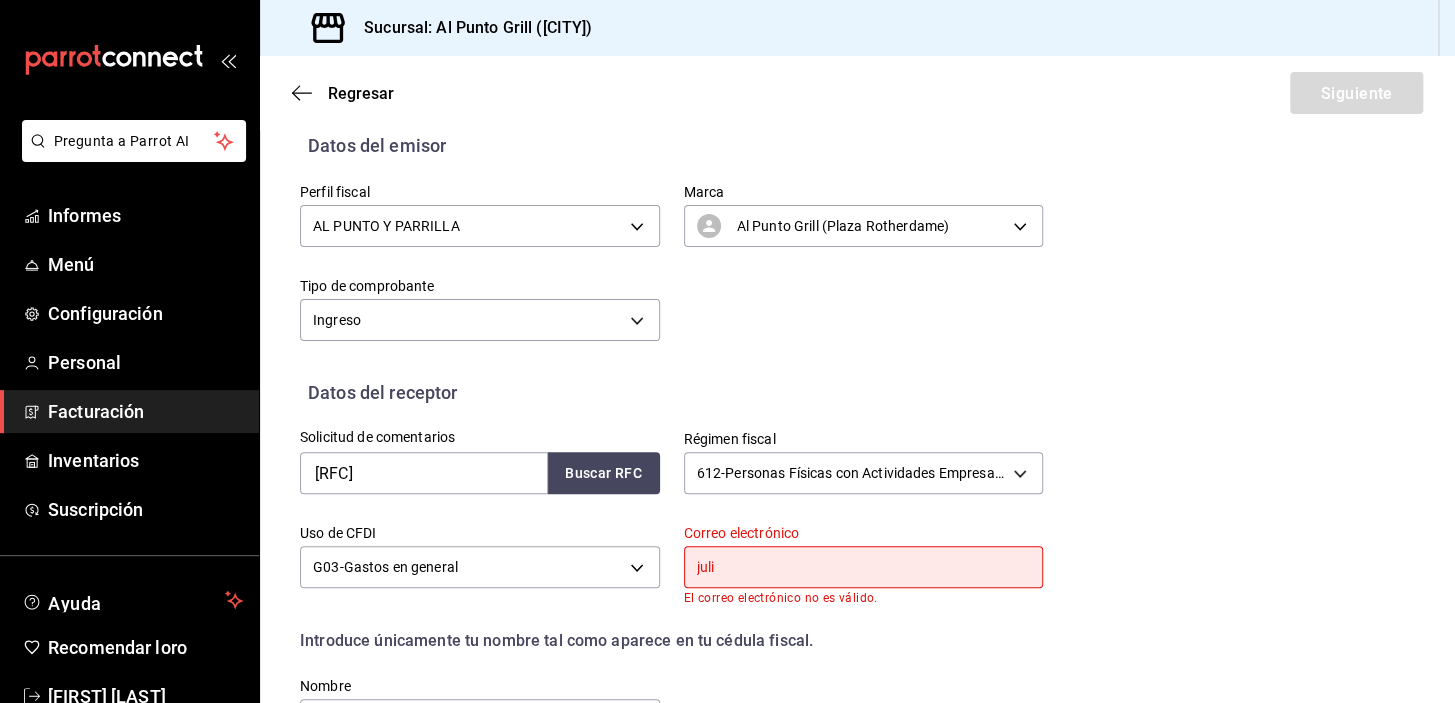type on "[EMAIL]" 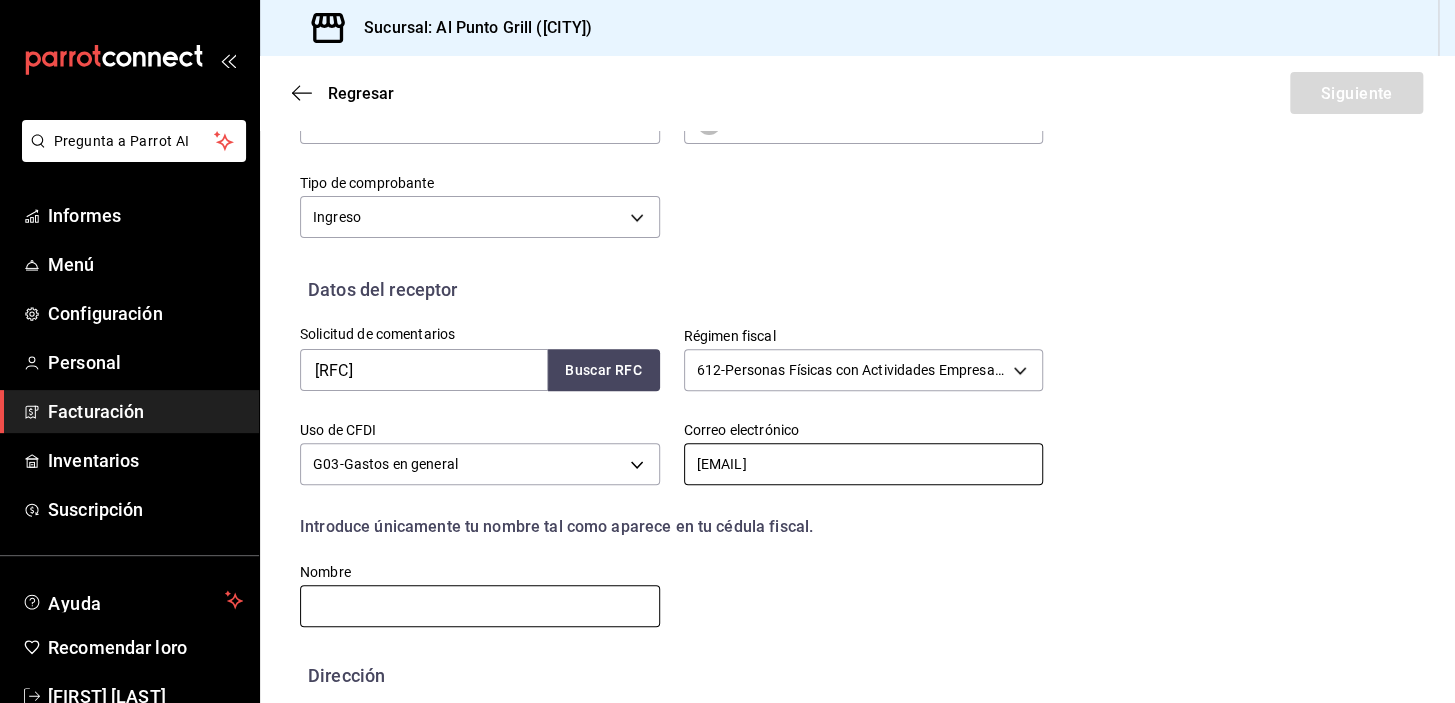 scroll, scrollTop: 392, scrollLeft: 0, axis: vertical 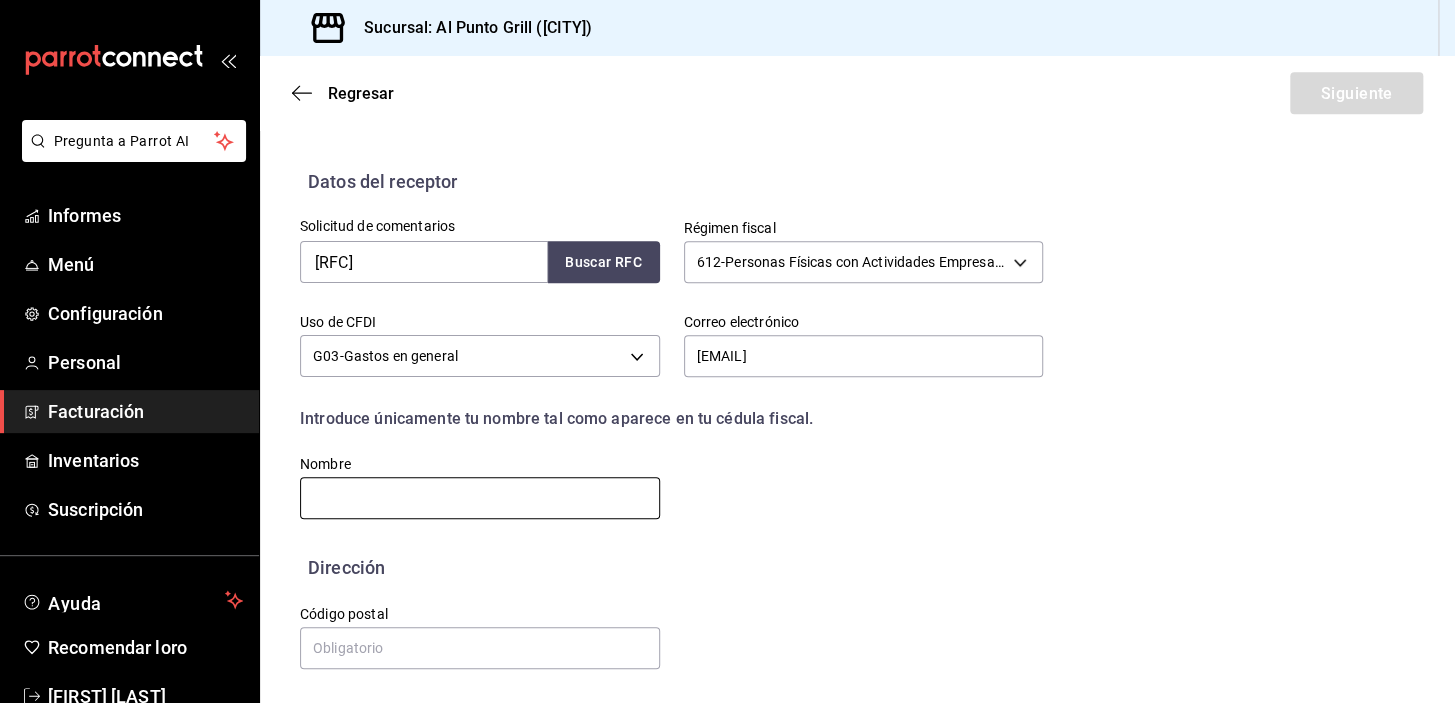 click at bounding box center [480, 498] 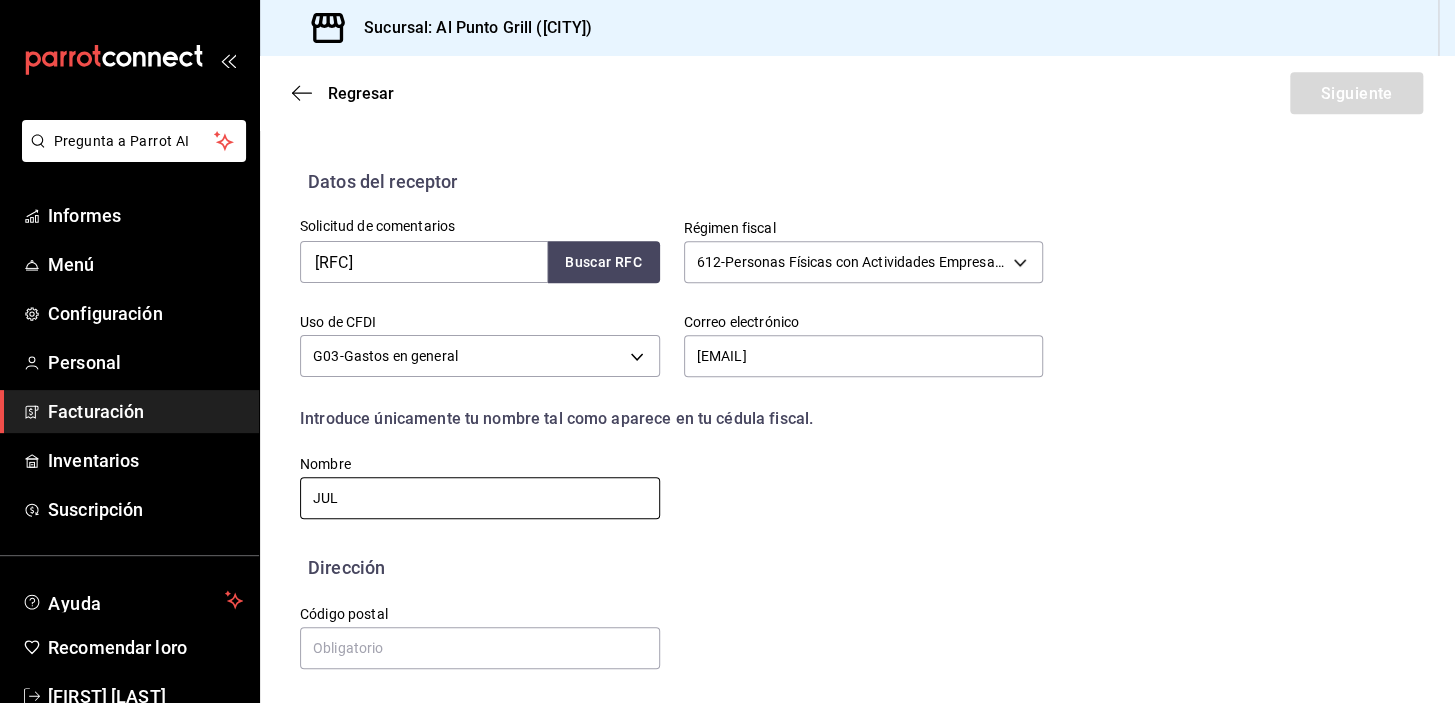 type on "[FIRST] [LAST] [INITIAL]" 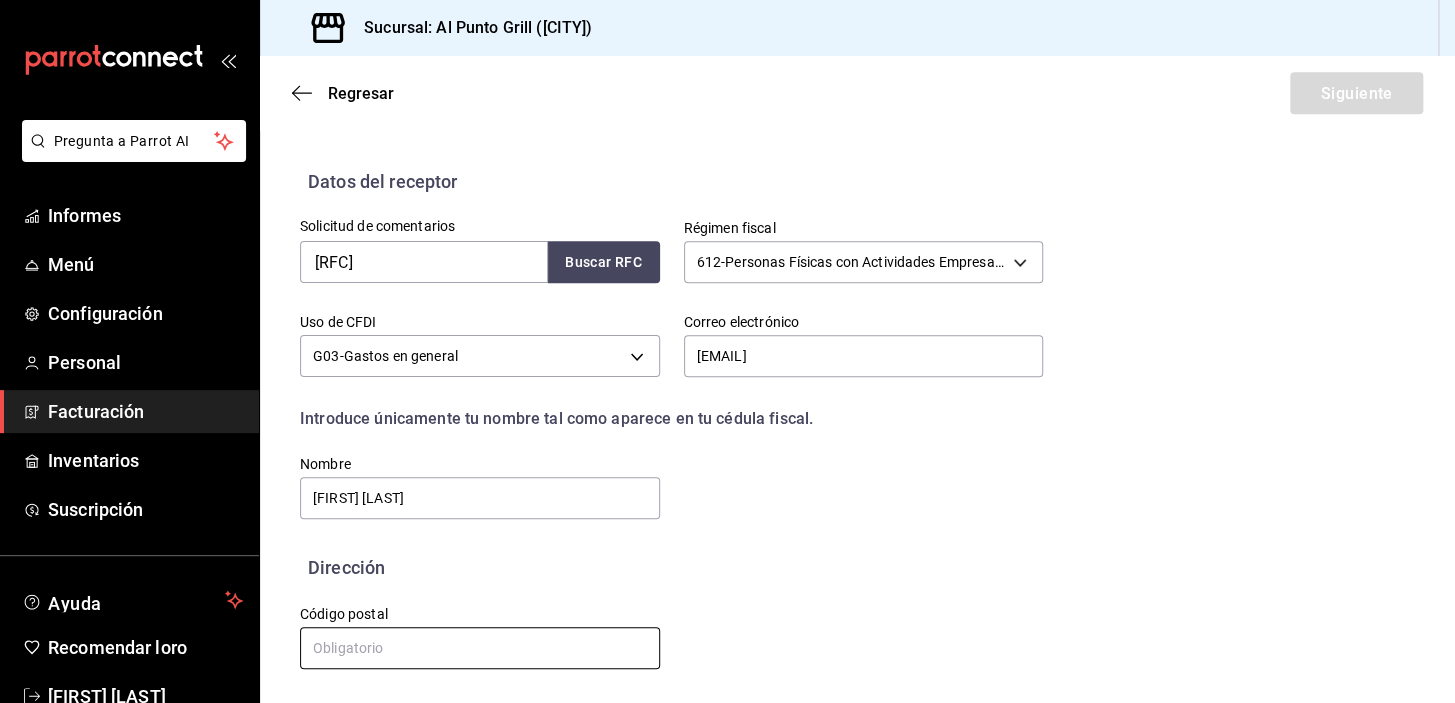 click at bounding box center [480, 648] 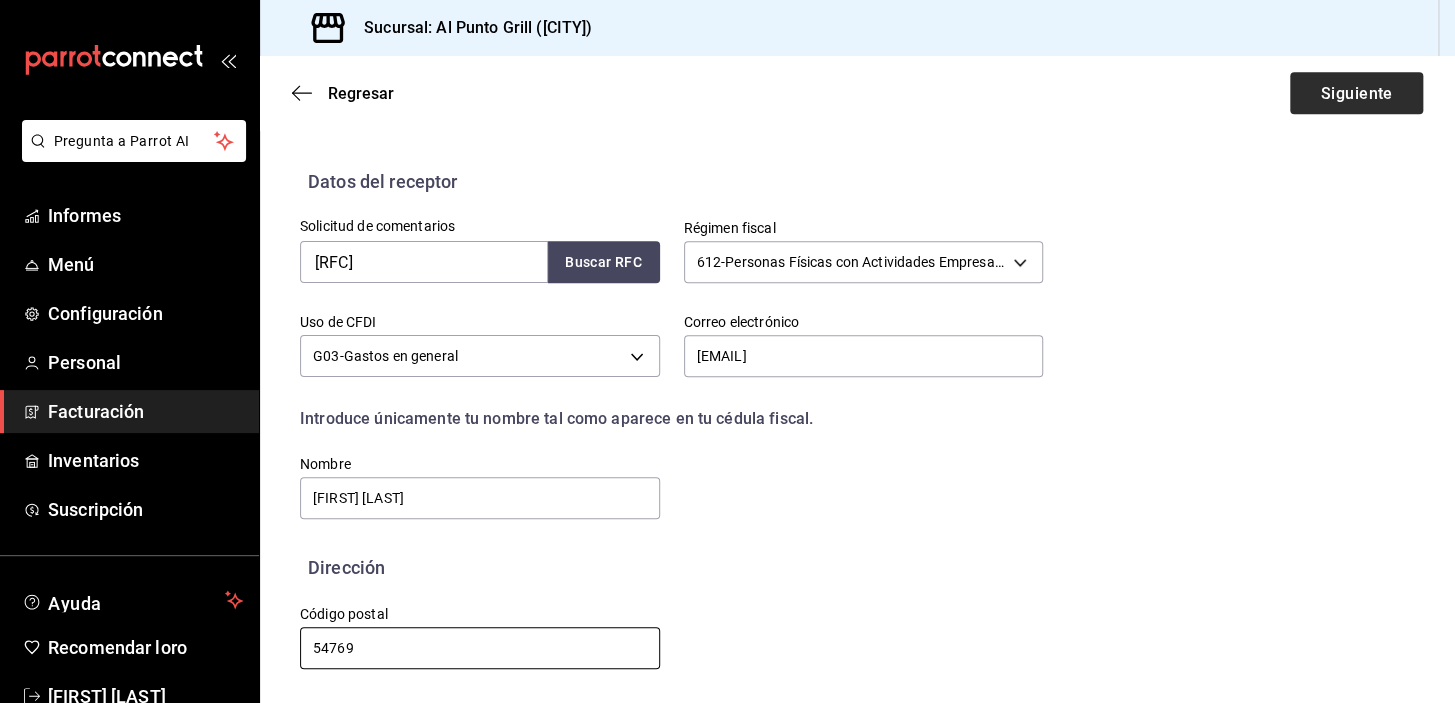 type on "54769" 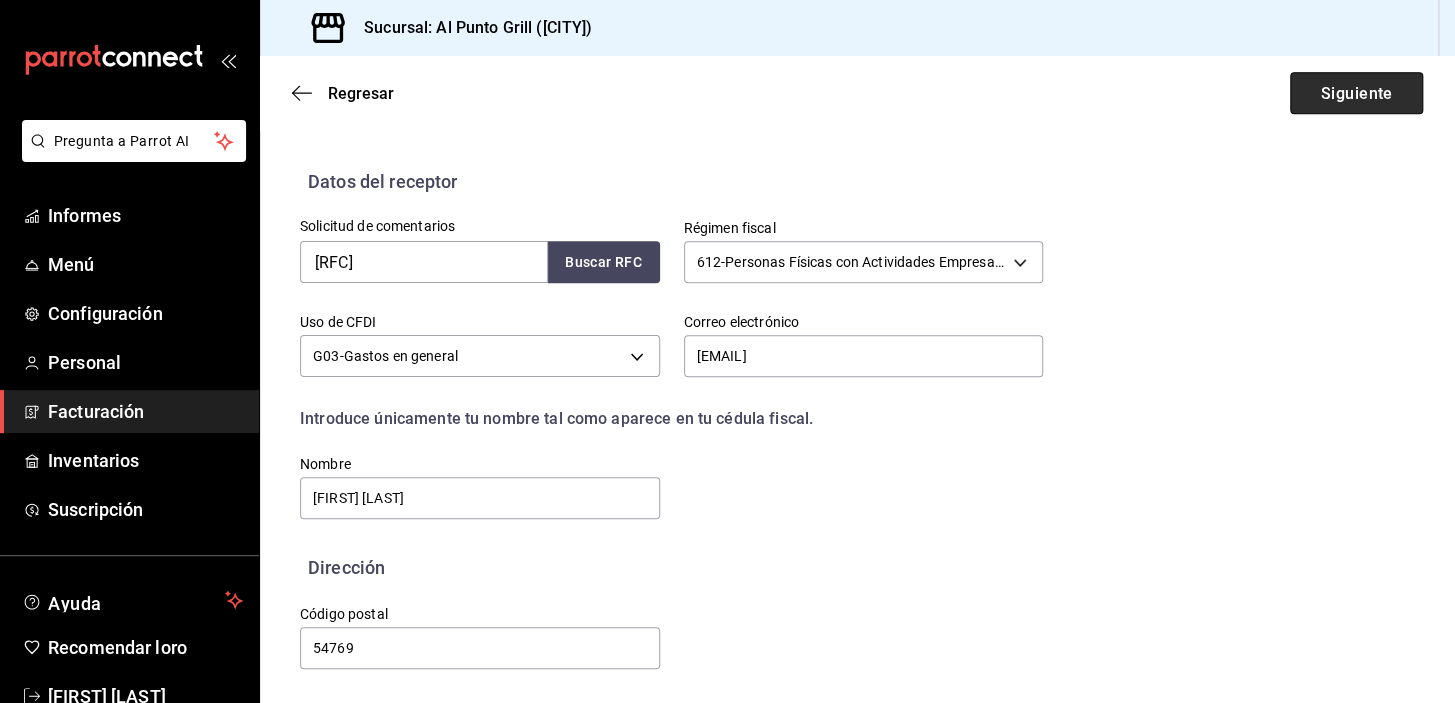 click on "Siguiente" at bounding box center [1356, 92] 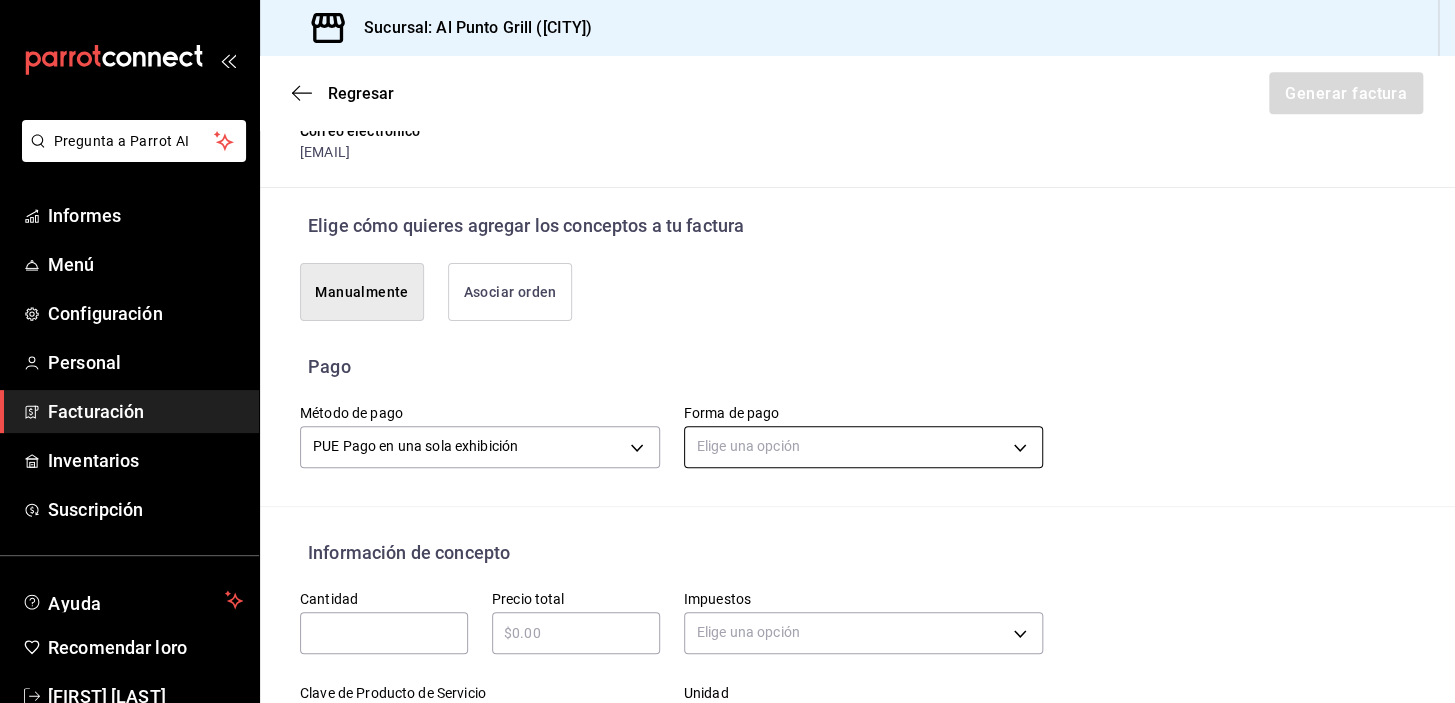 click on "Pregunta a Parrot AI Informes   Menú   Configuración   Personal   Facturación   Inventarios   Suscripción   Ayuda Recomendar loro   David Galicia   Sugerir nueva función   Sucursal: Al Punto Grill (CDMX) Regresar Generar factura Emisor Perfil fiscal AL PUNTO Y PARRILLA Tipo de comprobante Ingreso Receptor Nombre / Razón social JULIETA DESCHAMPS UGALDE Receptor RFC DEUJ68061942A Régimen fiscal Personas Físicas con Actividades Empresariales y Profesionales Uso de CFDI G03: Gastos en general Correo electrónico julieta.deschamps.19@gmail.com Elige cómo quieres agregar los conceptos a tu factura Manualmente Asociar orden Pago Método de pago PUE    Pago en una sola exhibición PUE Forma de pago Elige una opción Información de concepto Cantidad ​ Precio total ​ Impuestos Elige una opción Clave de Producto de Servicio 90101500 - Establecimientos para comer y beber ​ Unidad E48 - Unidad de Servicio ​ Descripción Agregar Total IVA $0.00 Total de IEPS $0.00 Total parcial $0.00 Total $0.00 Orden" at bounding box center (727, 351) 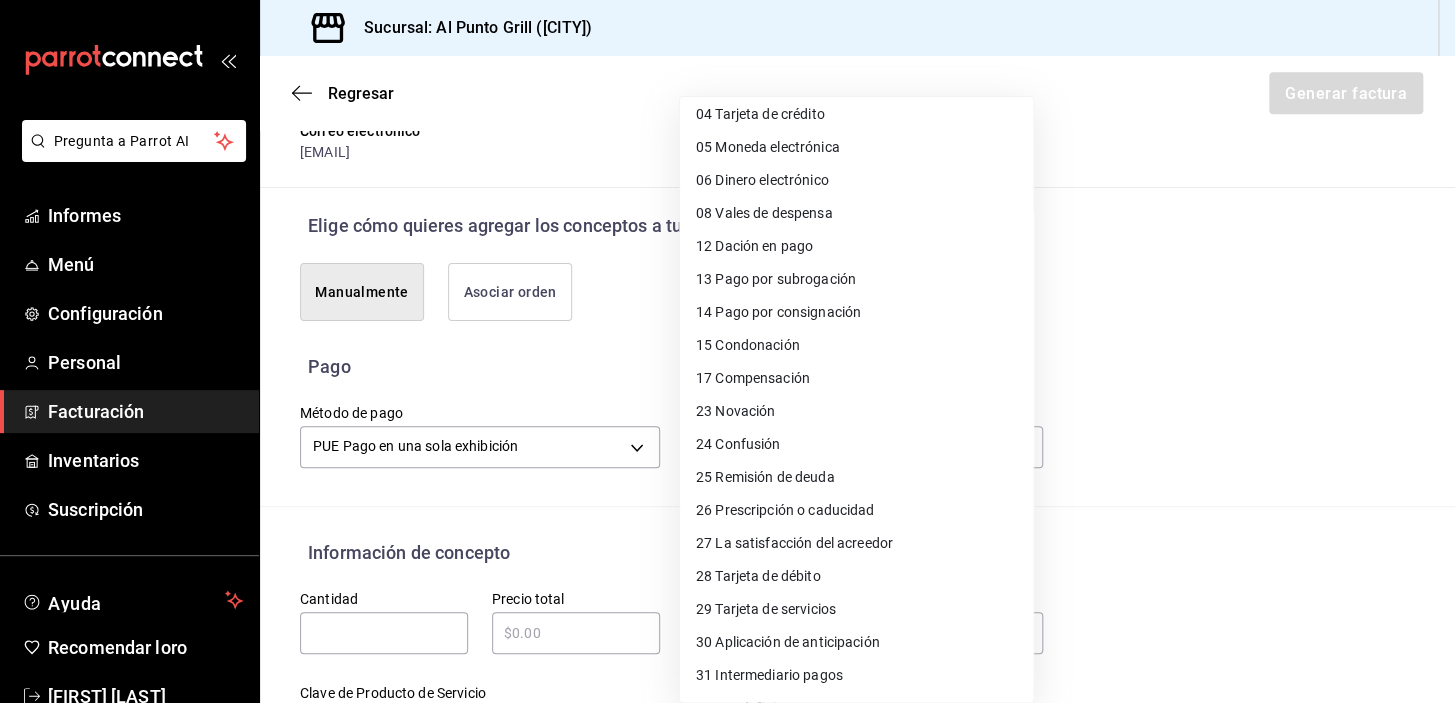 scroll, scrollTop: 170, scrollLeft: 0, axis: vertical 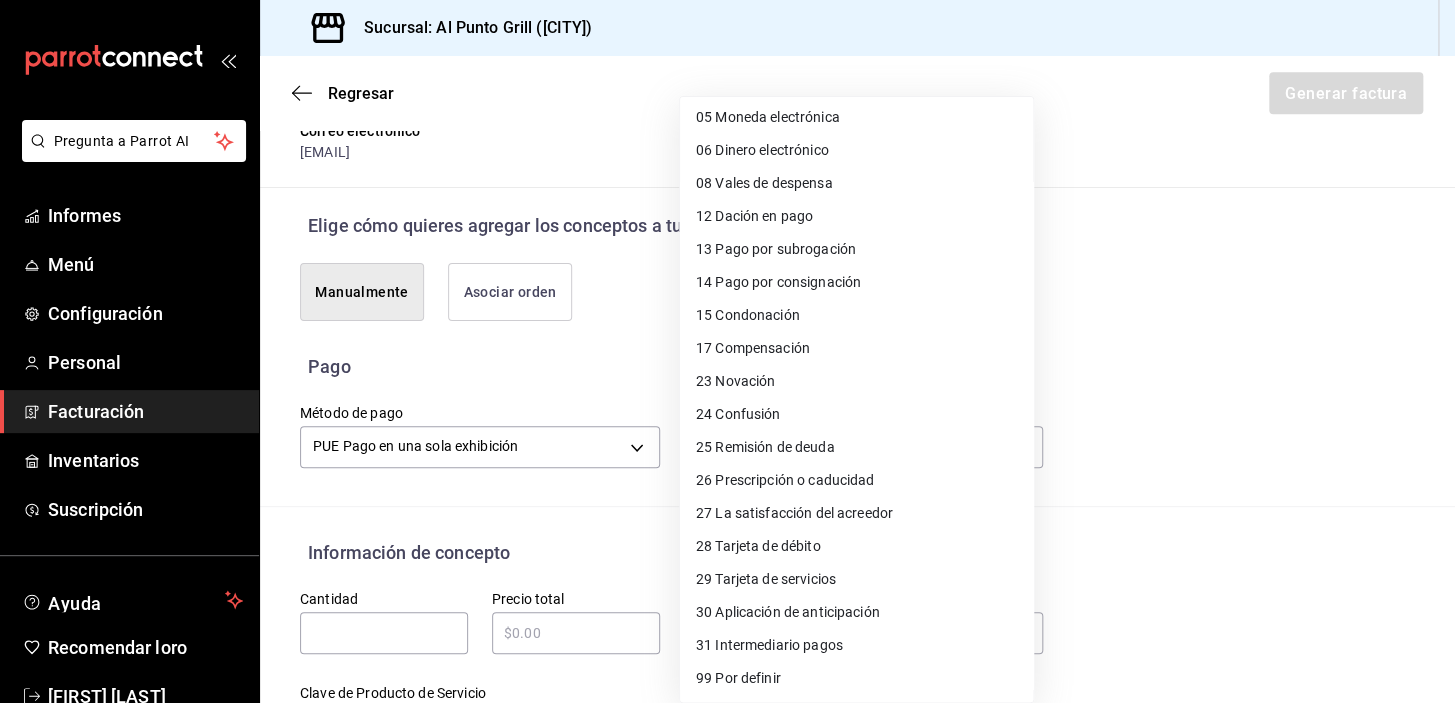 click on "Tarjeta de débito" at bounding box center [767, 546] 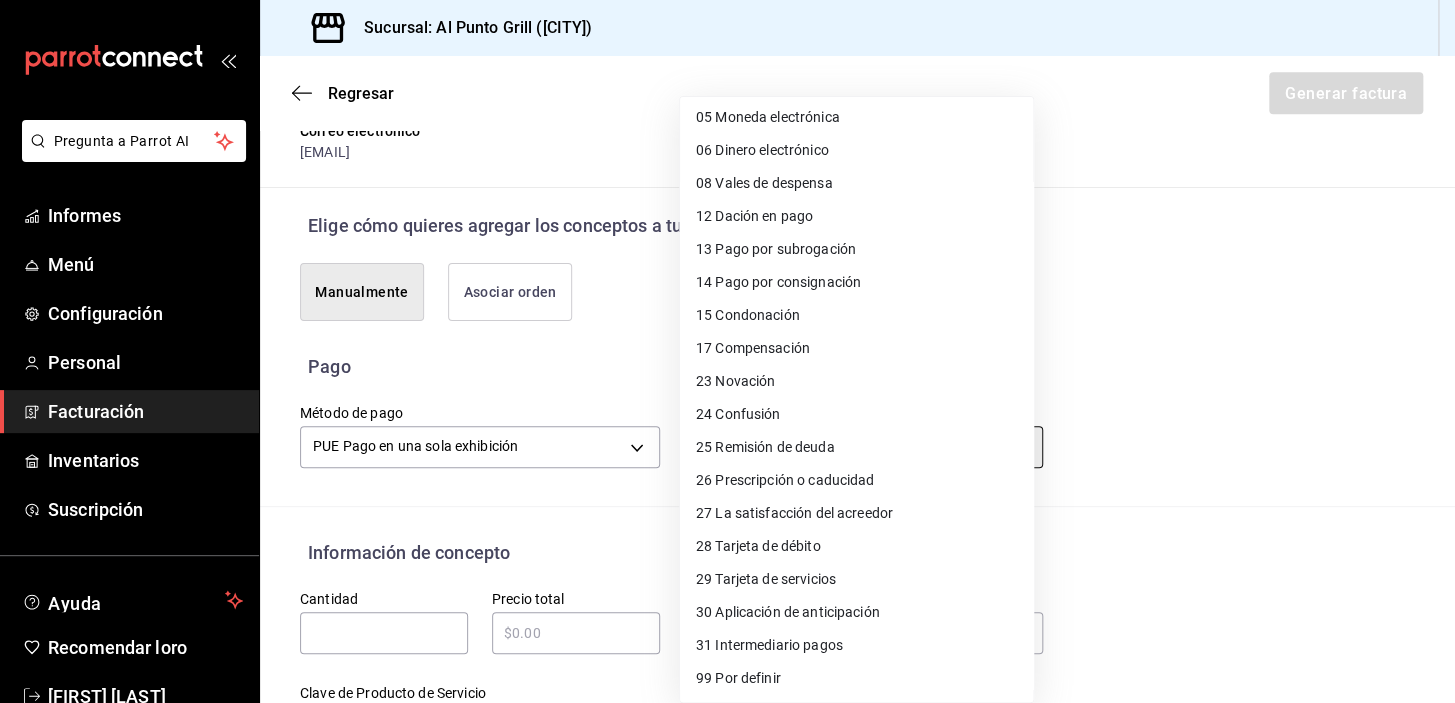 type on "28" 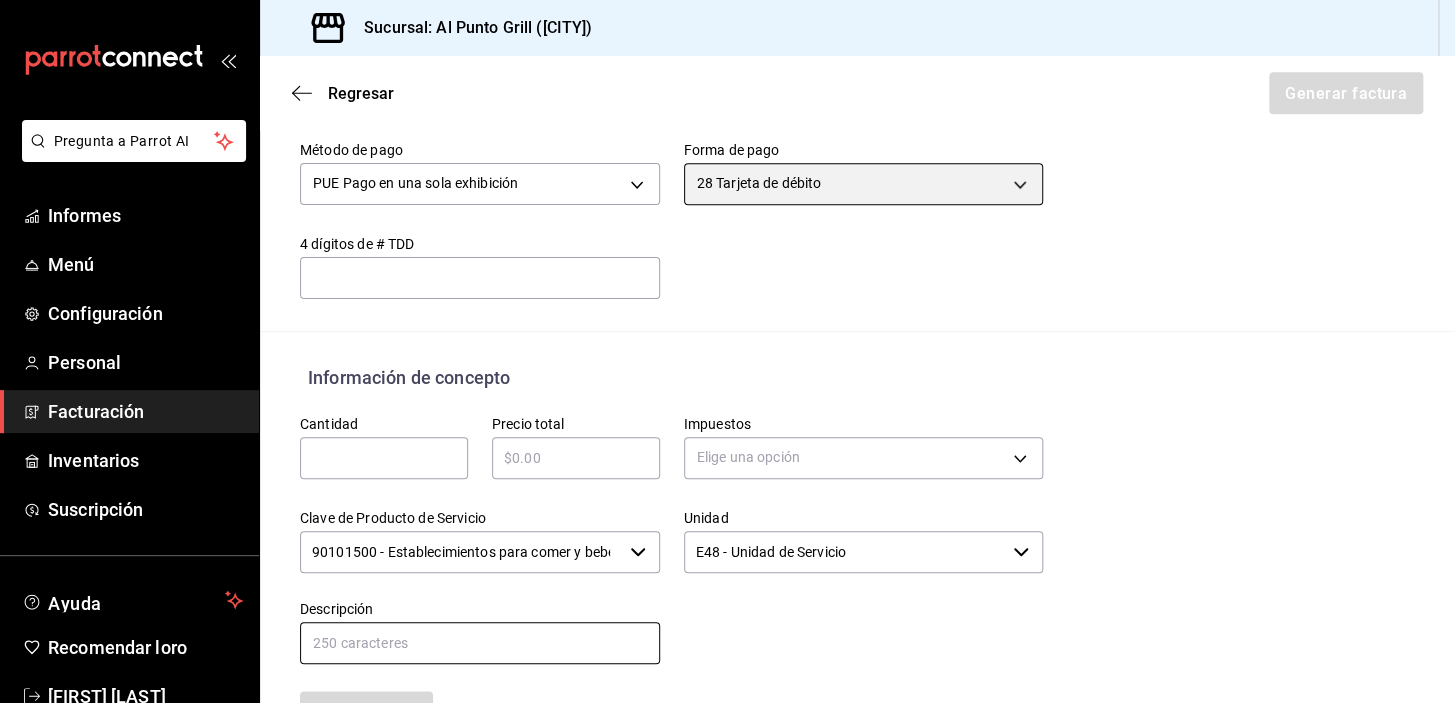 scroll, scrollTop: 756, scrollLeft: 0, axis: vertical 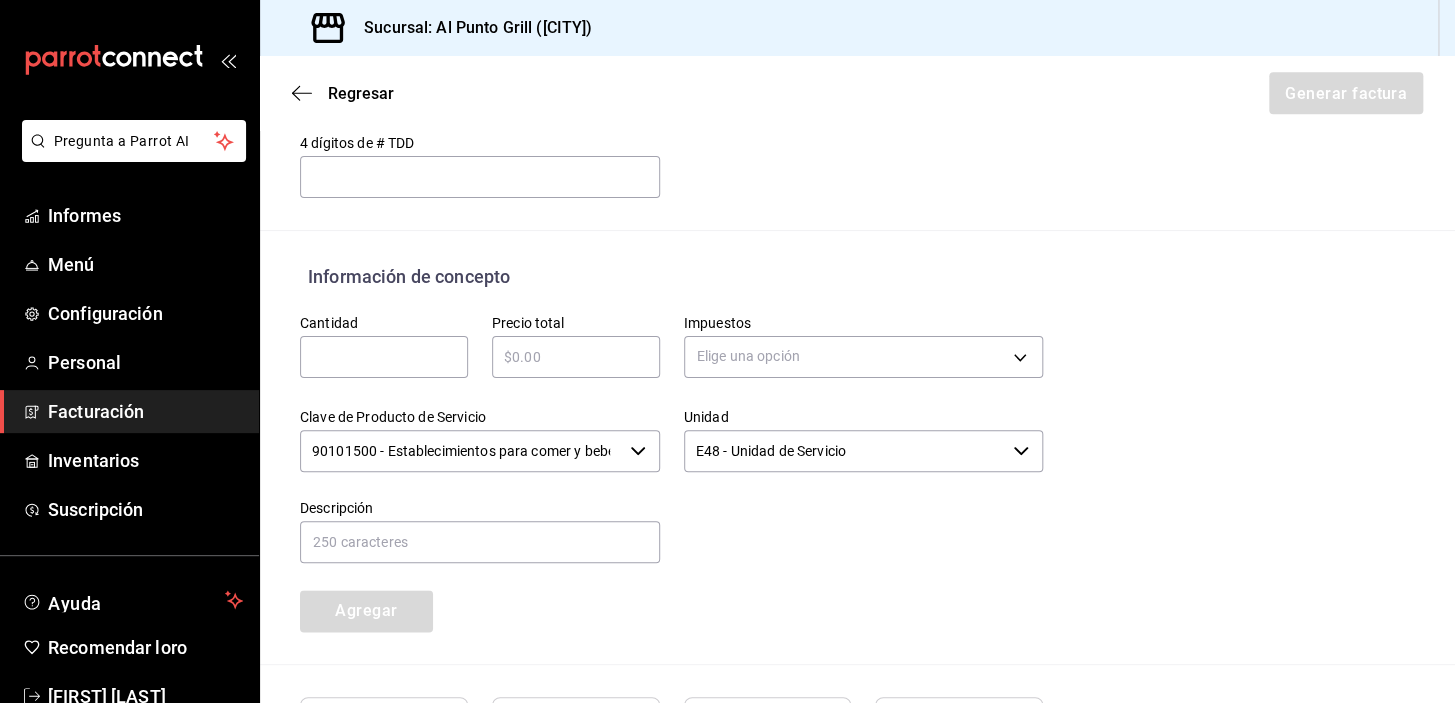 click at bounding box center [384, 357] 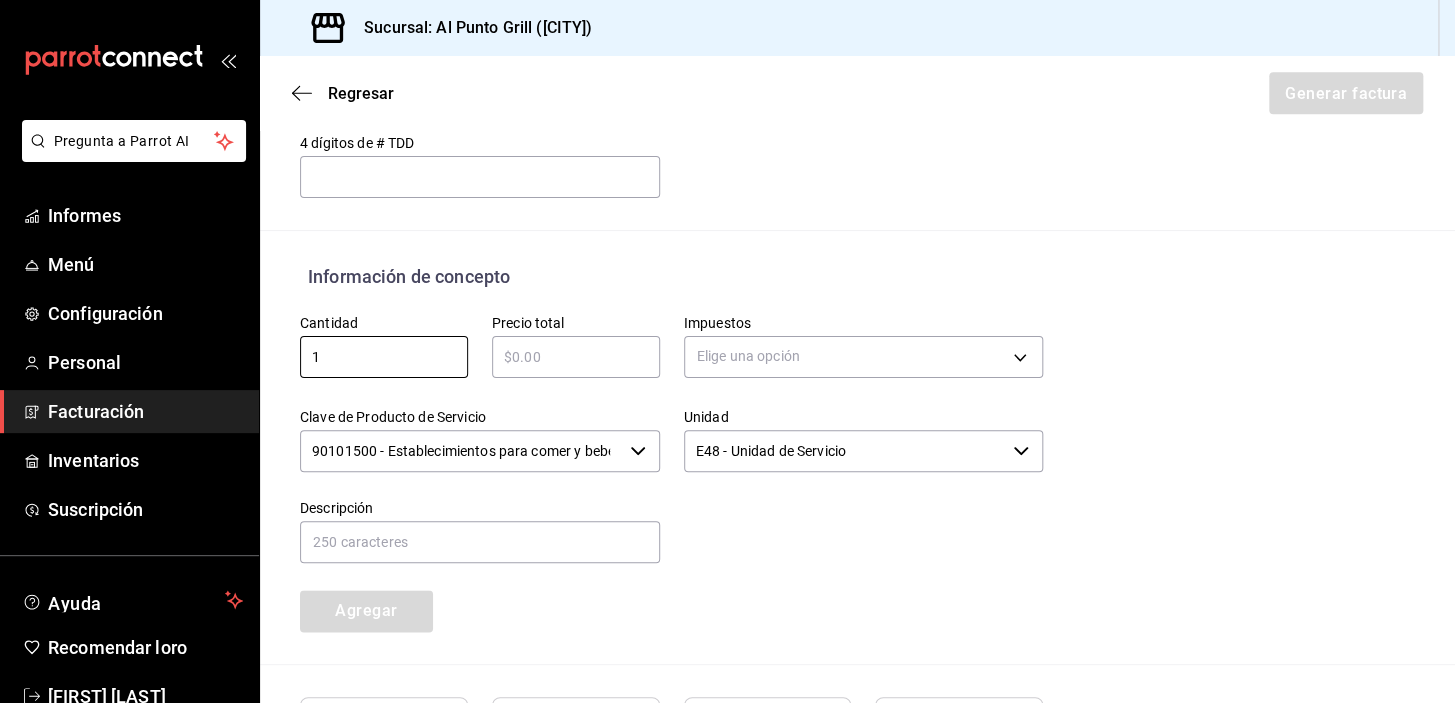 type on "1" 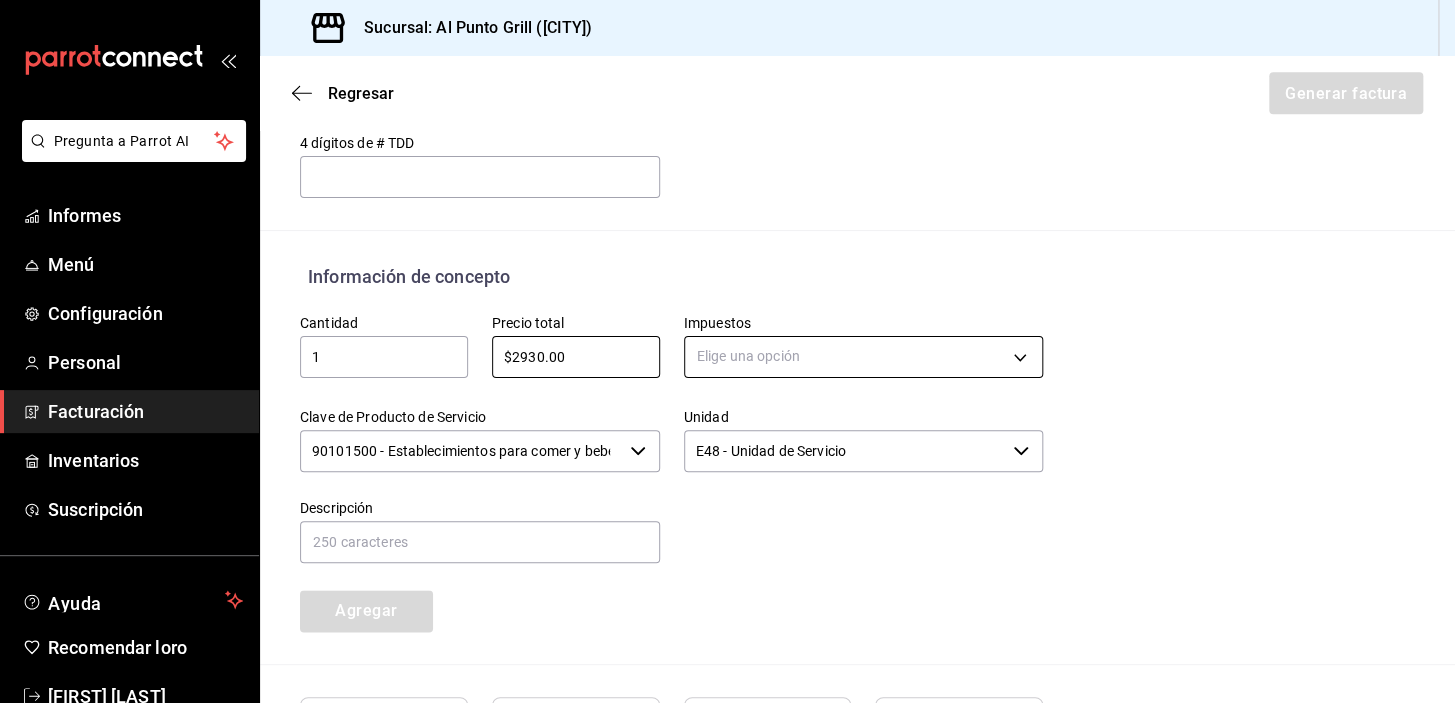 type on "$2930.00" 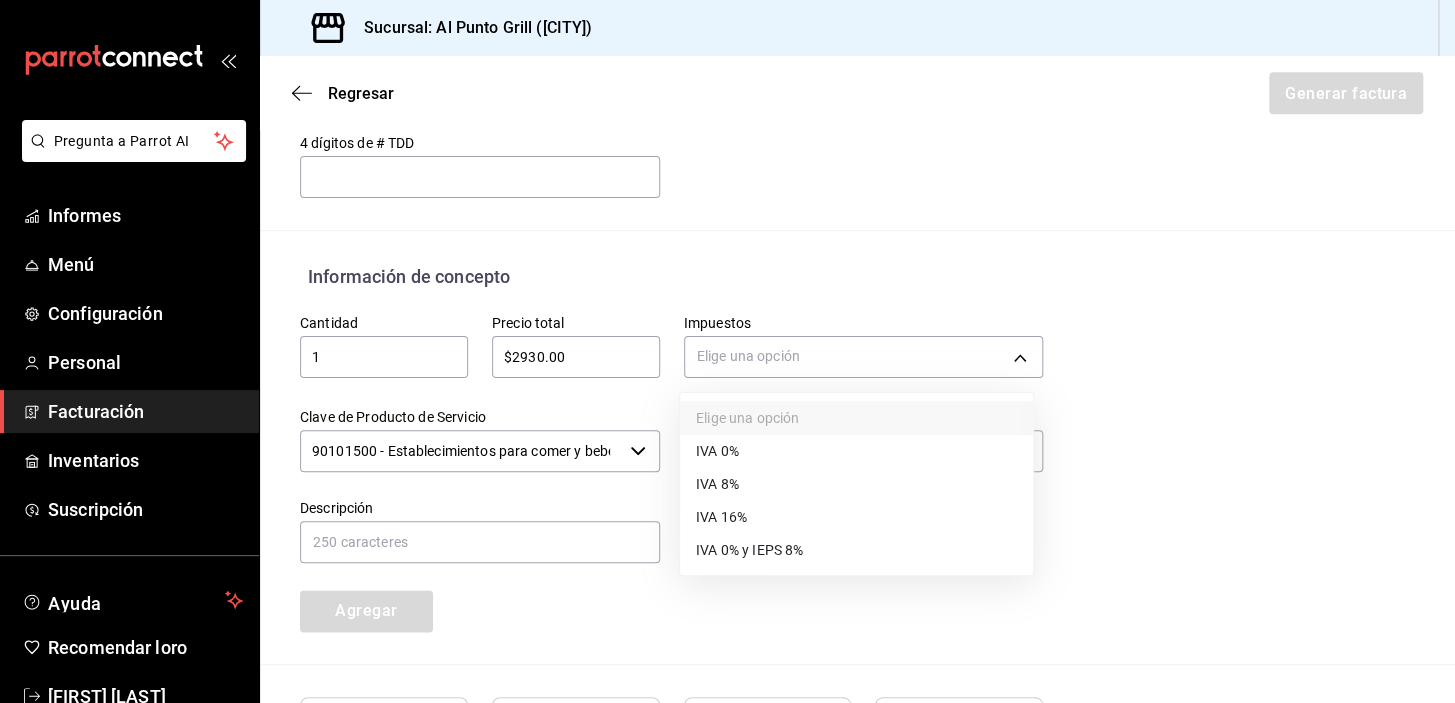 click on "IVA 16%" at bounding box center [721, 517] 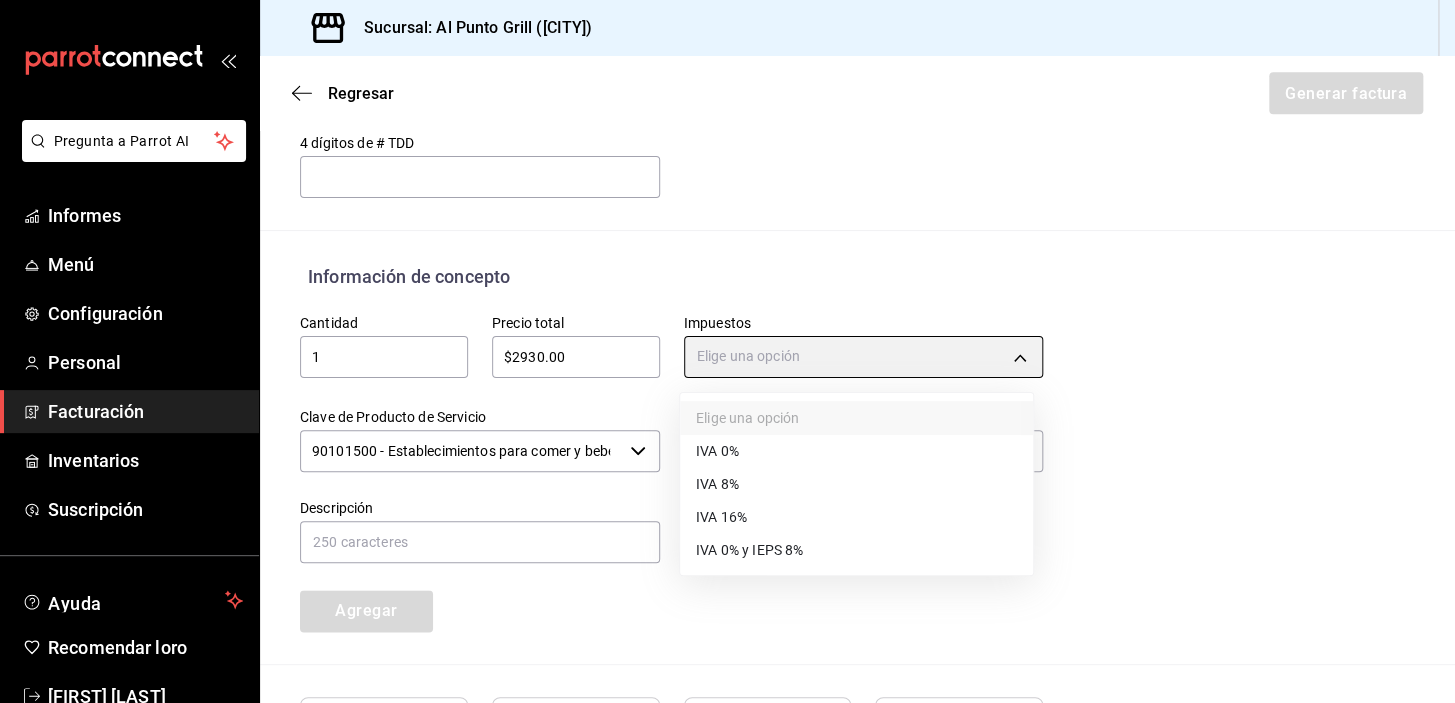 type on "IVA_16" 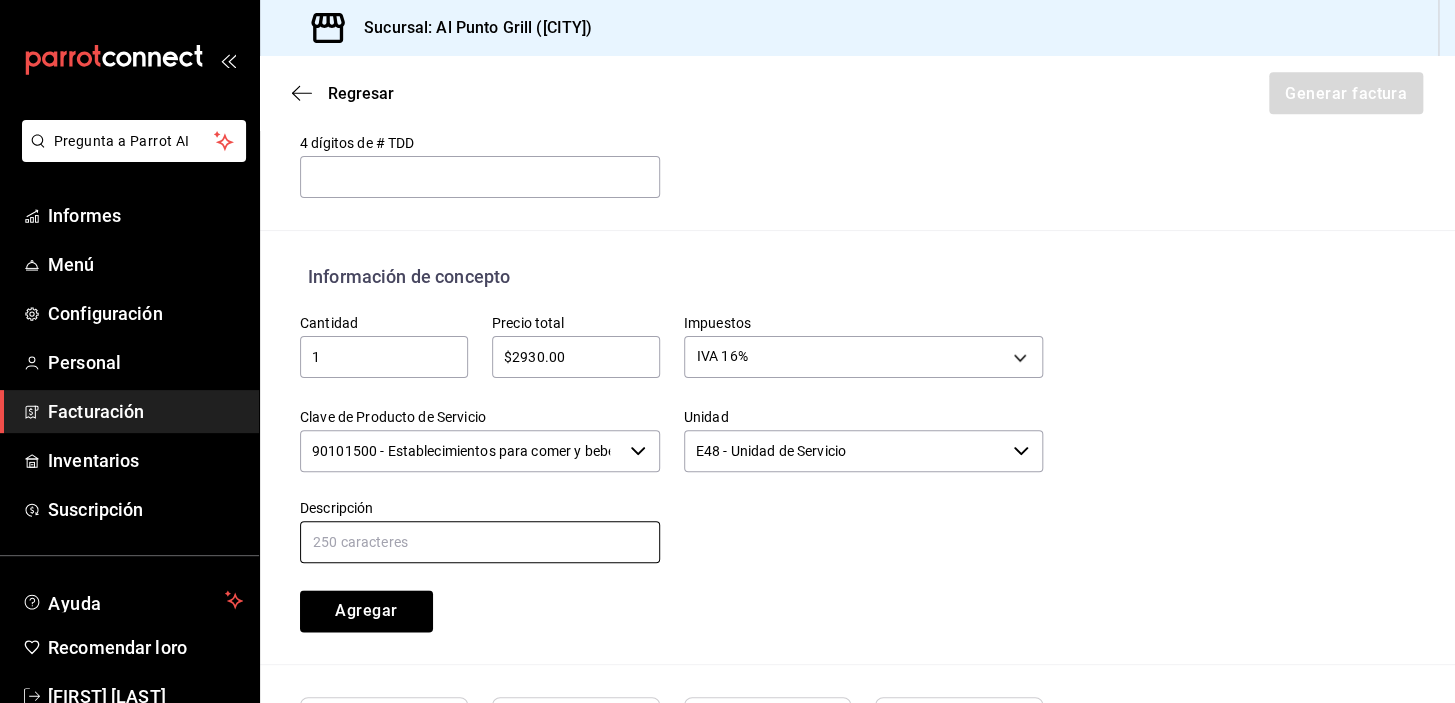 click at bounding box center (480, 542) 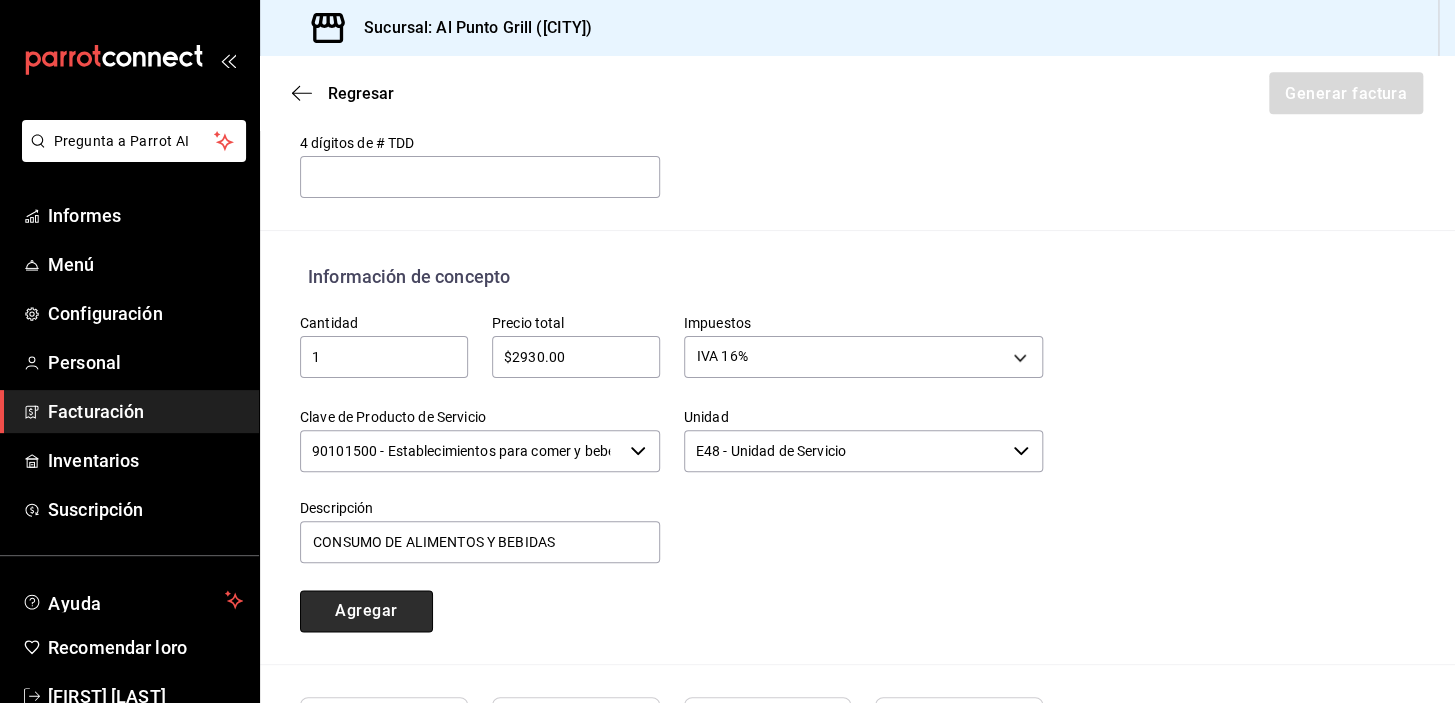 click on "Agregar" at bounding box center (366, 610) 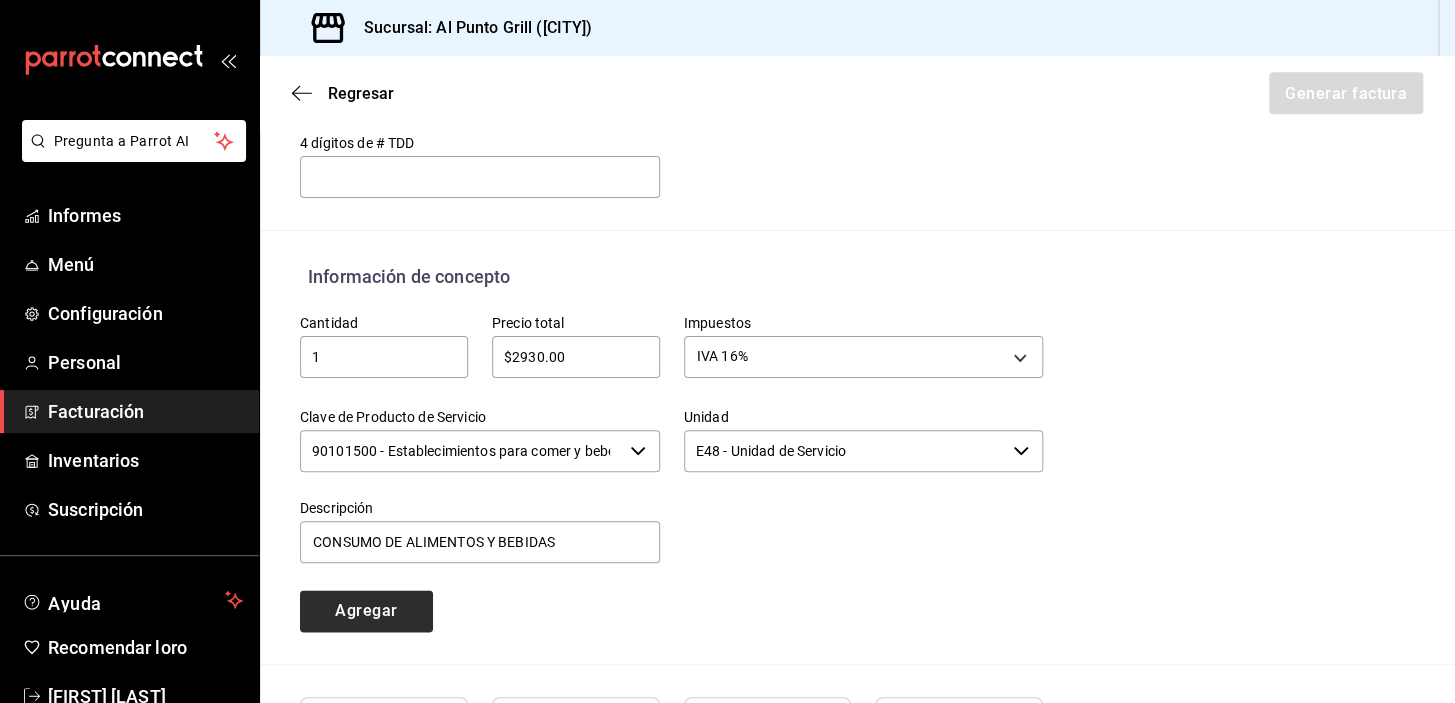 type 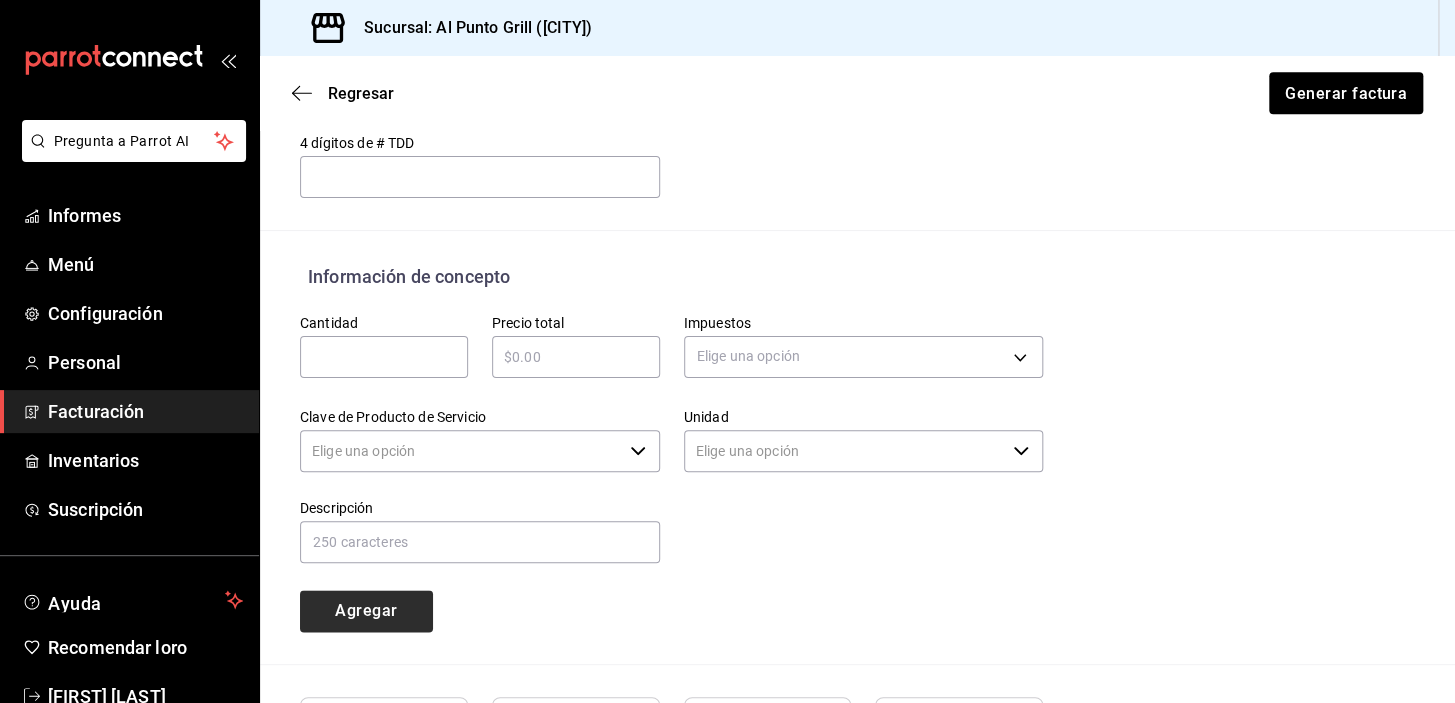 type on "90101500 - Establecimientos para comer y beber" 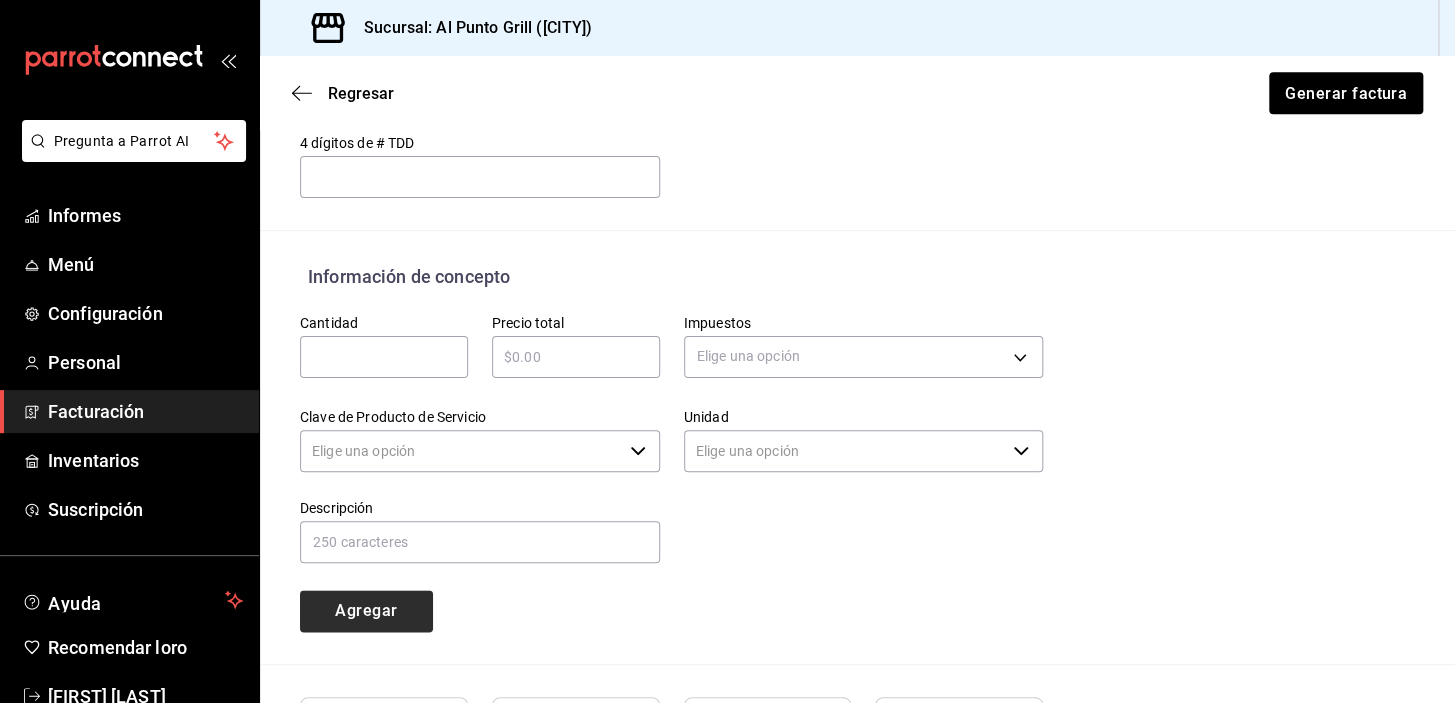 type on "E48 - Unidad de Servicio" 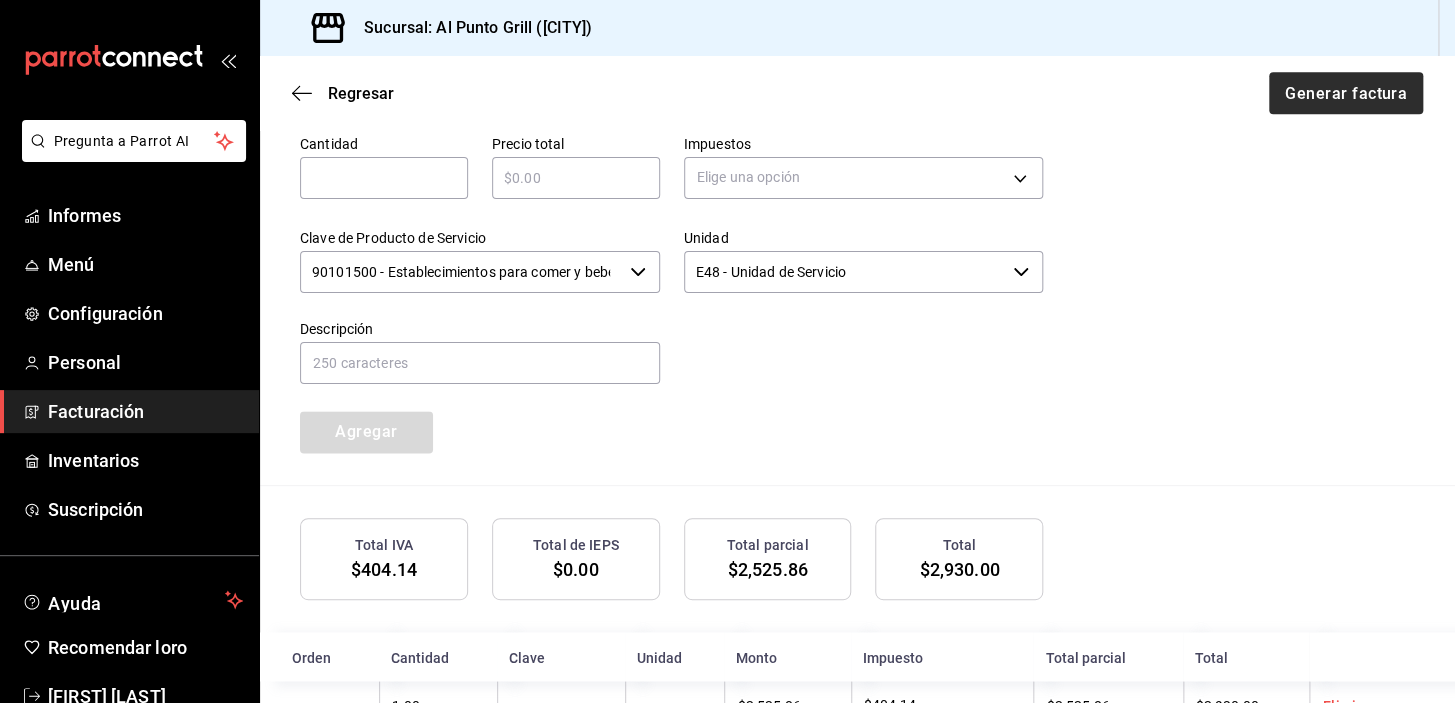 scroll, scrollTop: 1005, scrollLeft: 0, axis: vertical 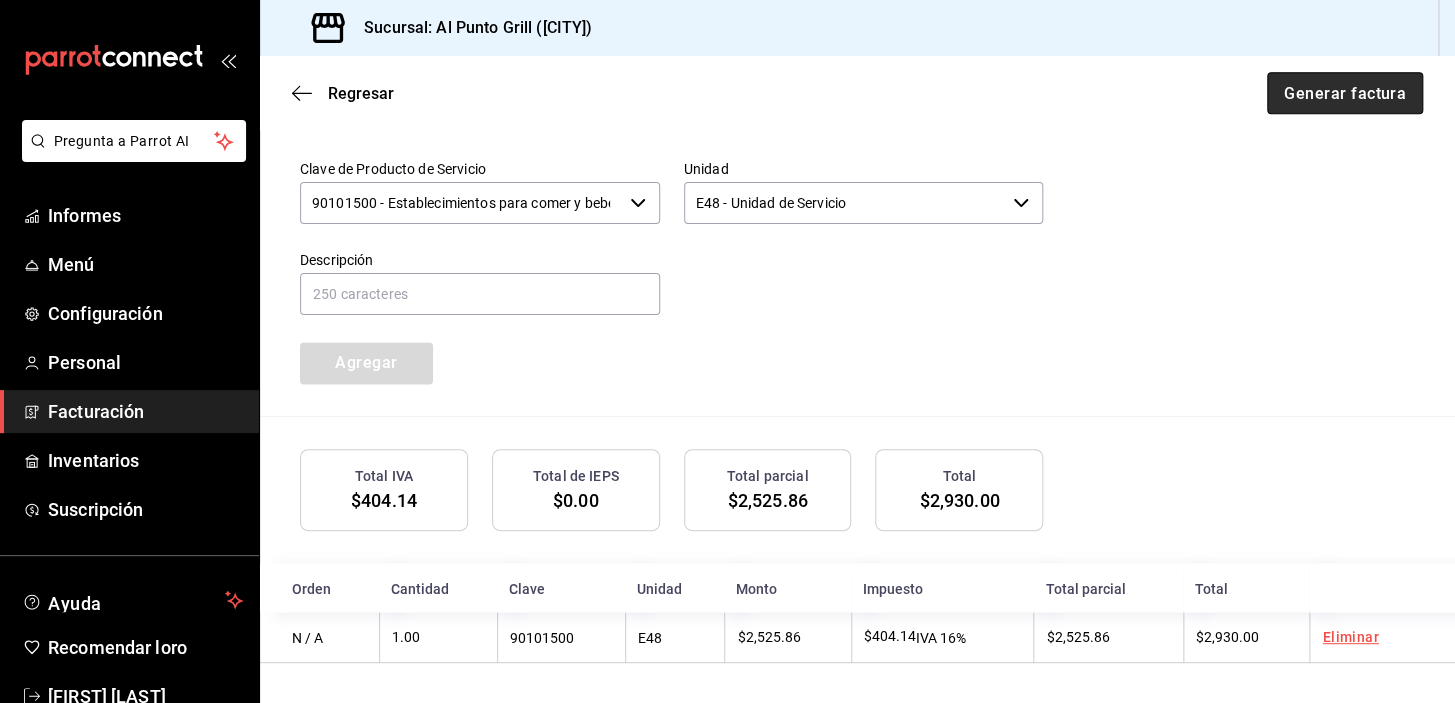 click on "Generar factura" at bounding box center (1345, 92) 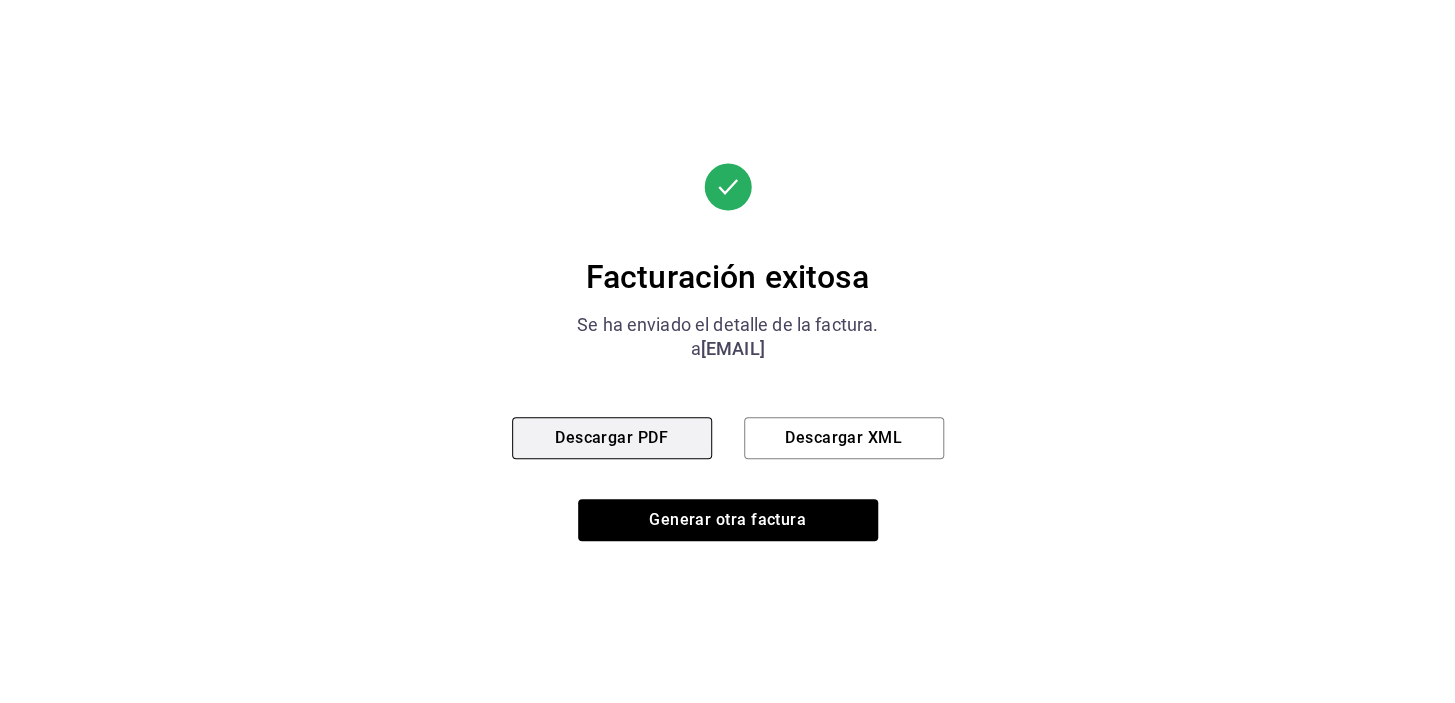 click on "Descargar PDF" at bounding box center [611, 437] 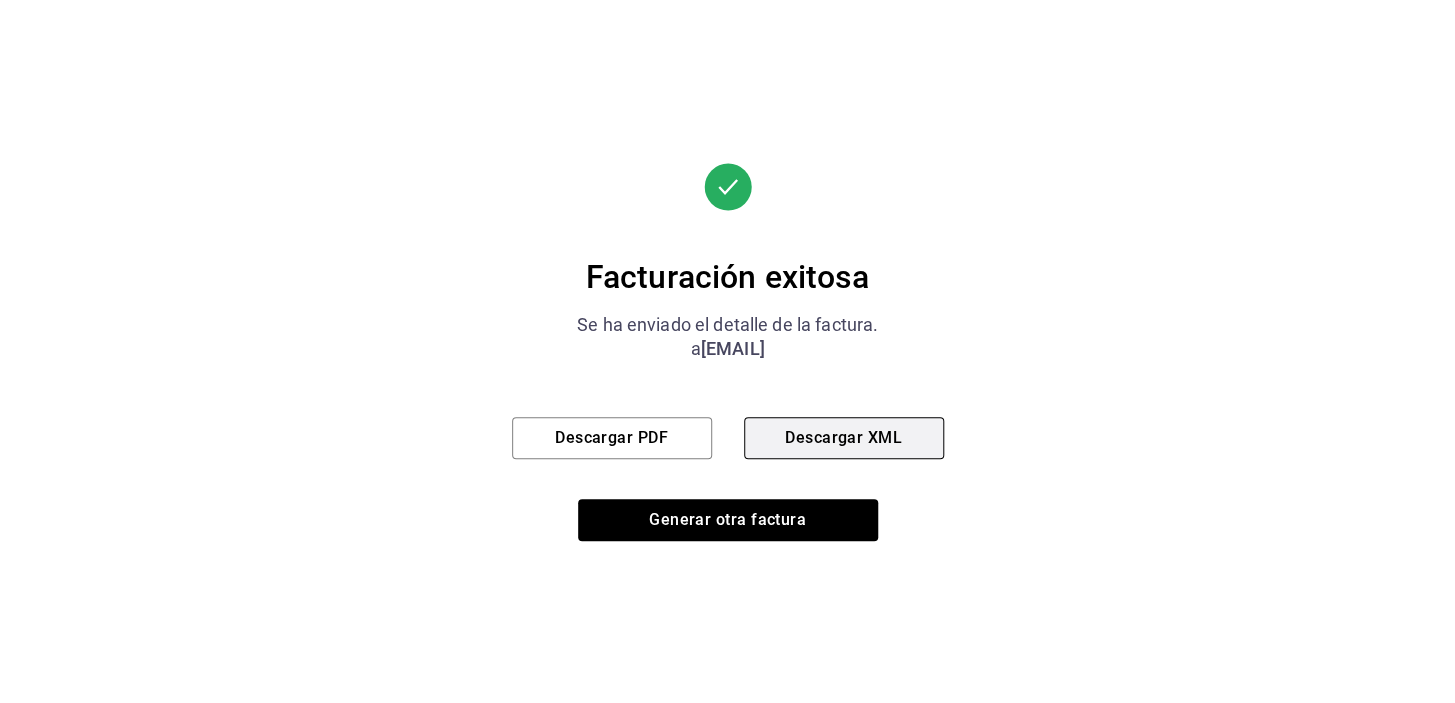click on "Descargar XML" at bounding box center [844, 438] 